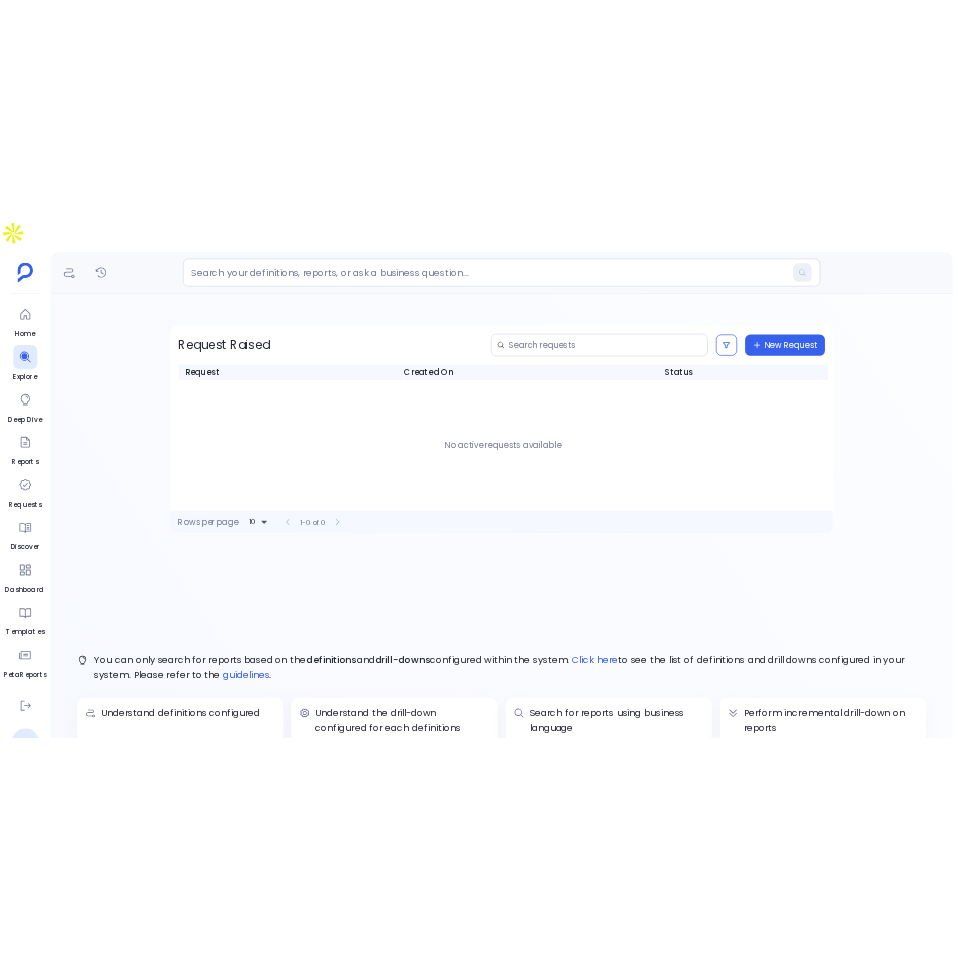scroll, scrollTop: 0, scrollLeft: 0, axis: both 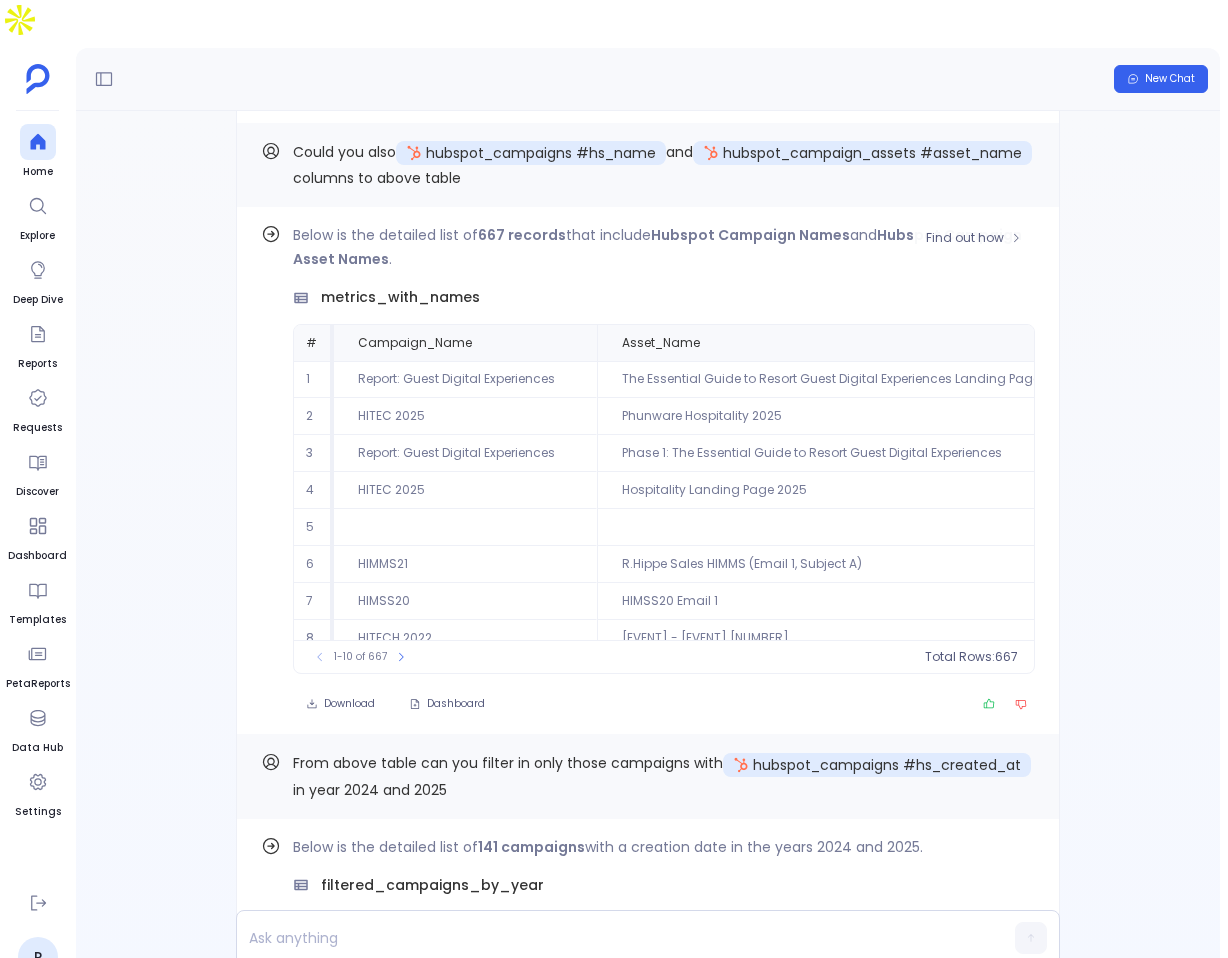 click on "metrics_with_names" at bounding box center (400, 297) 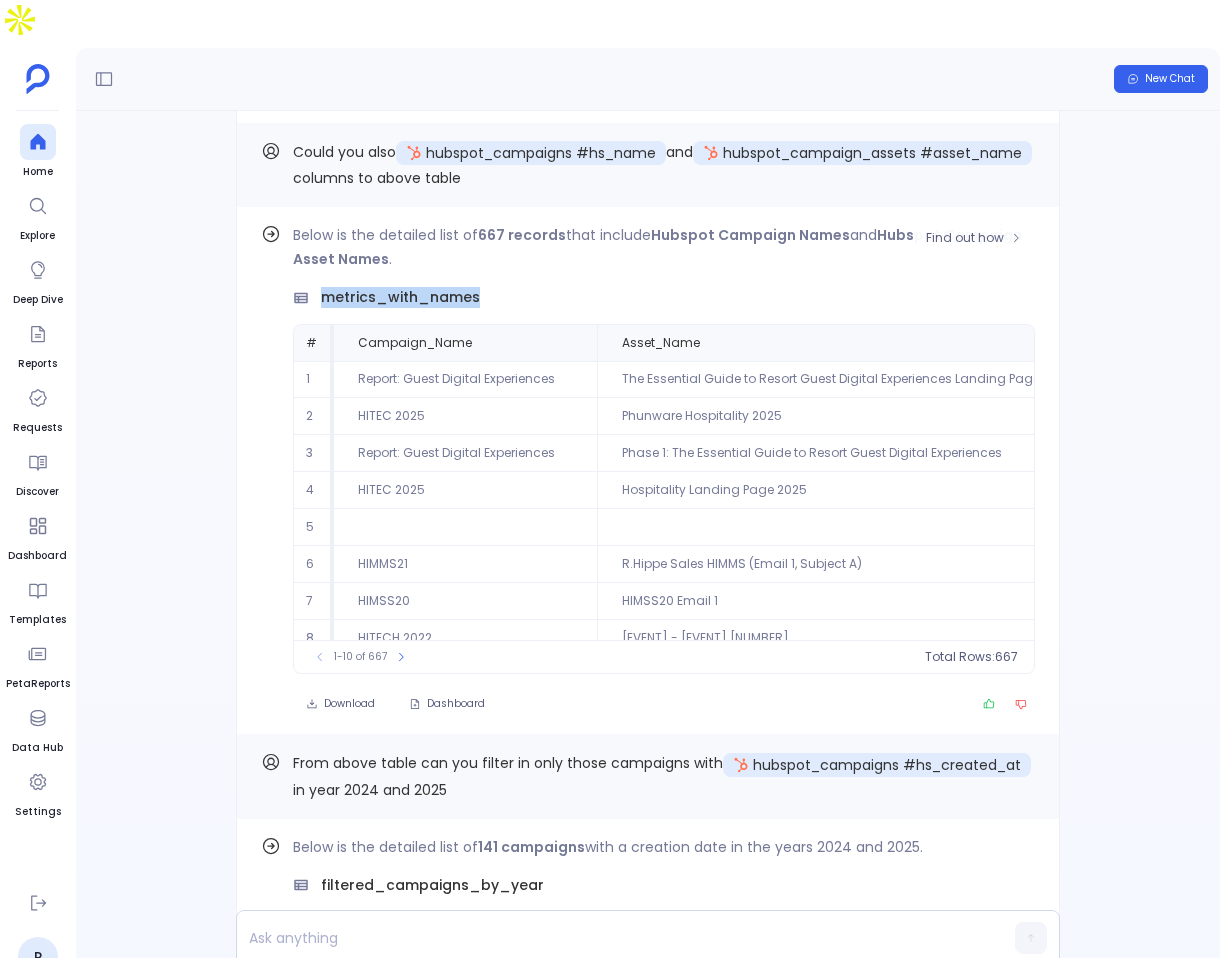 click on "metrics_with_names" at bounding box center [400, 297] 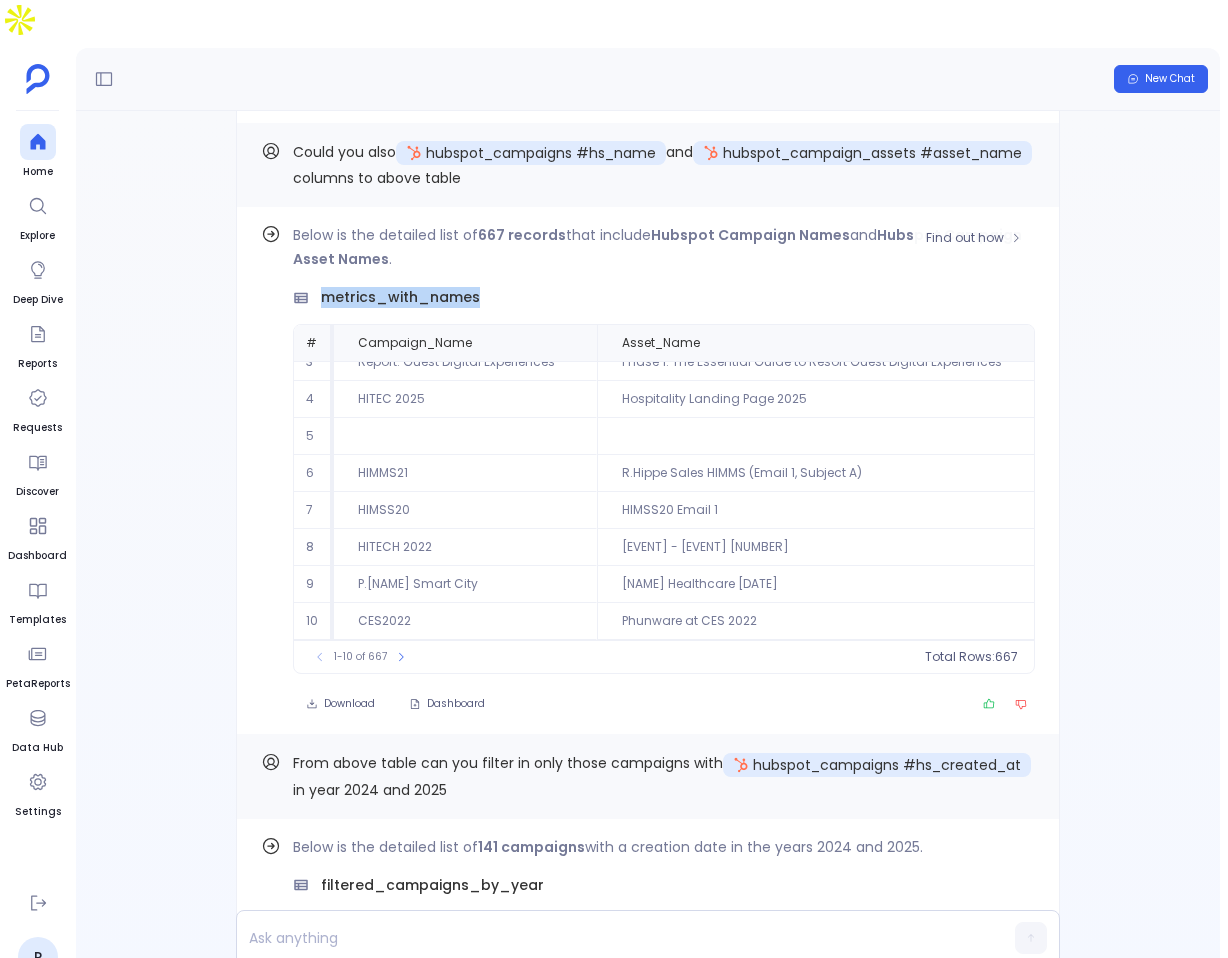 copy on "metrics_with_names" 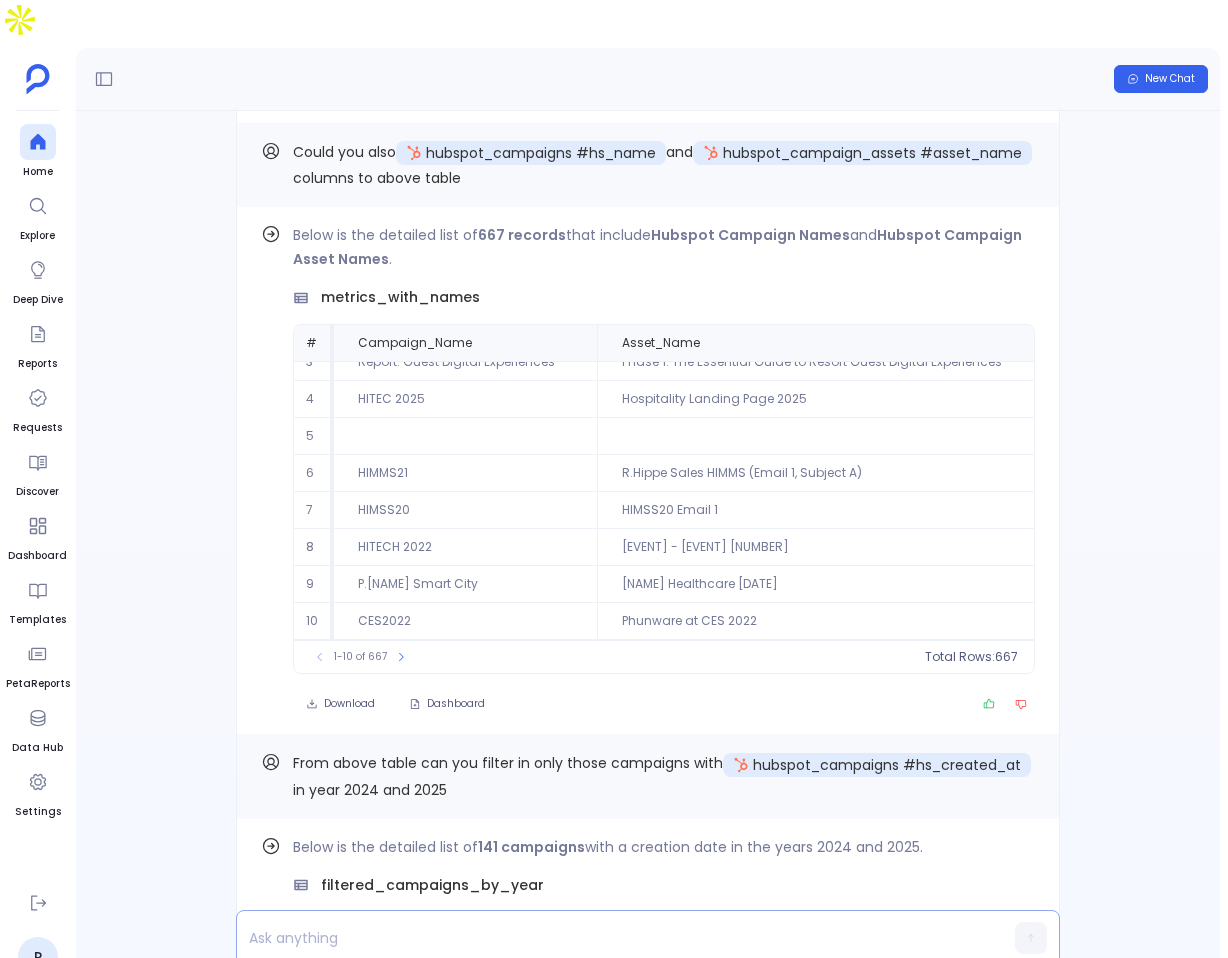 click at bounding box center (609, 938) 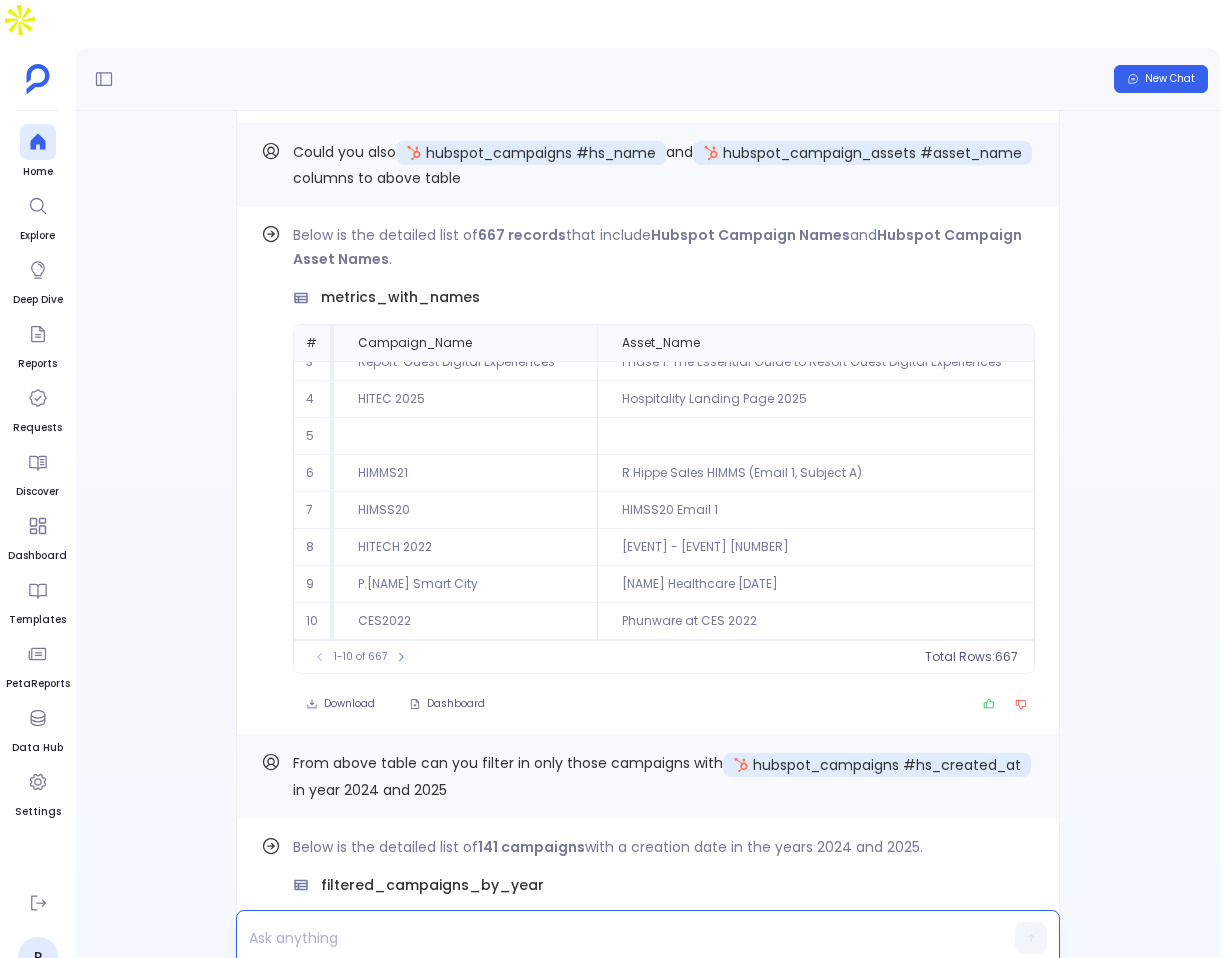 click at bounding box center (609, 938) 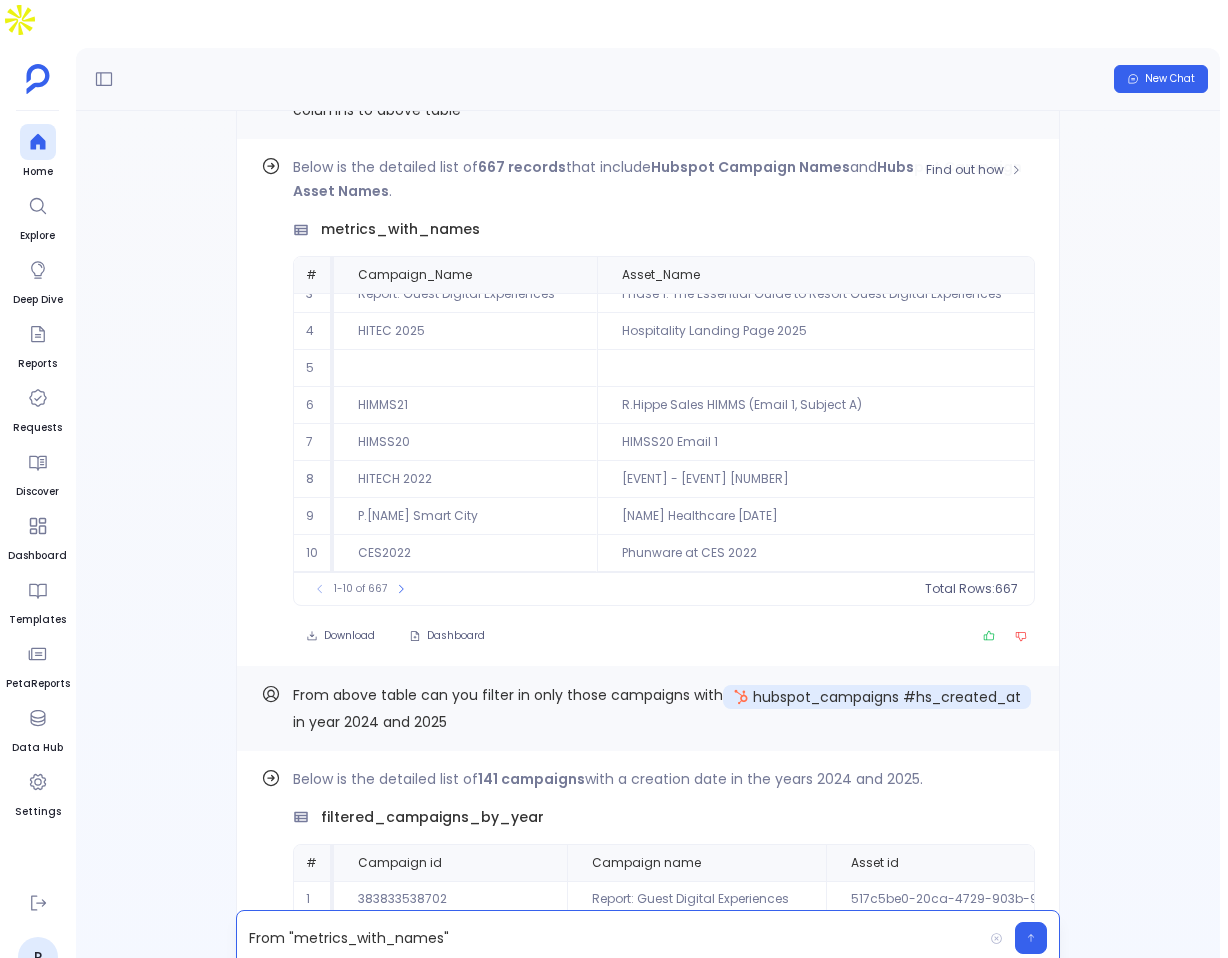 scroll, scrollTop: -5432, scrollLeft: 0, axis: vertical 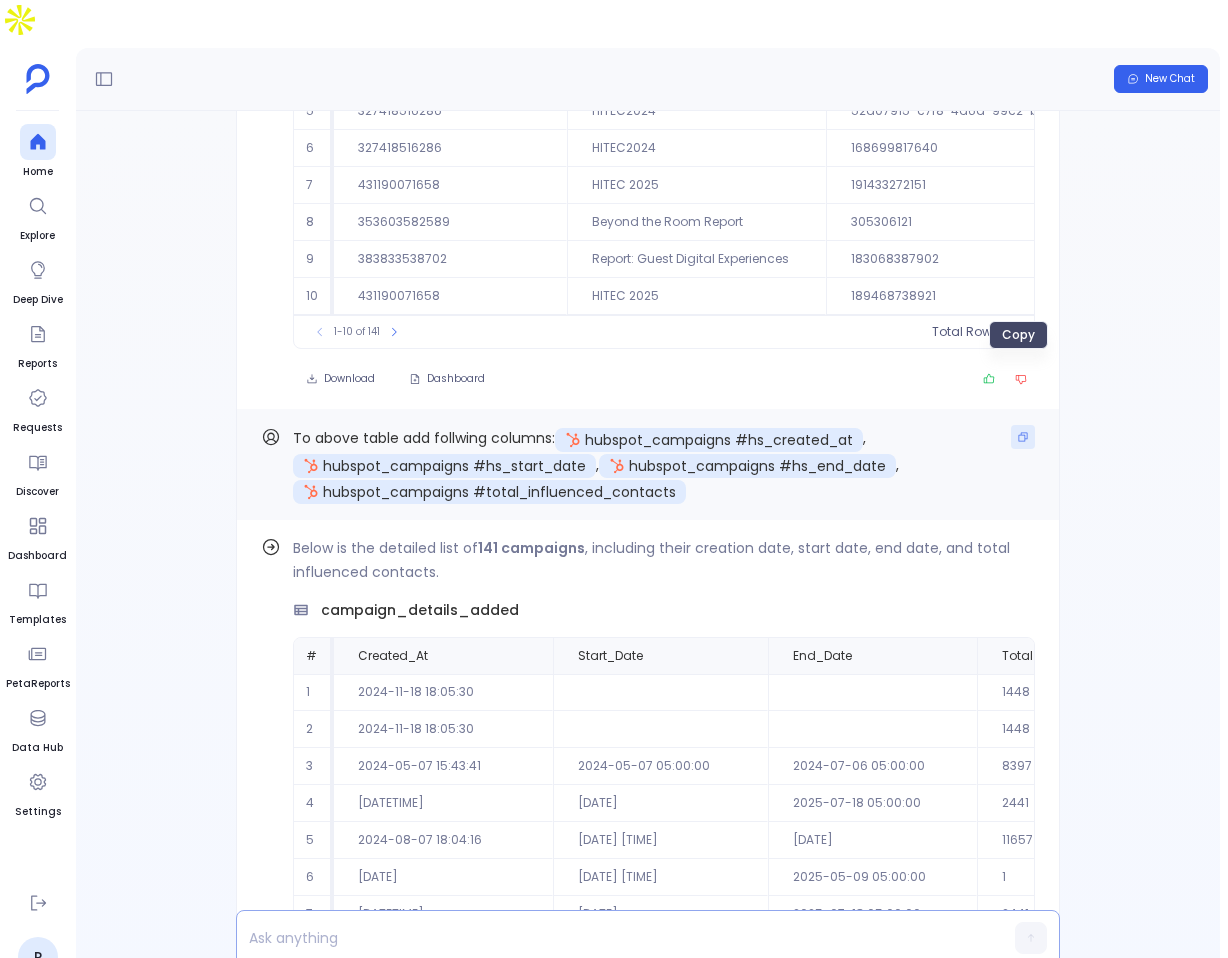 click 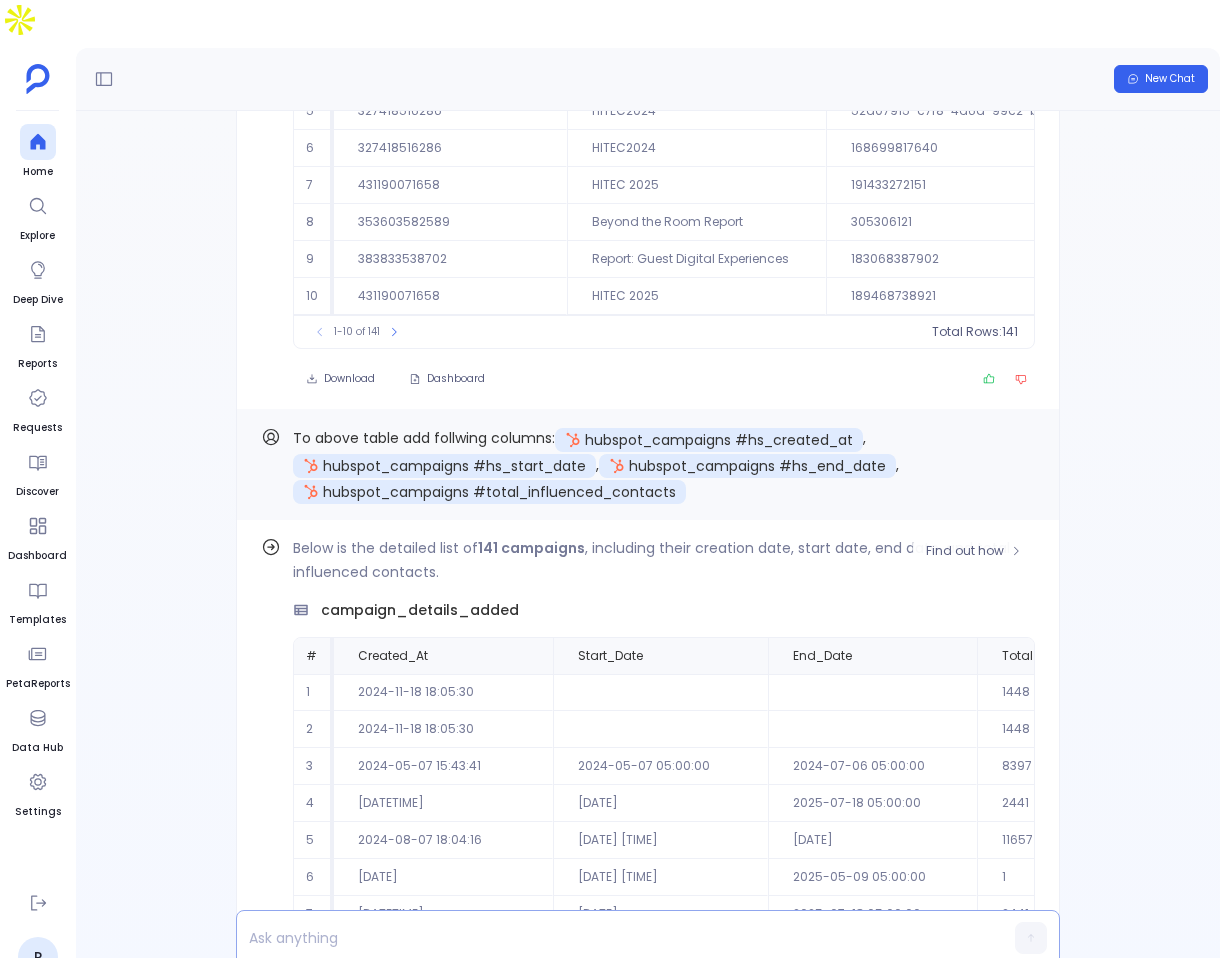 scroll, scrollTop: 96, scrollLeft: 0, axis: vertical 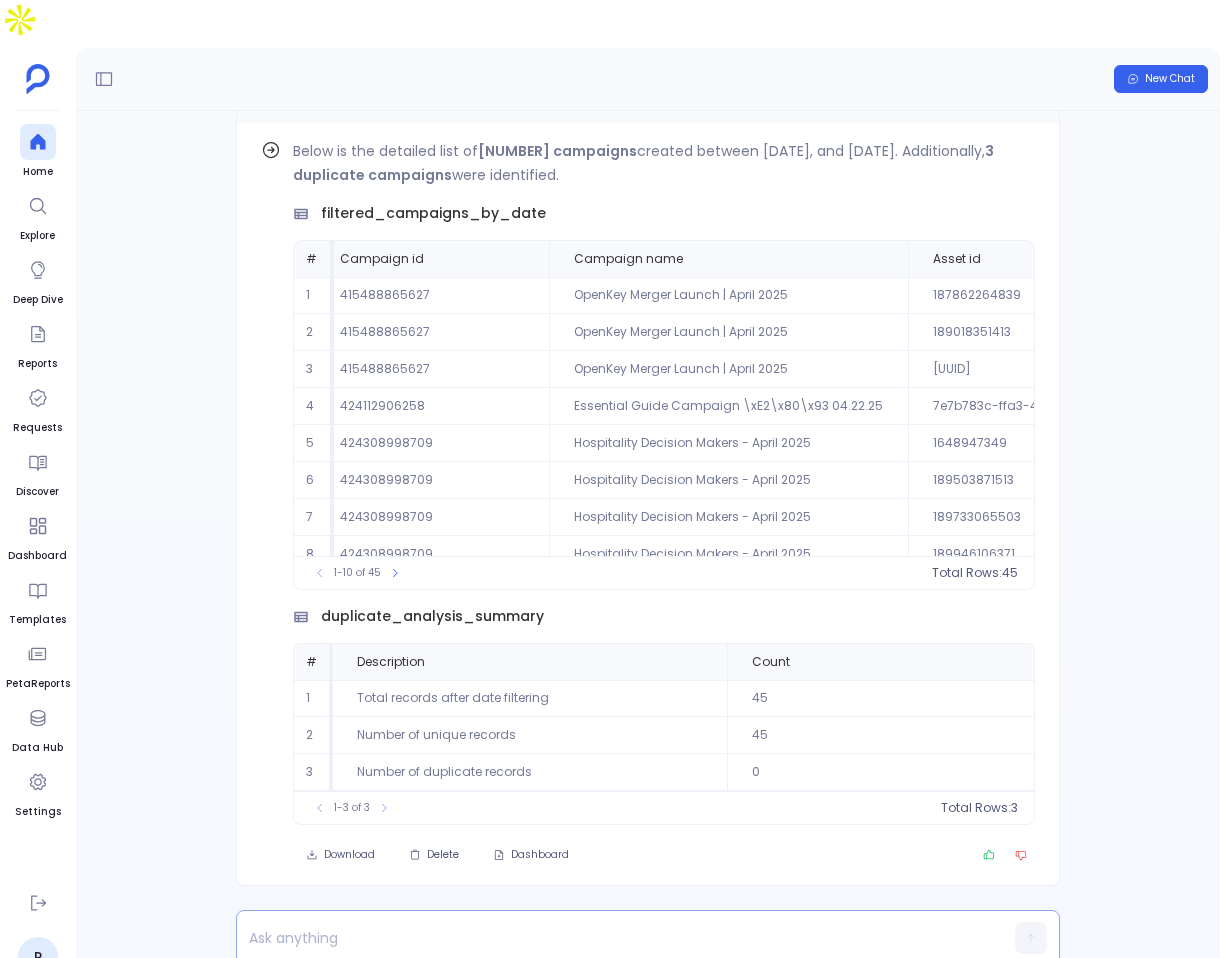 click at bounding box center (609, 938) 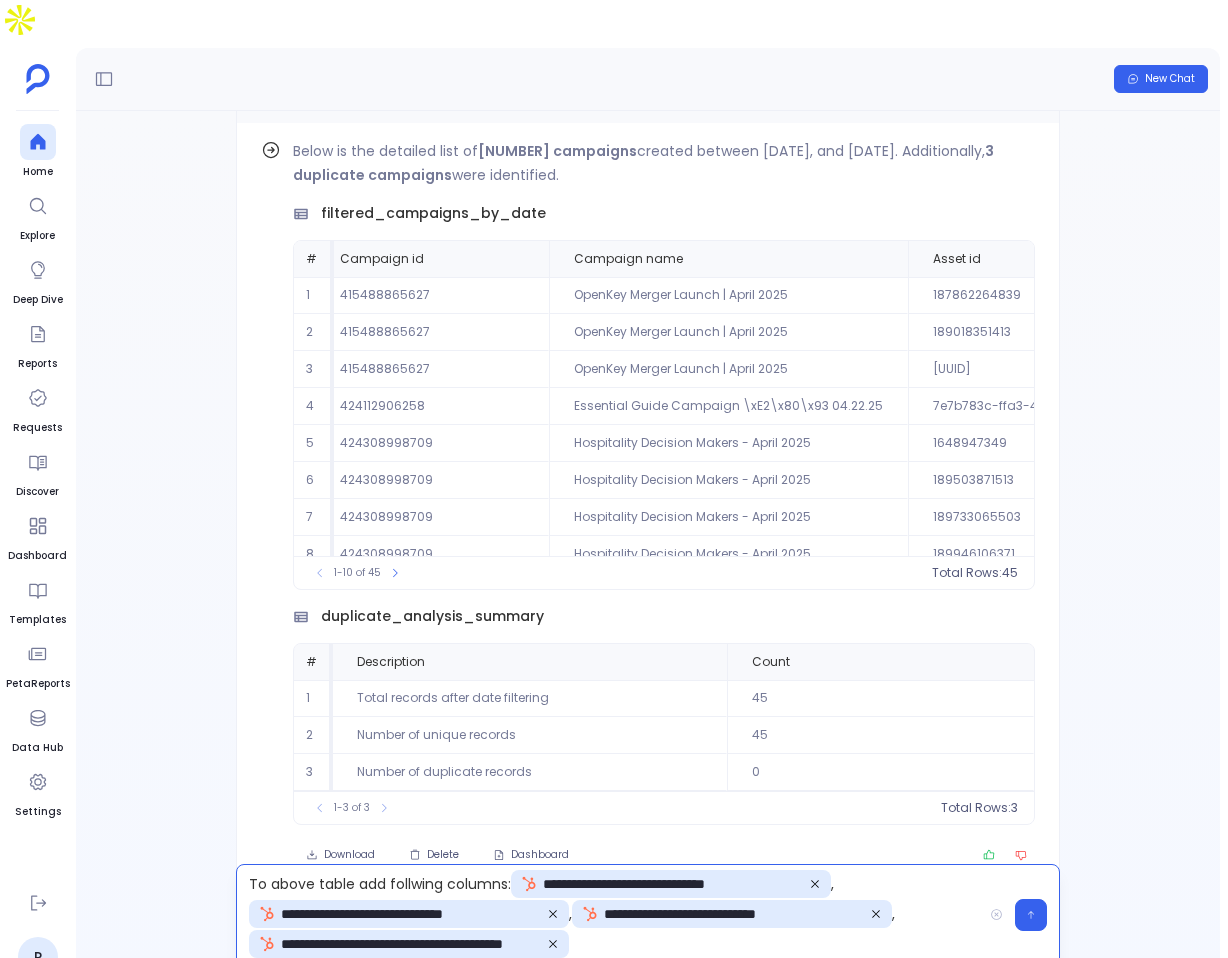 click on "**********" at bounding box center [609, 915] 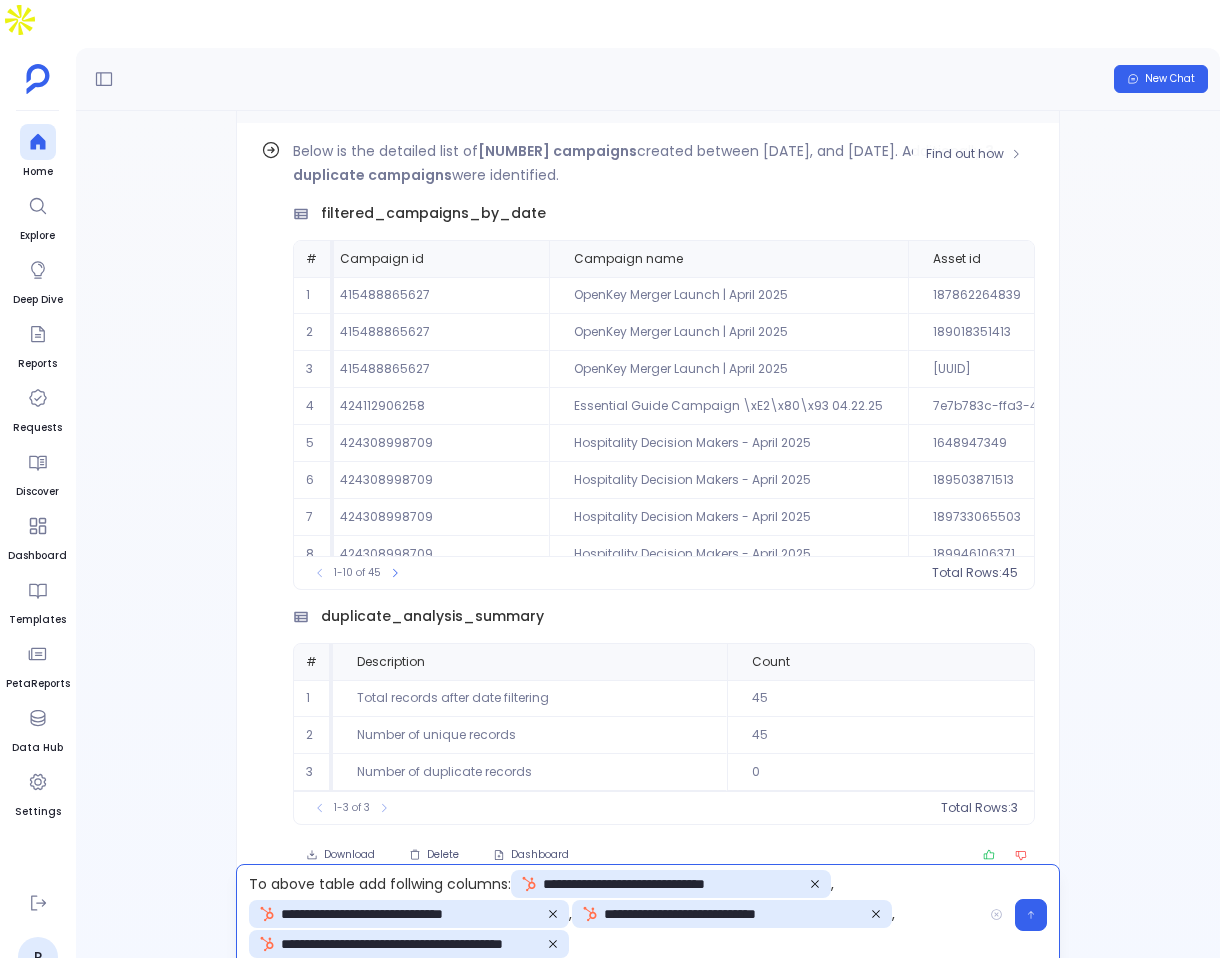 click on "filtered_campaigns_by_date" at bounding box center [433, 213] 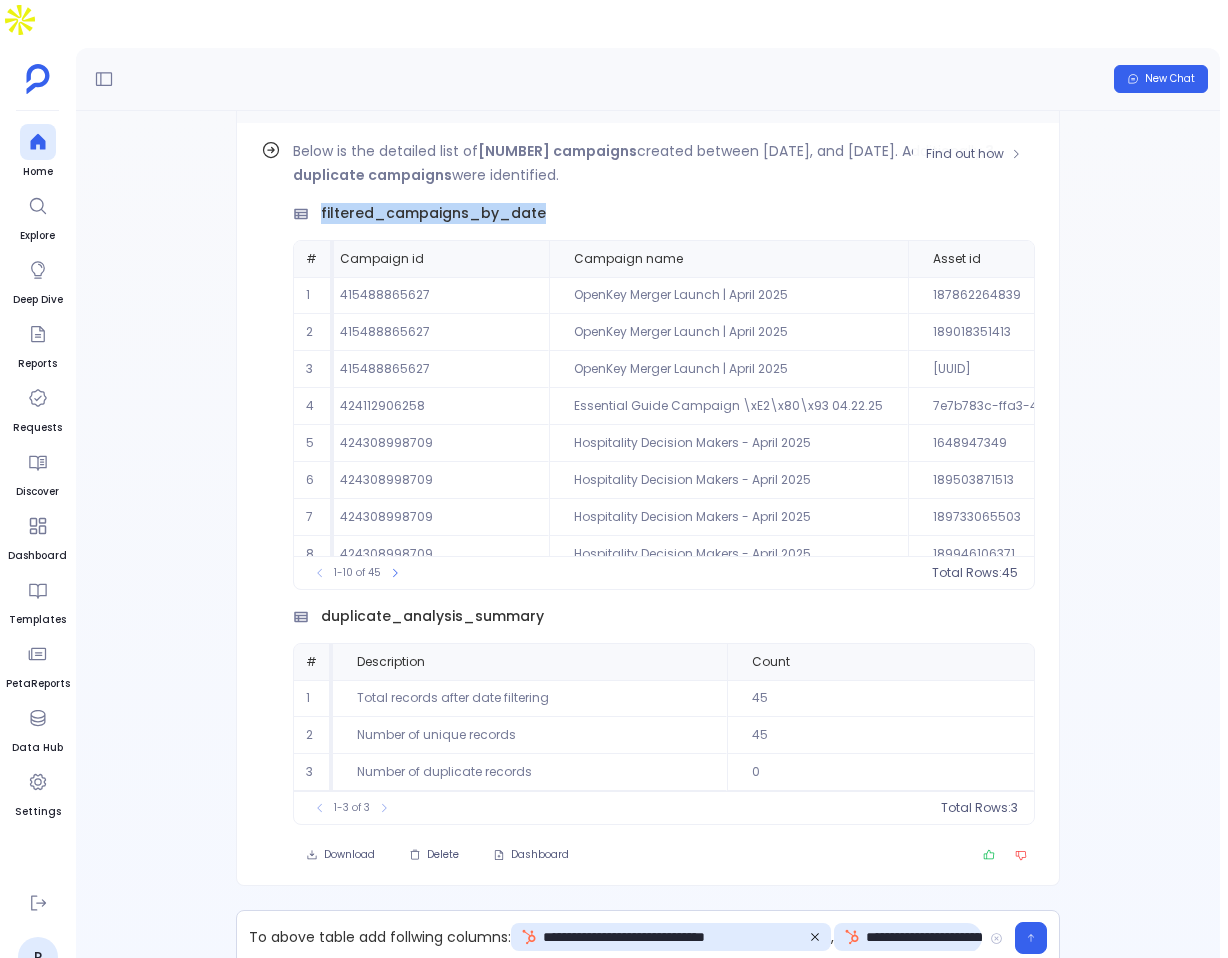 click on "filtered_campaigns_by_date" at bounding box center (433, 213) 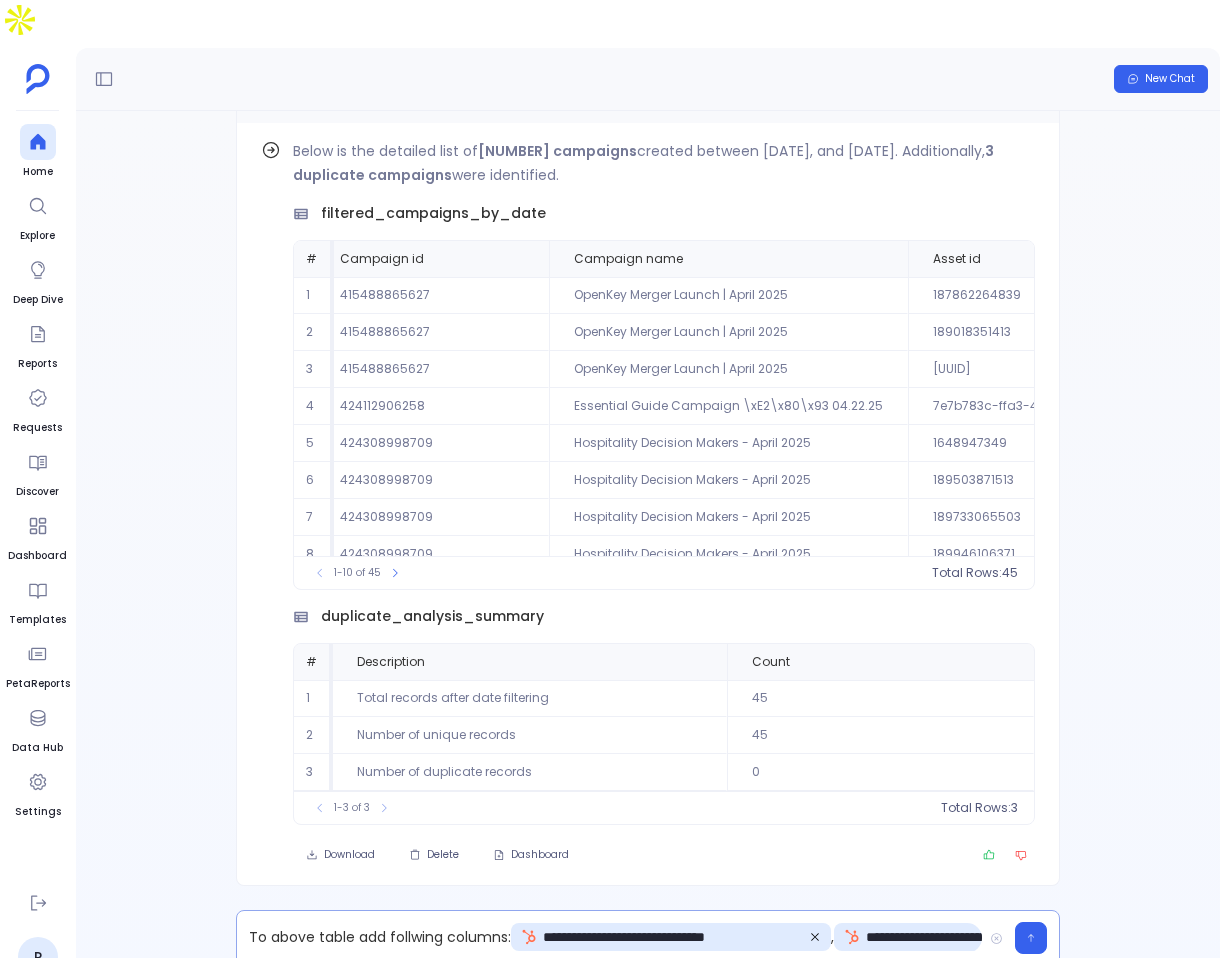 click on "**********" at bounding box center (609, 938) 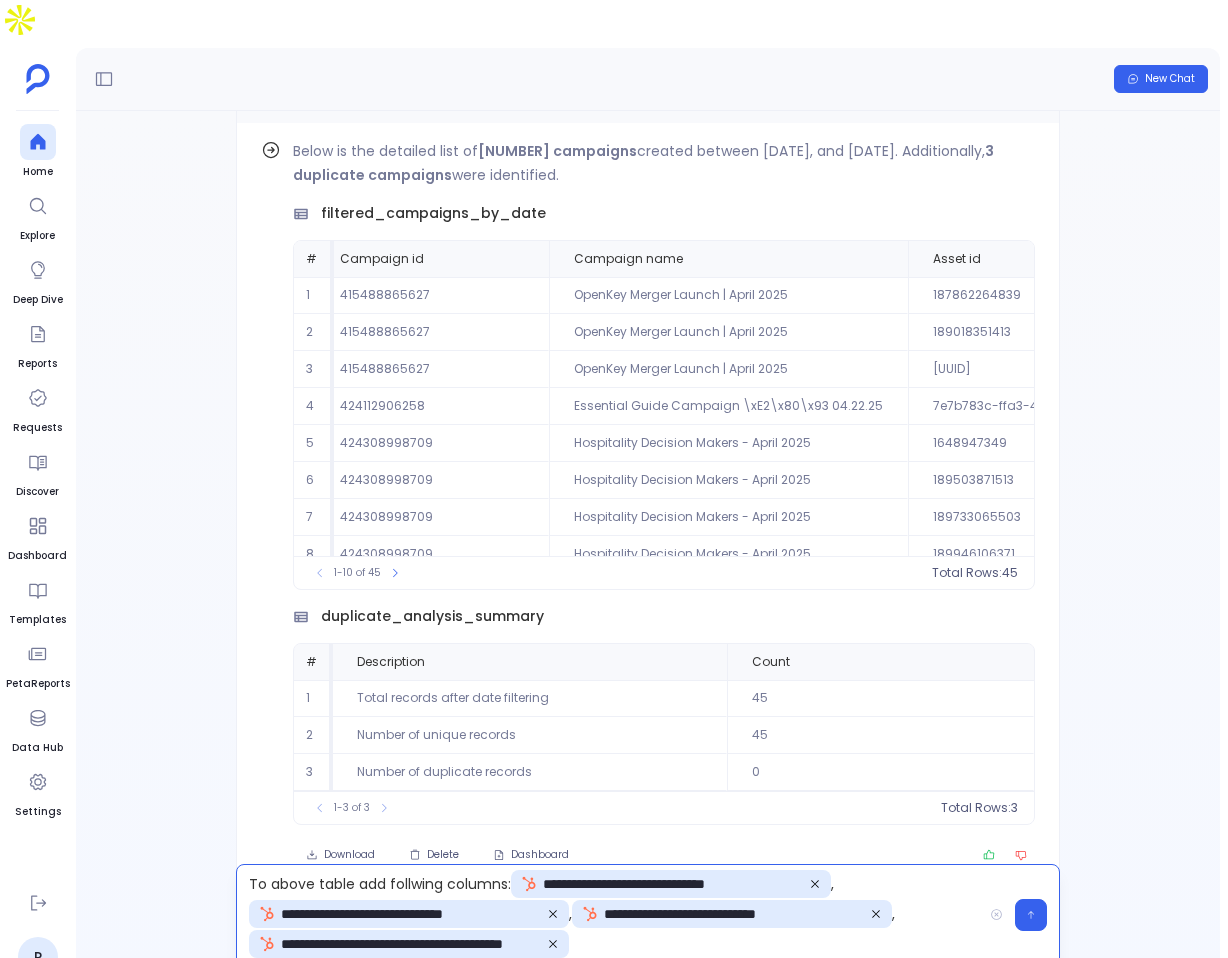 click on "**********" at bounding box center [609, 915] 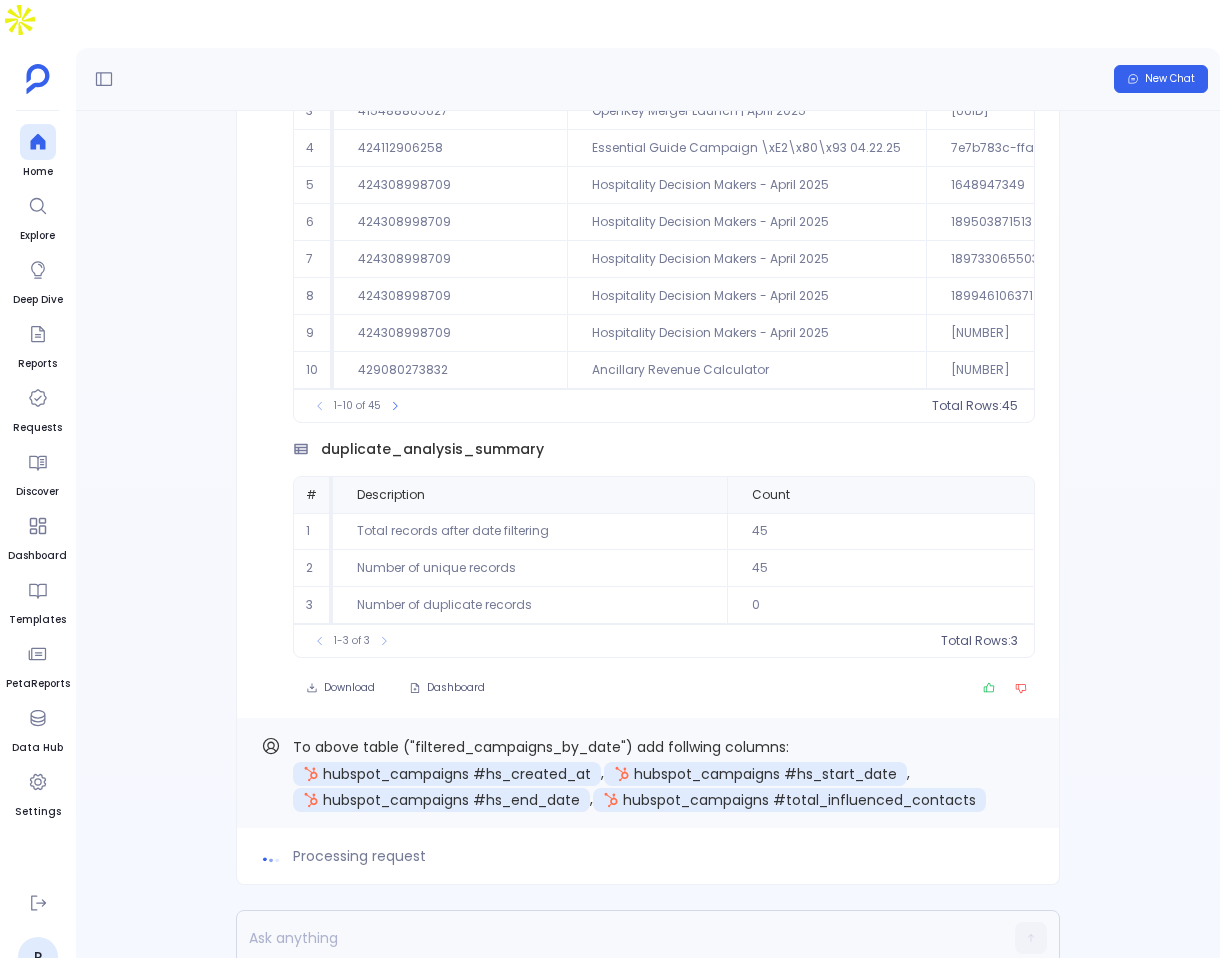 scroll, scrollTop: 0, scrollLeft: 0, axis: both 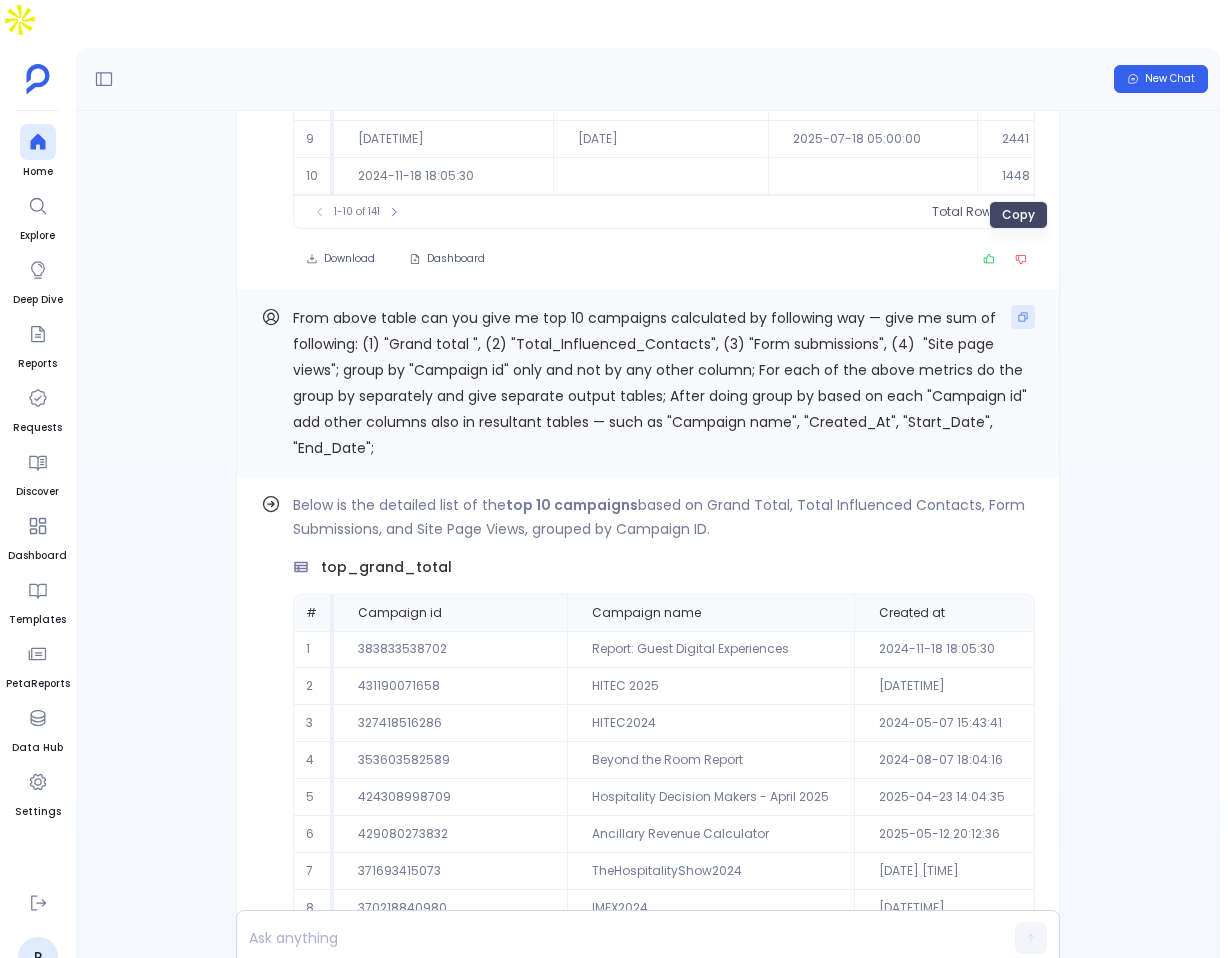 click 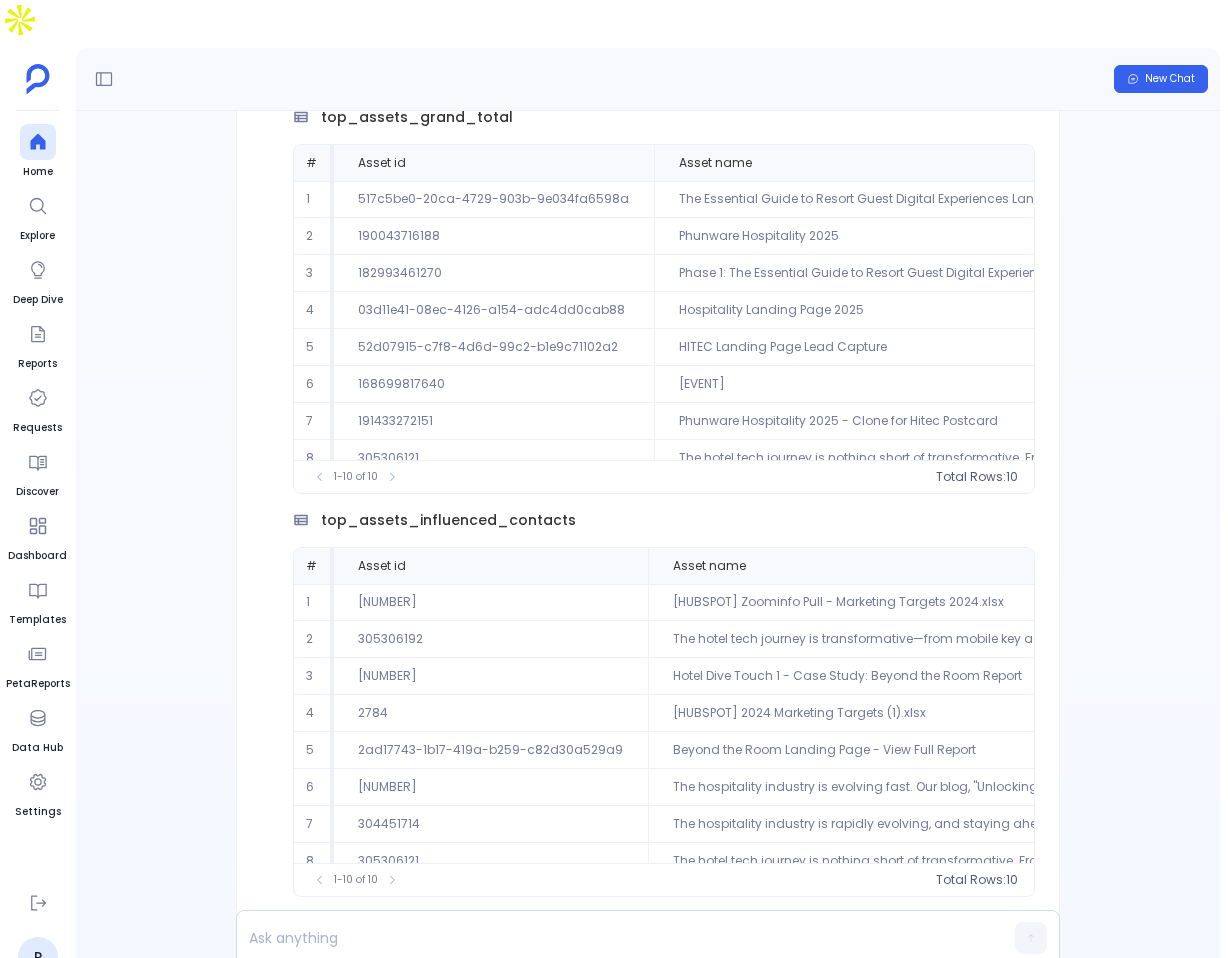 scroll, scrollTop: -2714, scrollLeft: 0, axis: vertical 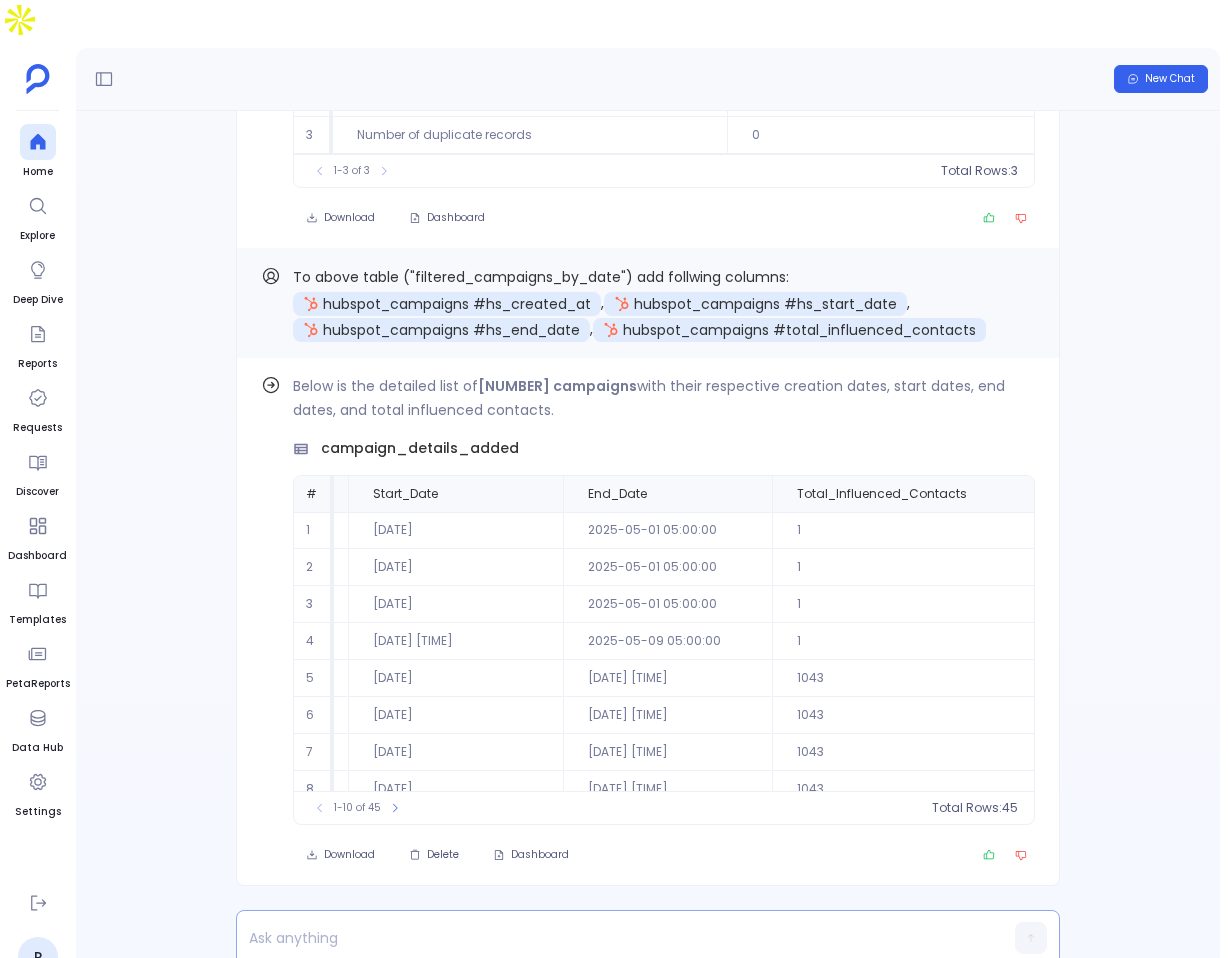 click at bounding box center (609, 938) 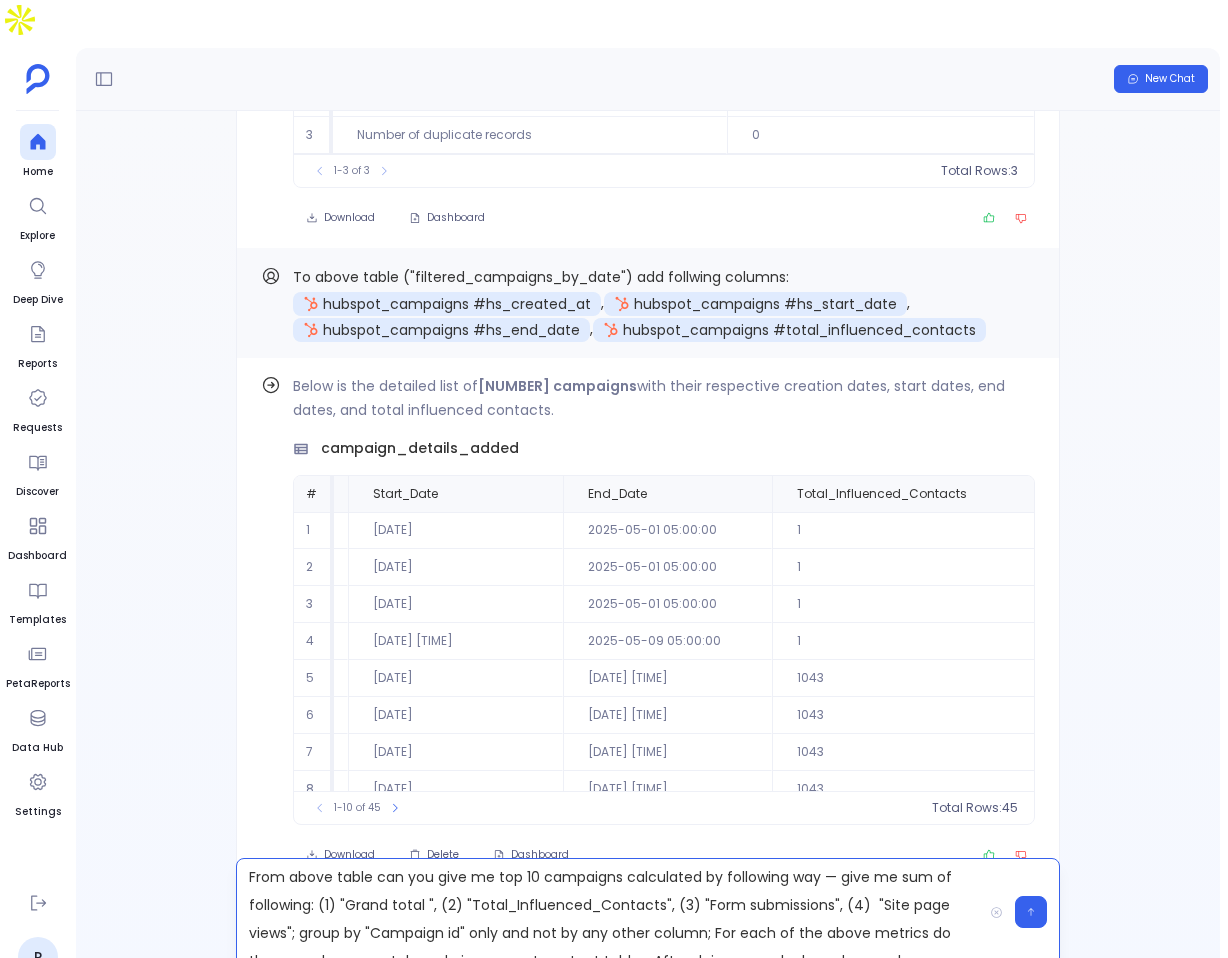 scroll, scrollTop: 70, scrollLeft: 0, axis: vertical 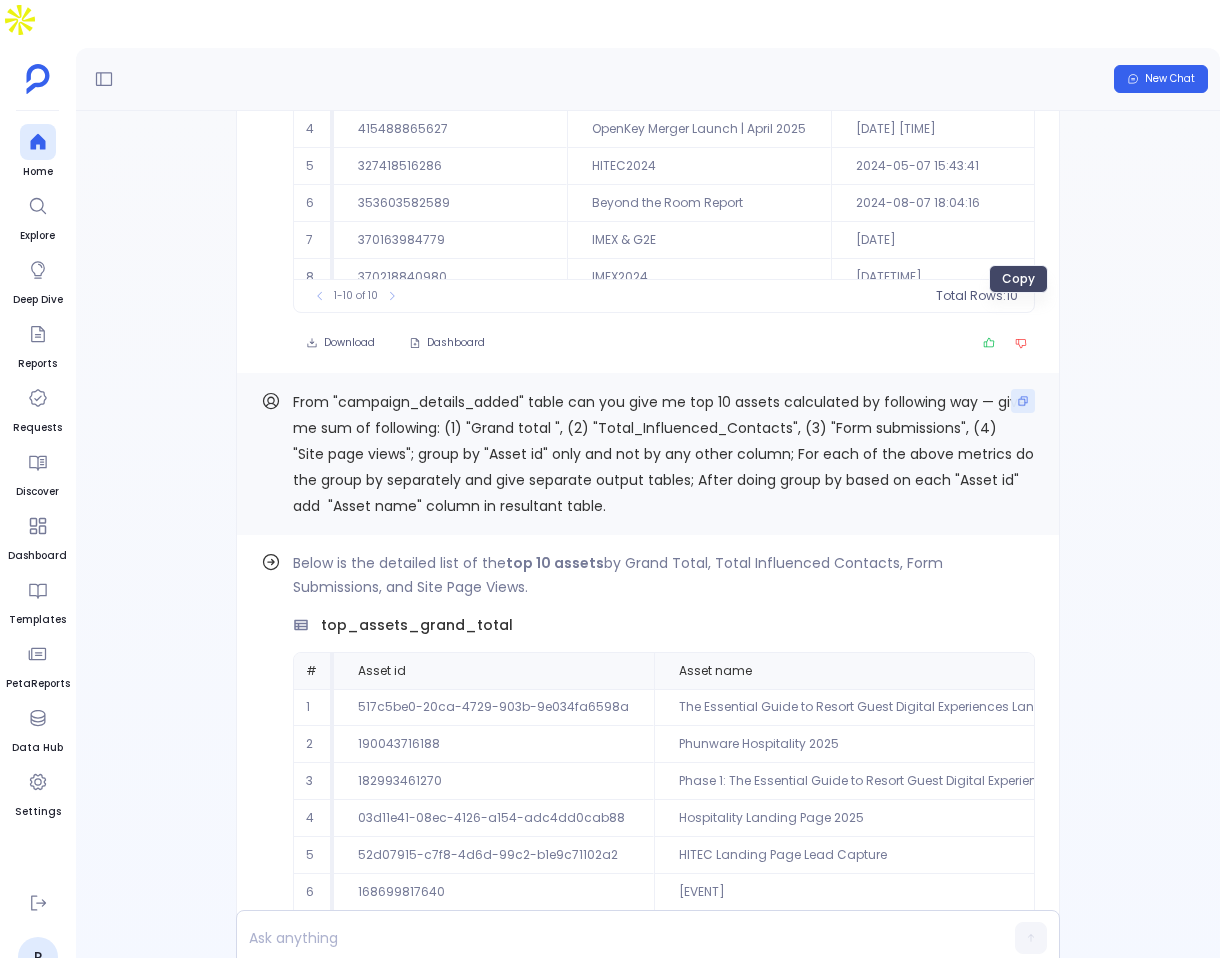 click 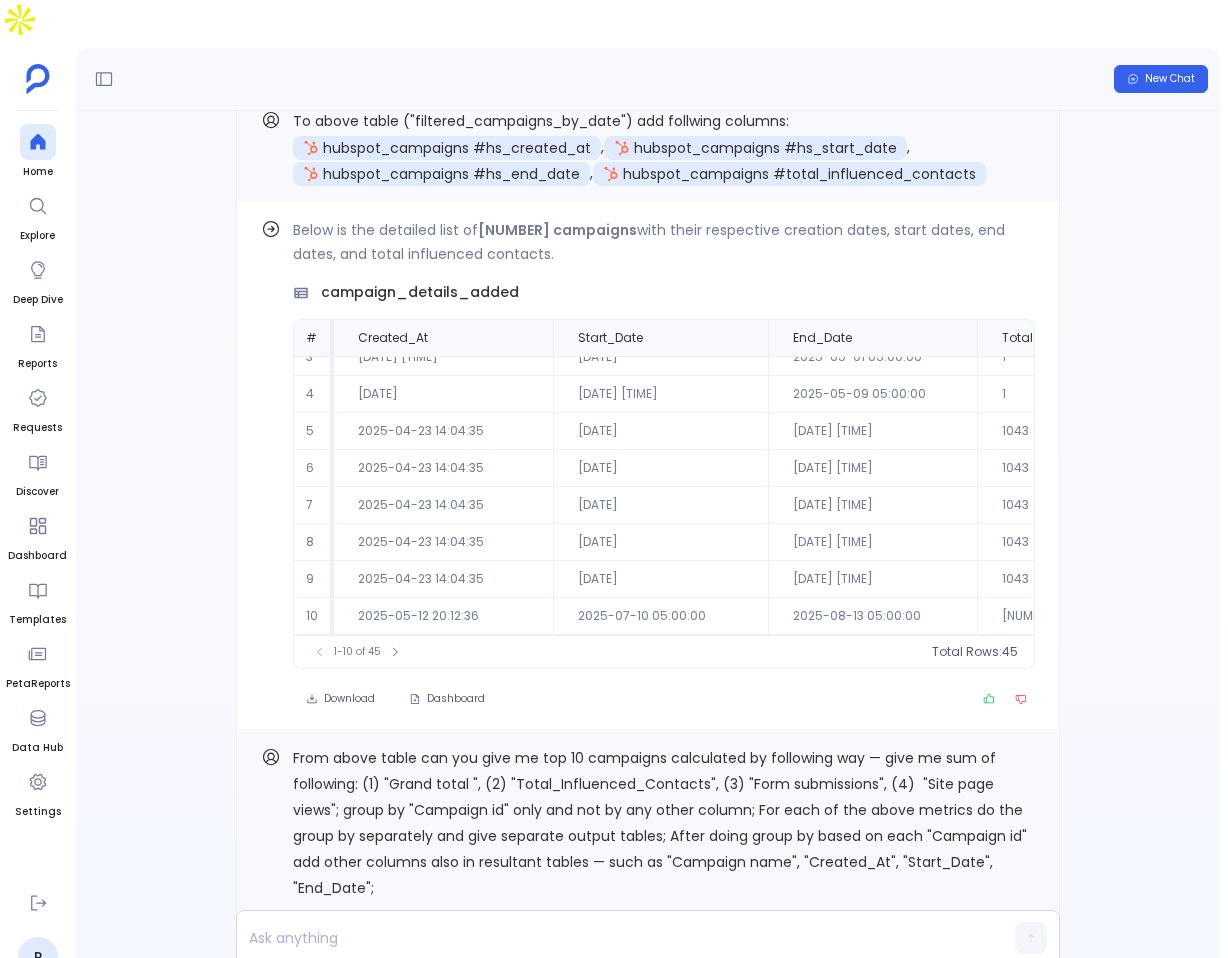 scroll, scrollTop: 0, scrollLeft: 0, axis: both 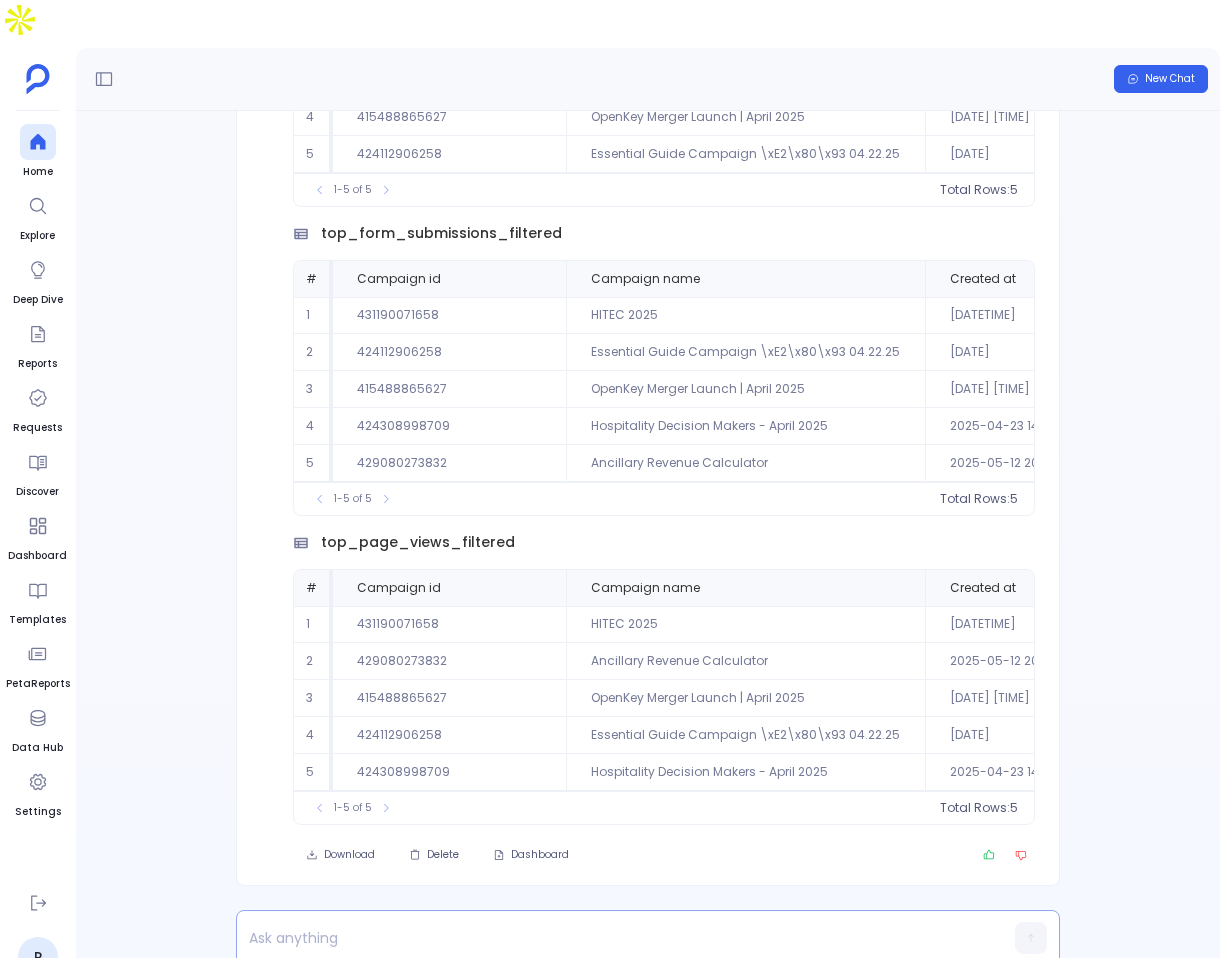click at bounding box center (609, 938) 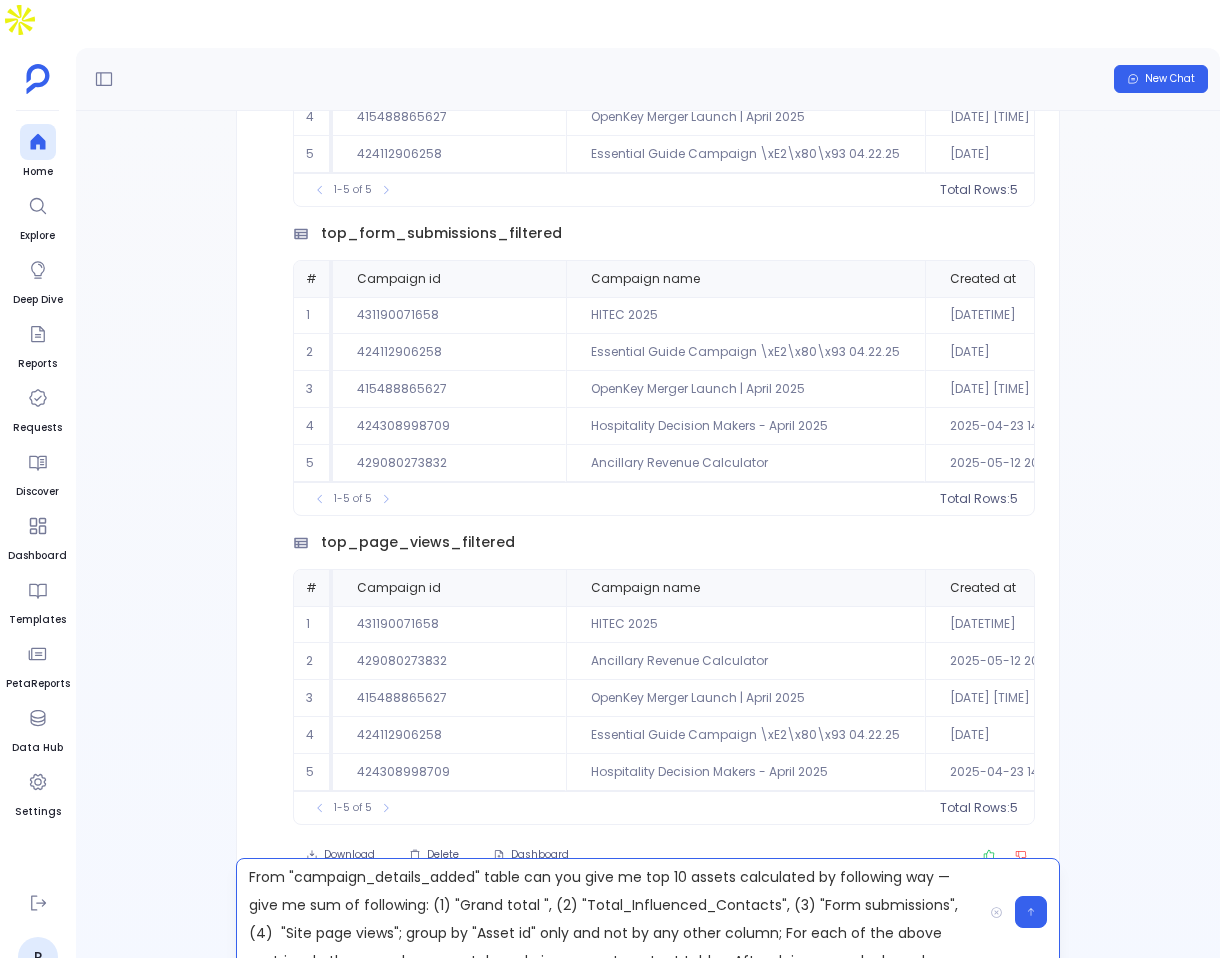 click on "From "campaign_details_added" table can you give me top 10 assets calculated by following way — give me sum of following: (1) "Grand total ", (2) "Total_Influenced_Contacts", (3) "Form submissions", (4)  "Site page views"; group by "Asset id" only and not by any other column; For each of the above metrics do the group by separately and give separate output tables; After doing group by based on each "Asset id" add  "Asset name" column in resultant table." at bounding box center [609, 912] 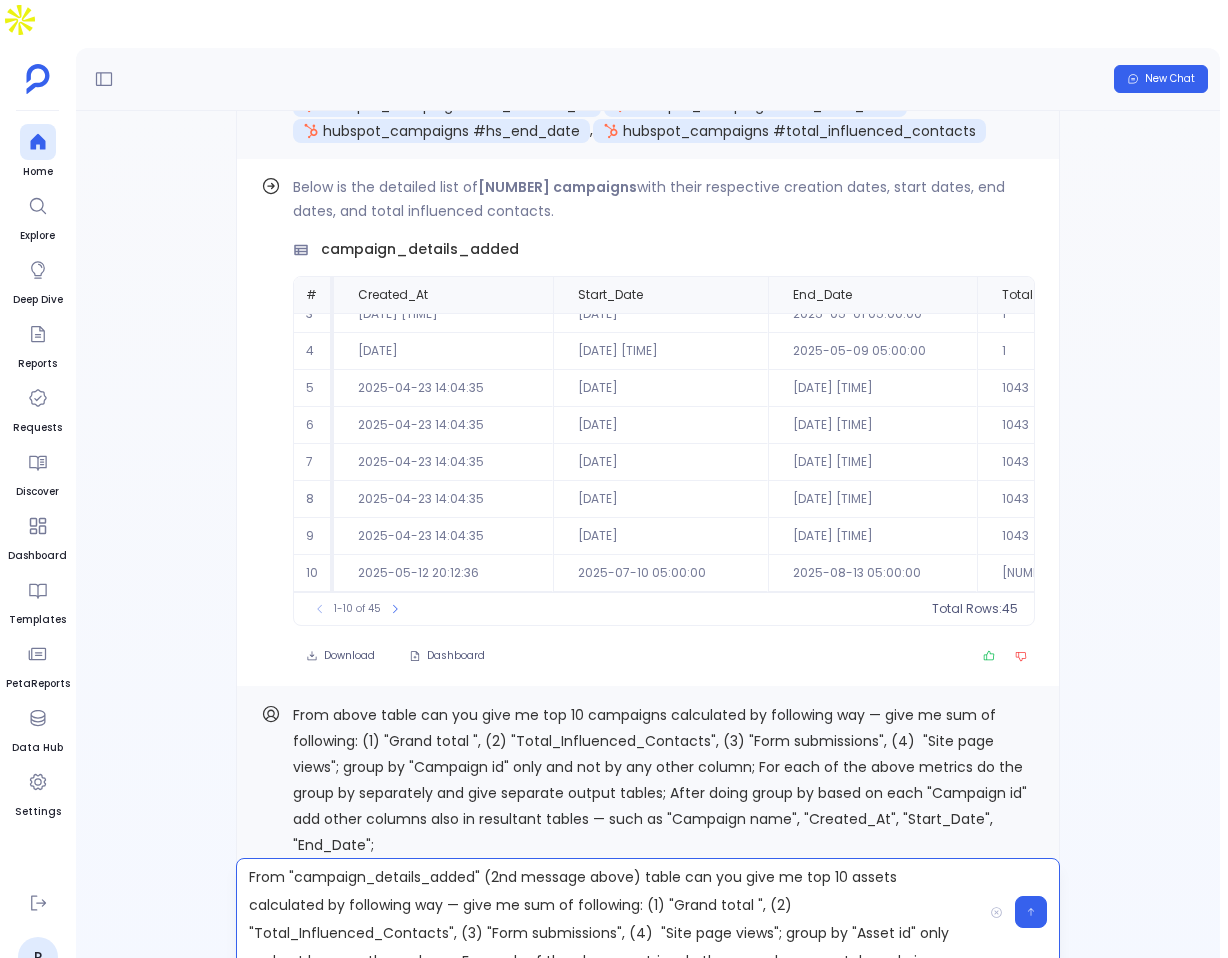 scroll, scrollTop: -1442, scrollLeft: 0, axis: vertical 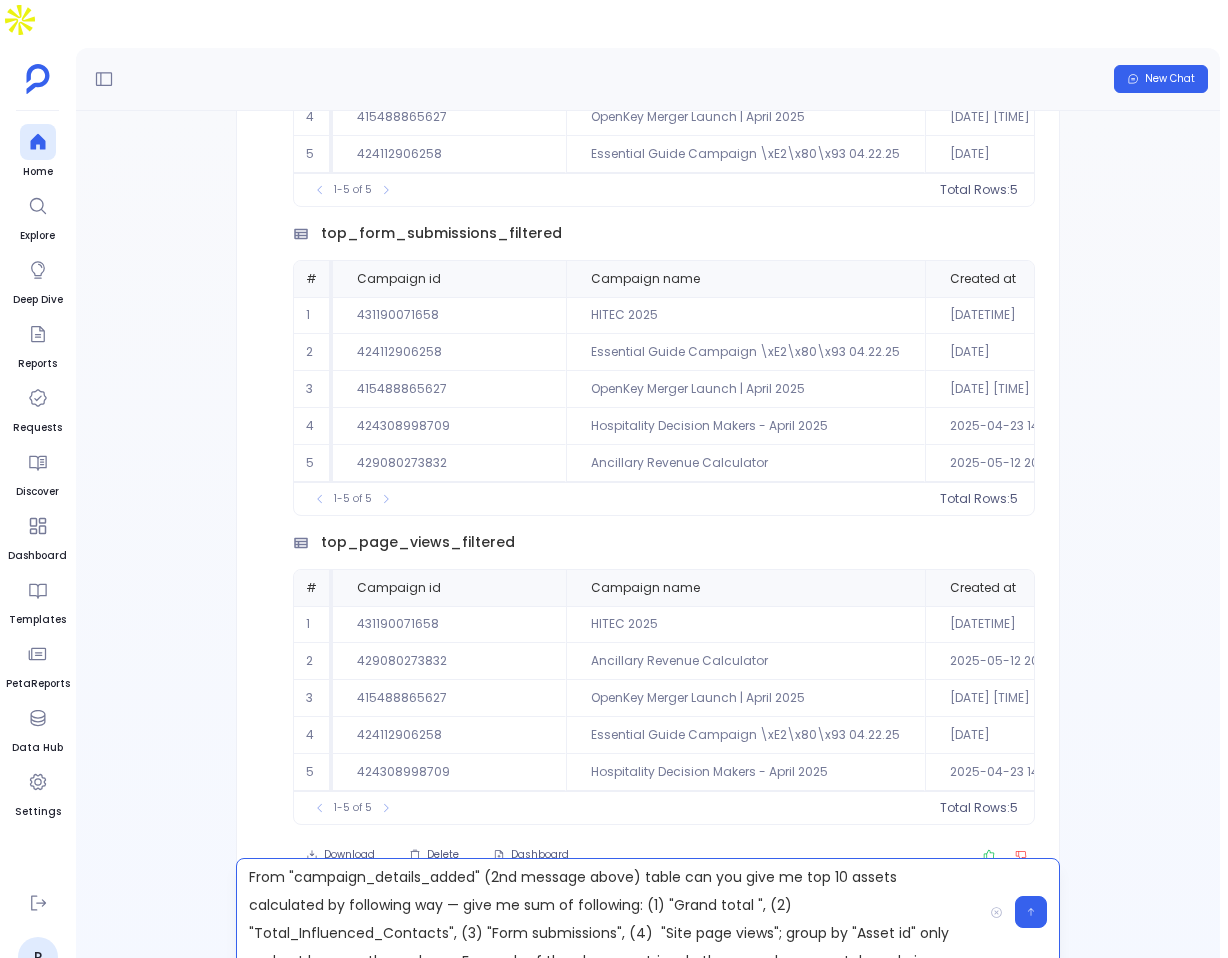click on "From "campaign_details_added" (2nd message above) table can you give me top 10 assets calculated by following way — give me sum of following: (1) "Grand total ", (2) "Total_Influenced_Contacts", (3) "Form submissions", (4)  "Site page views"; group by "Asset id" only and not by any other column; For each of the above metrics do the group by separately and give separate output tables; After doing group by based on each "Asset id" add  "Asset name" column in resultant table." at bounding box center [609, 912] 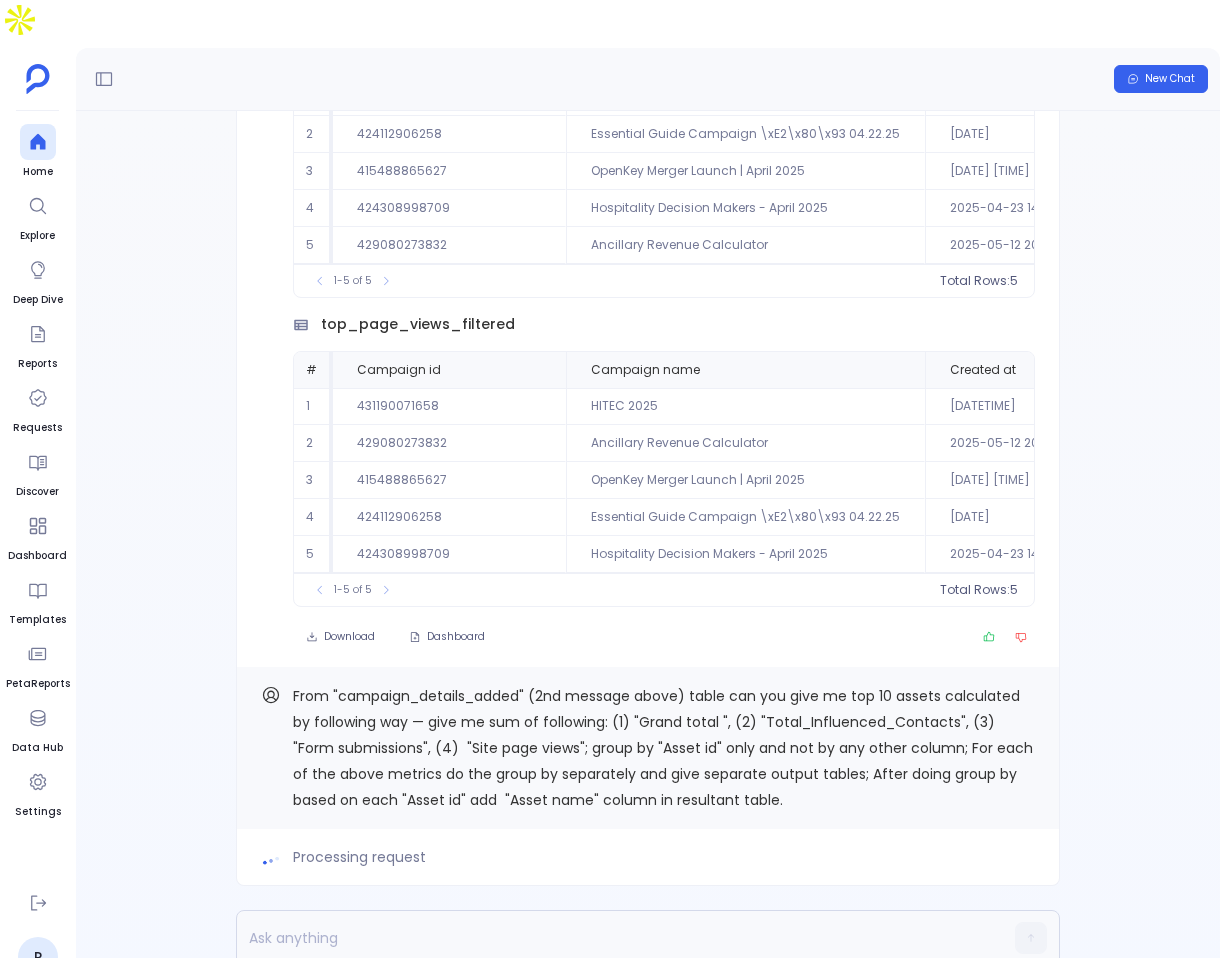 scroll, scrollTop: 0, scrollLeft: 0, axis: both 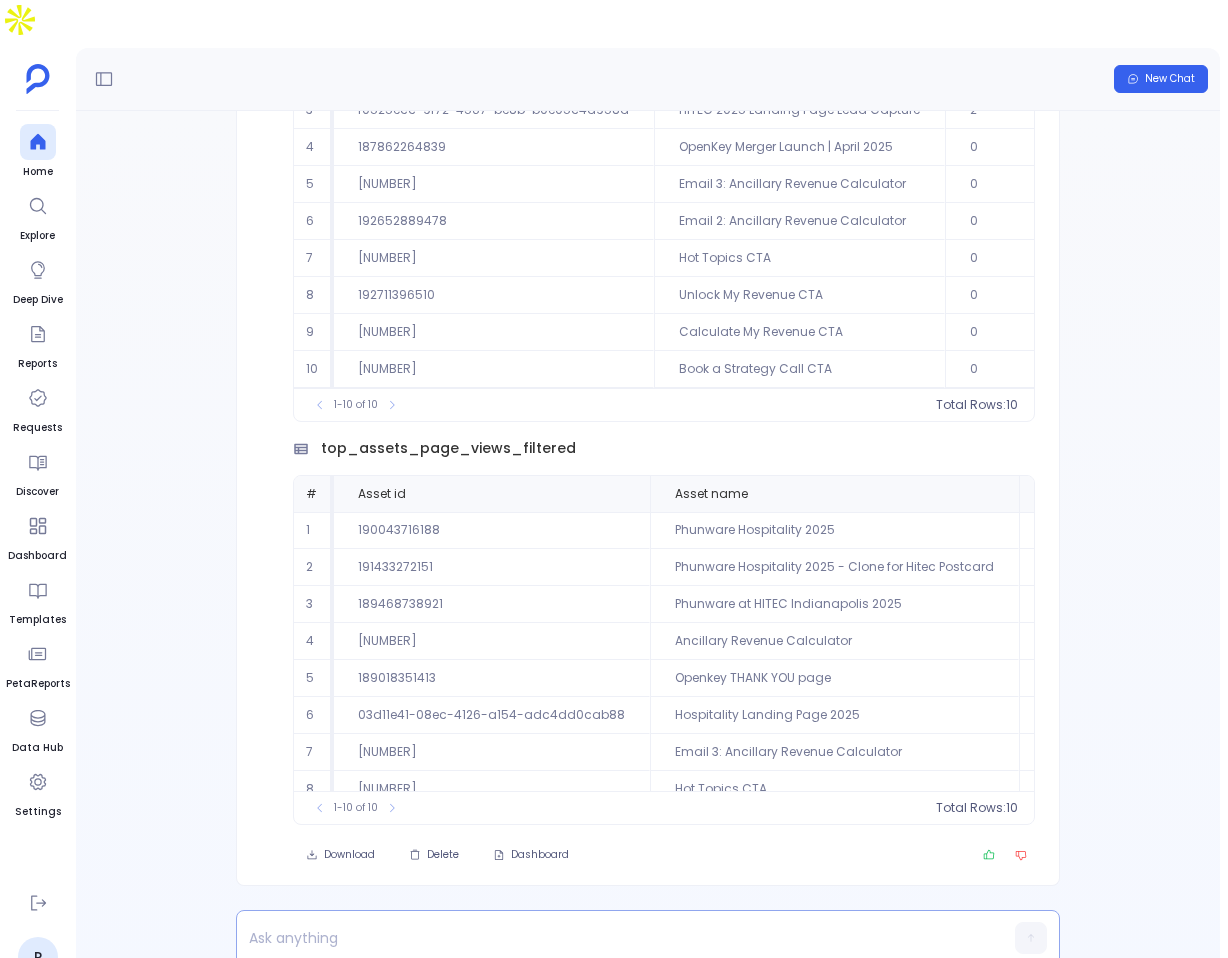 click at bounding box center (609, 938) 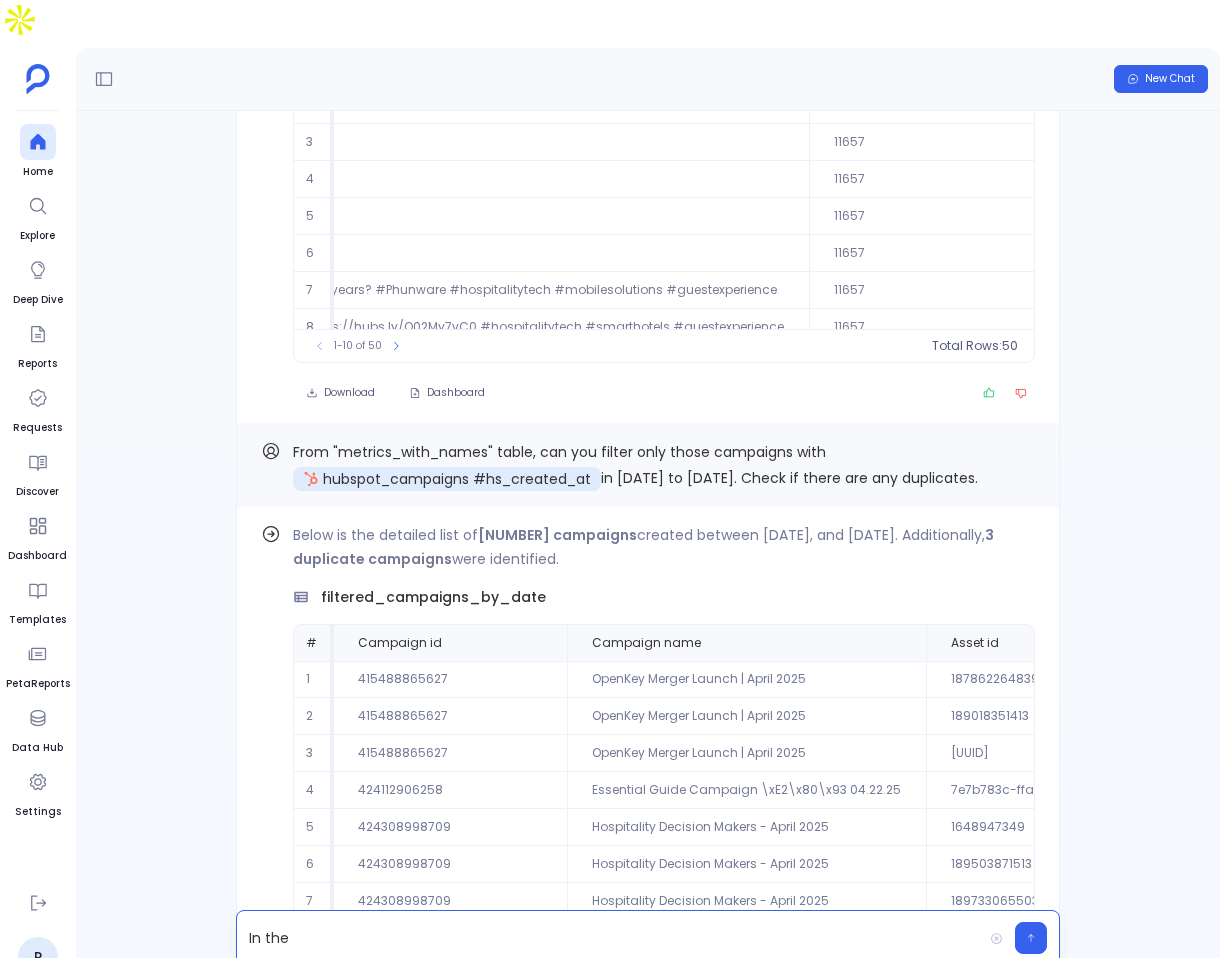 scroll, scrollTop: -4514, scrollLeft: 0, axis: vertical 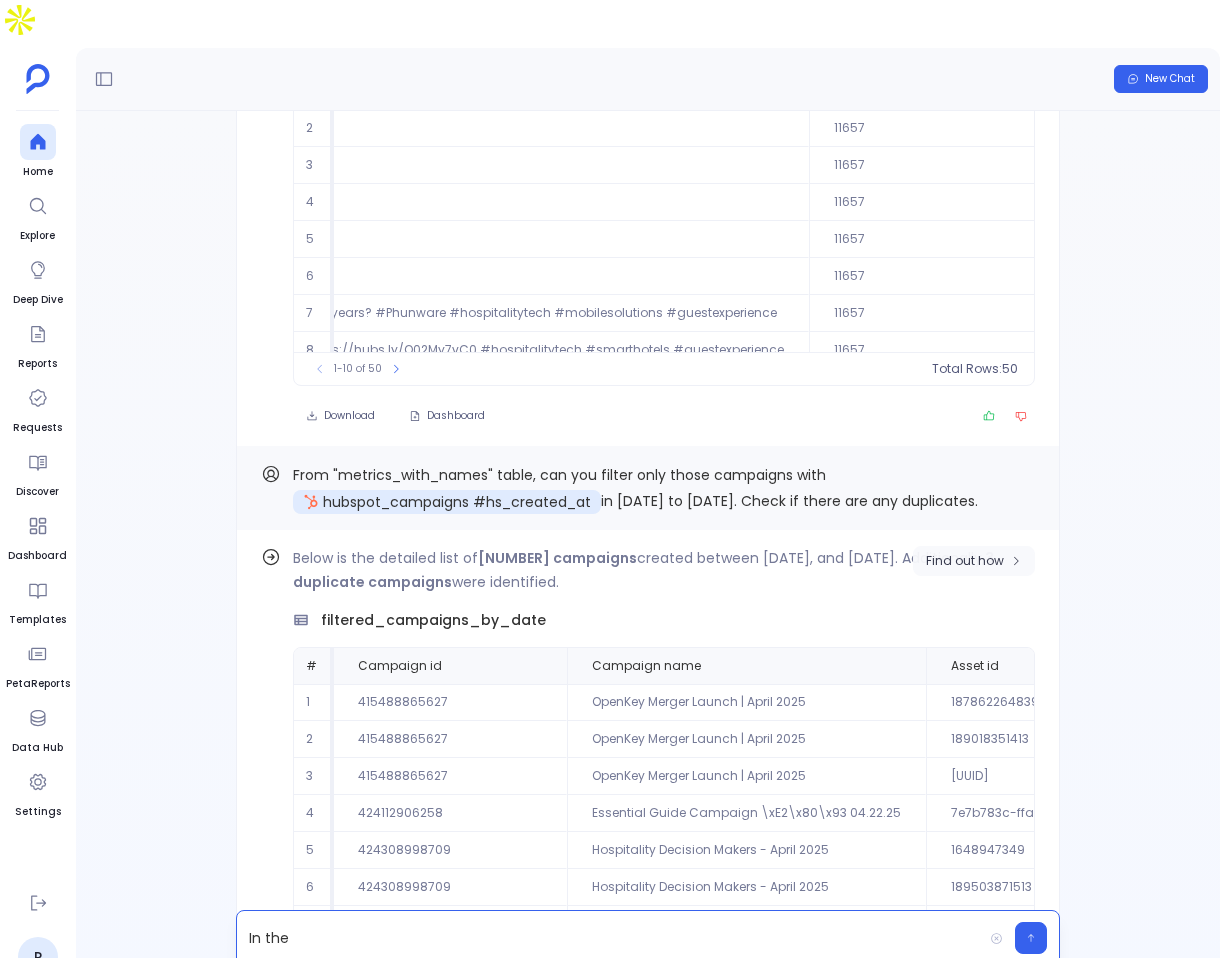 click on "Find out how" at bounding box center [965, 561] 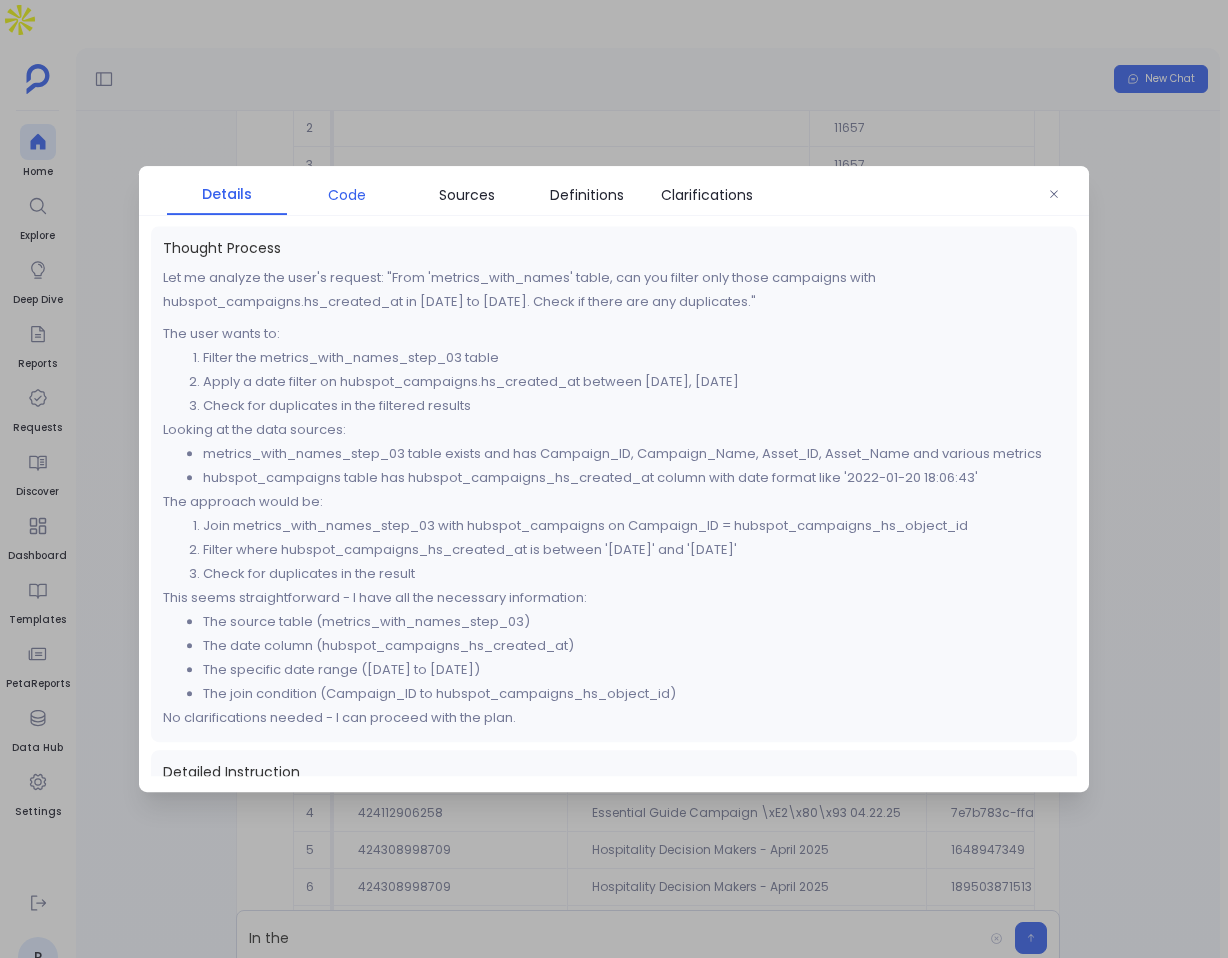 click on "Code" at bounding box center (347, 195) 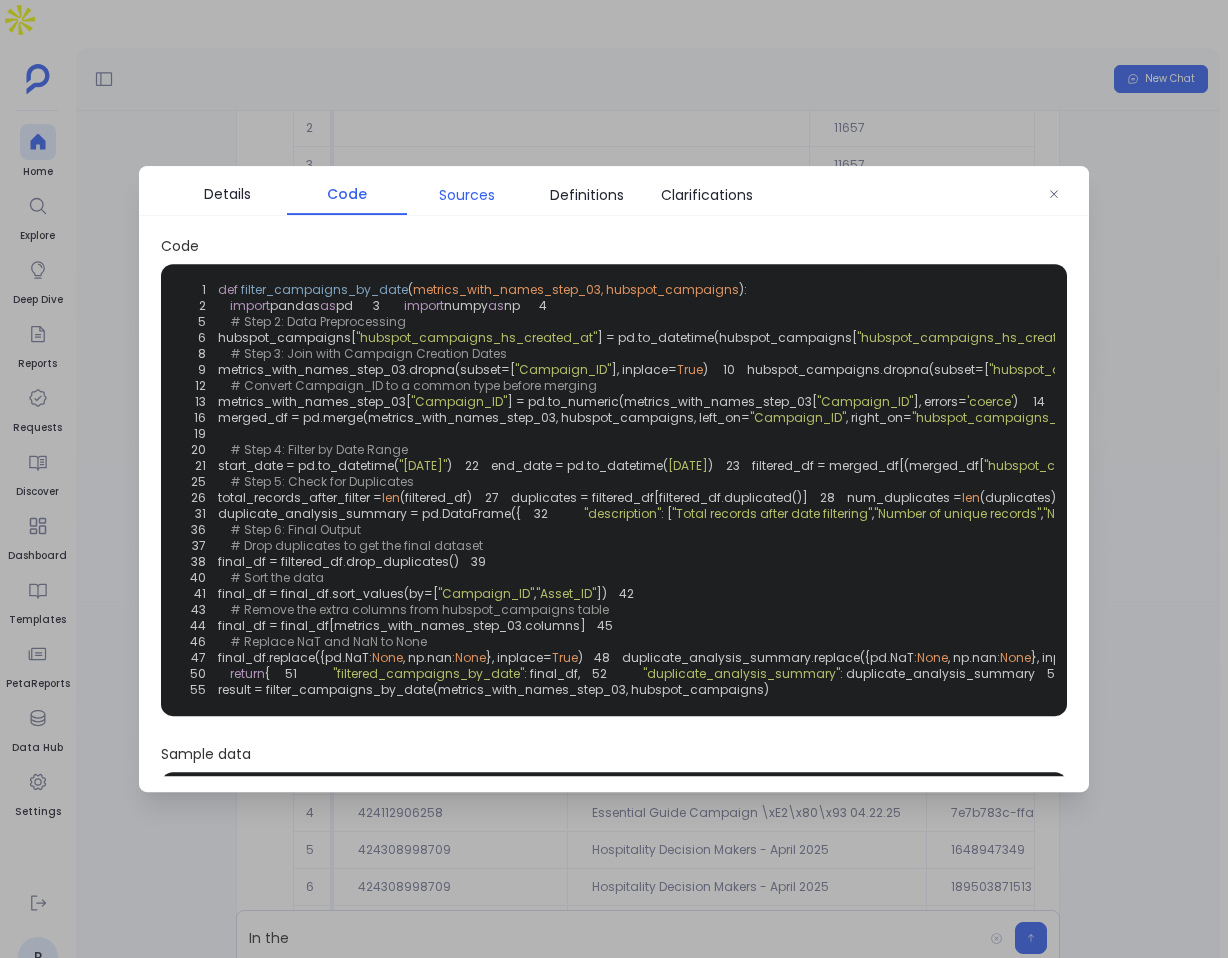 click on "Sources" at bounding box center [467, 195] 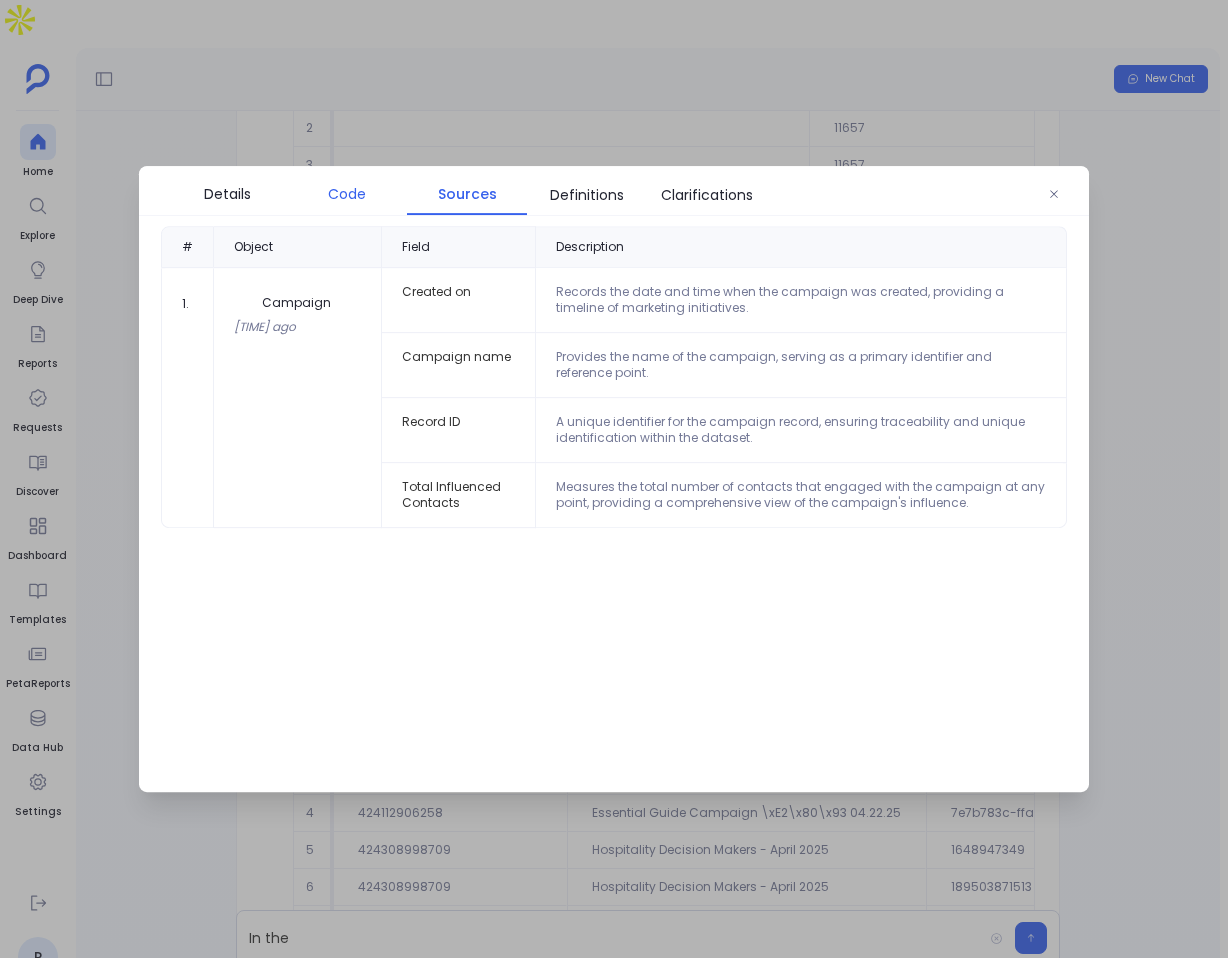 click on "Code" at bounding box center [347, 194] 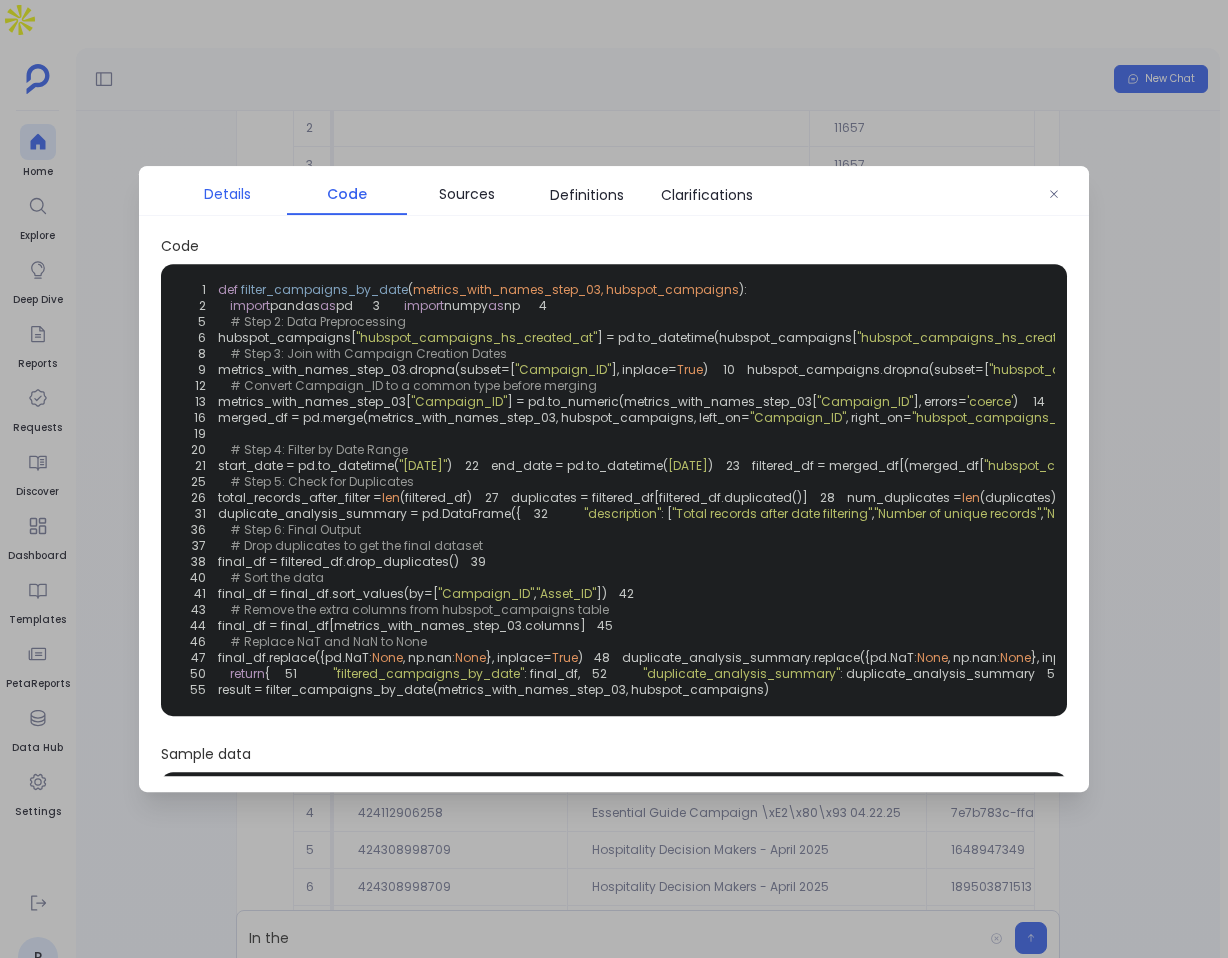 click on "Details" at bounding box center [227, 194] 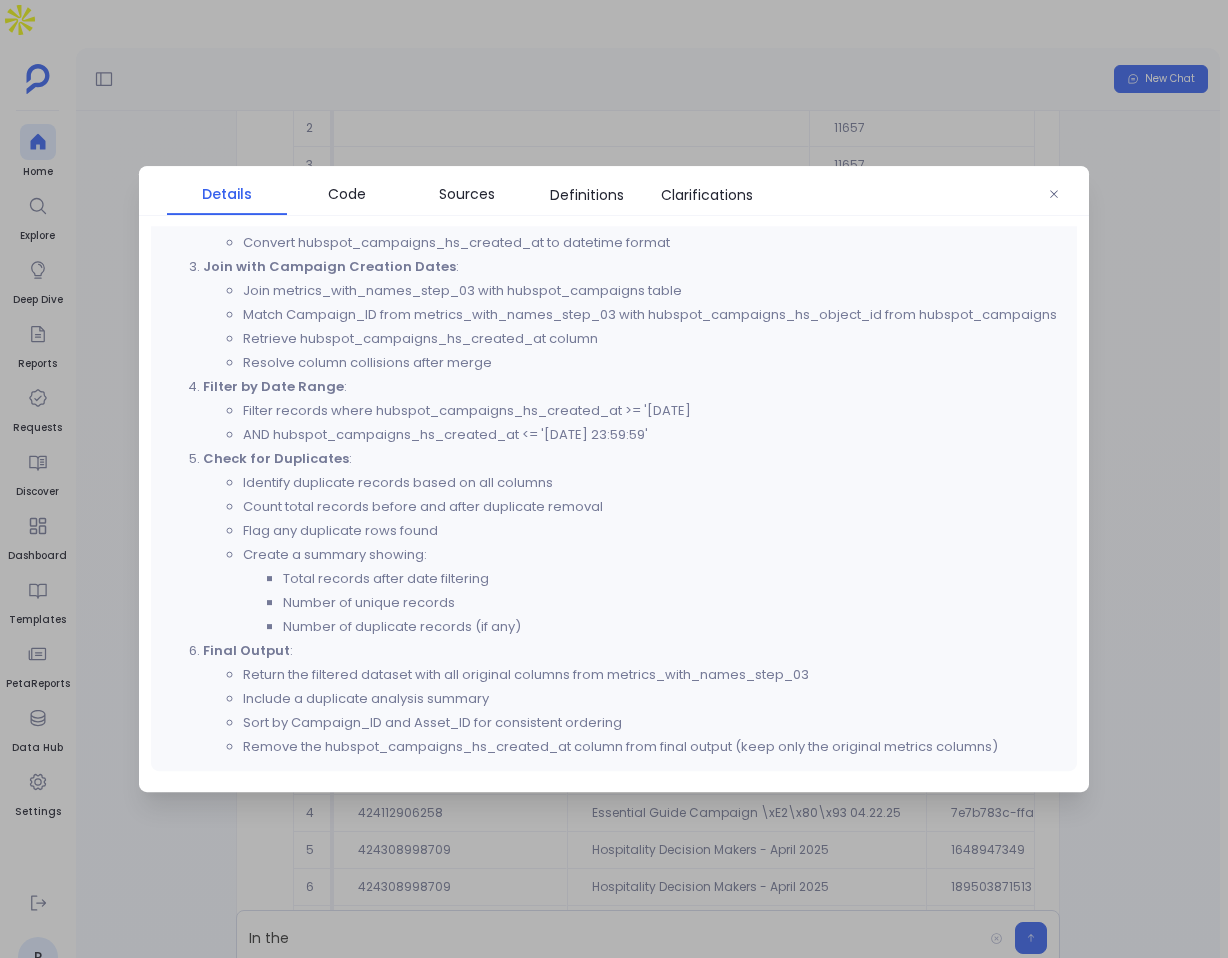 scroll, scrollTop: 661, scrollLeft: 0, axis: vertical 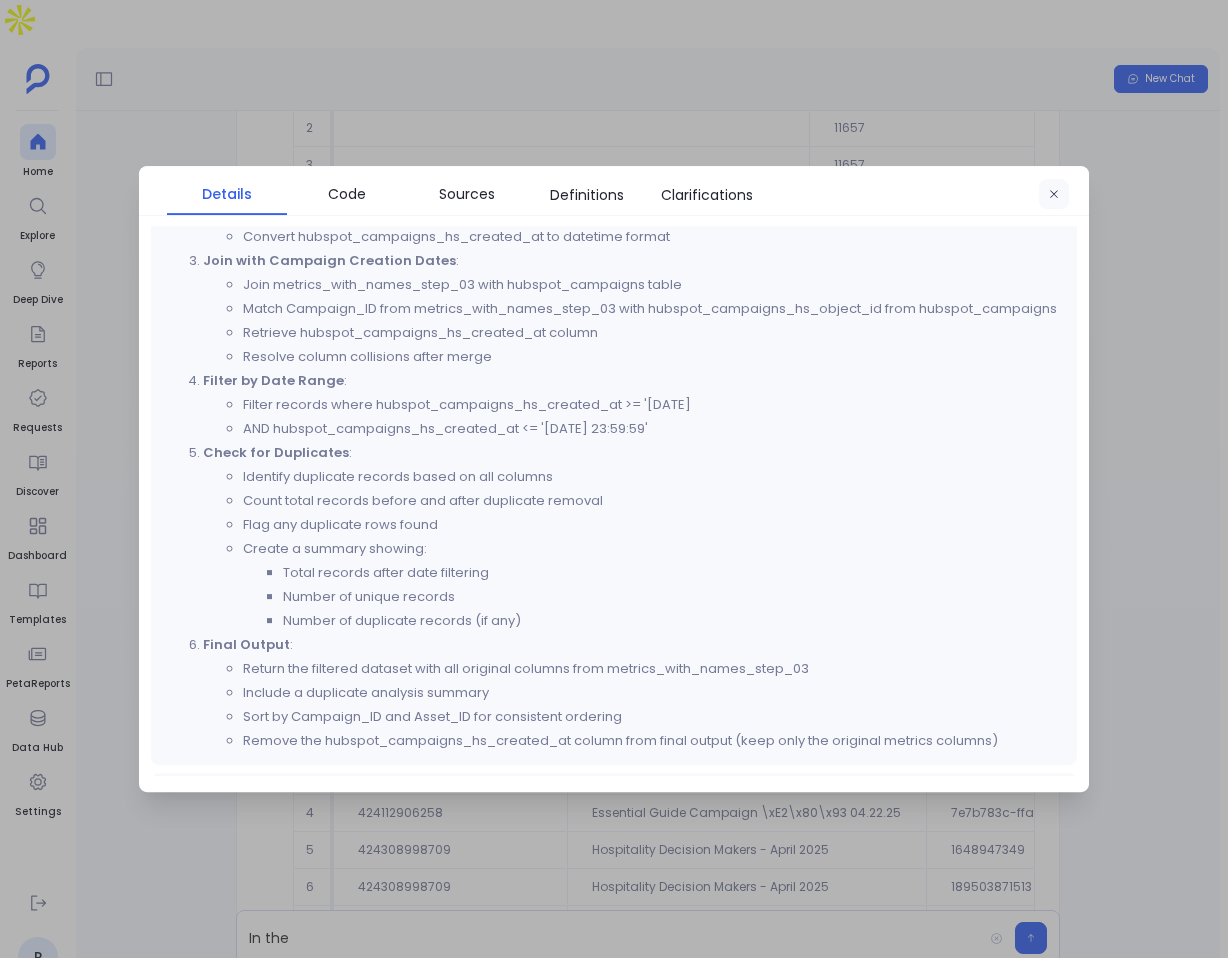 click at bounding box center [1054, 195] 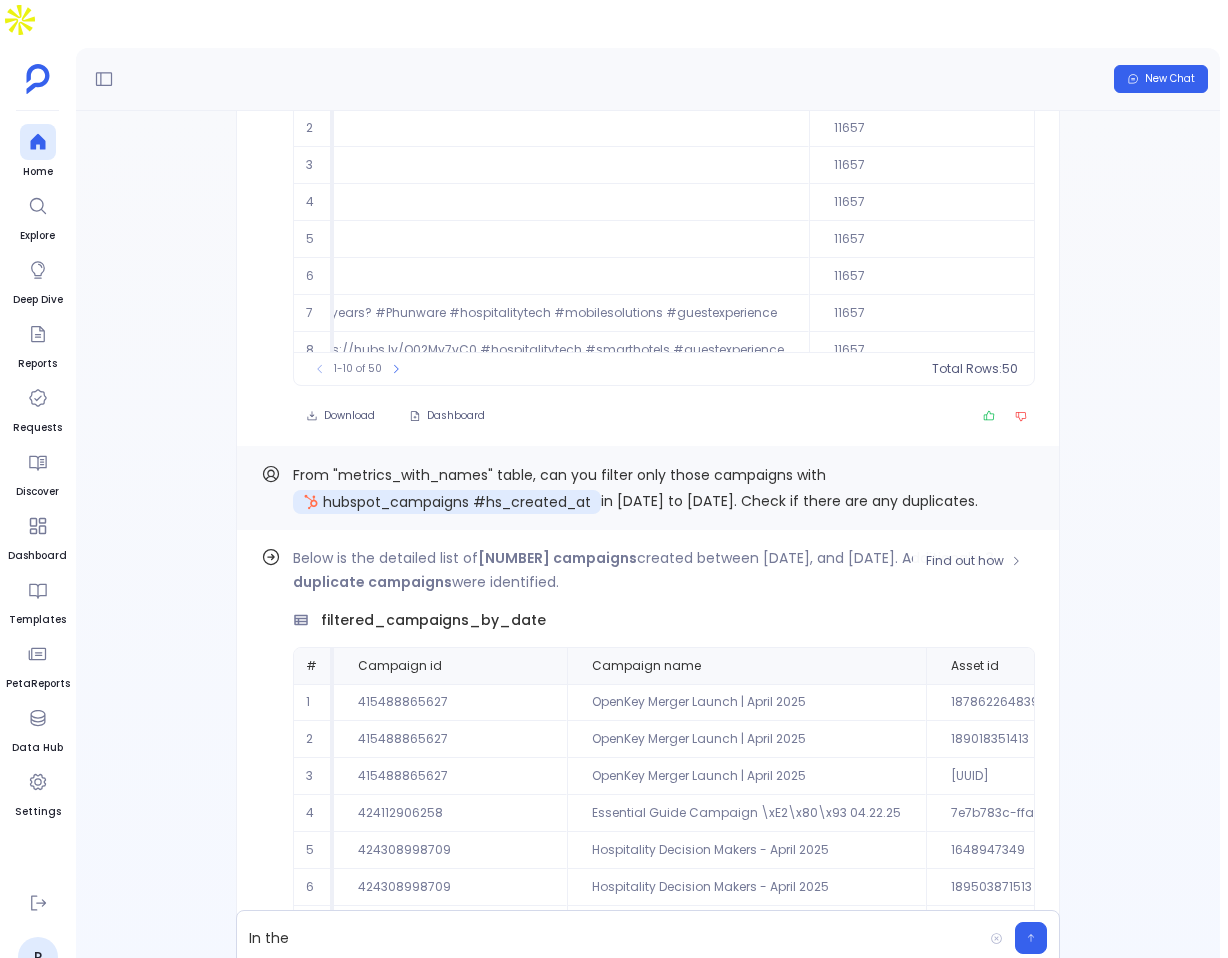 scroll, scrollTop: 96, scrollLeft: 0, axis: vertical 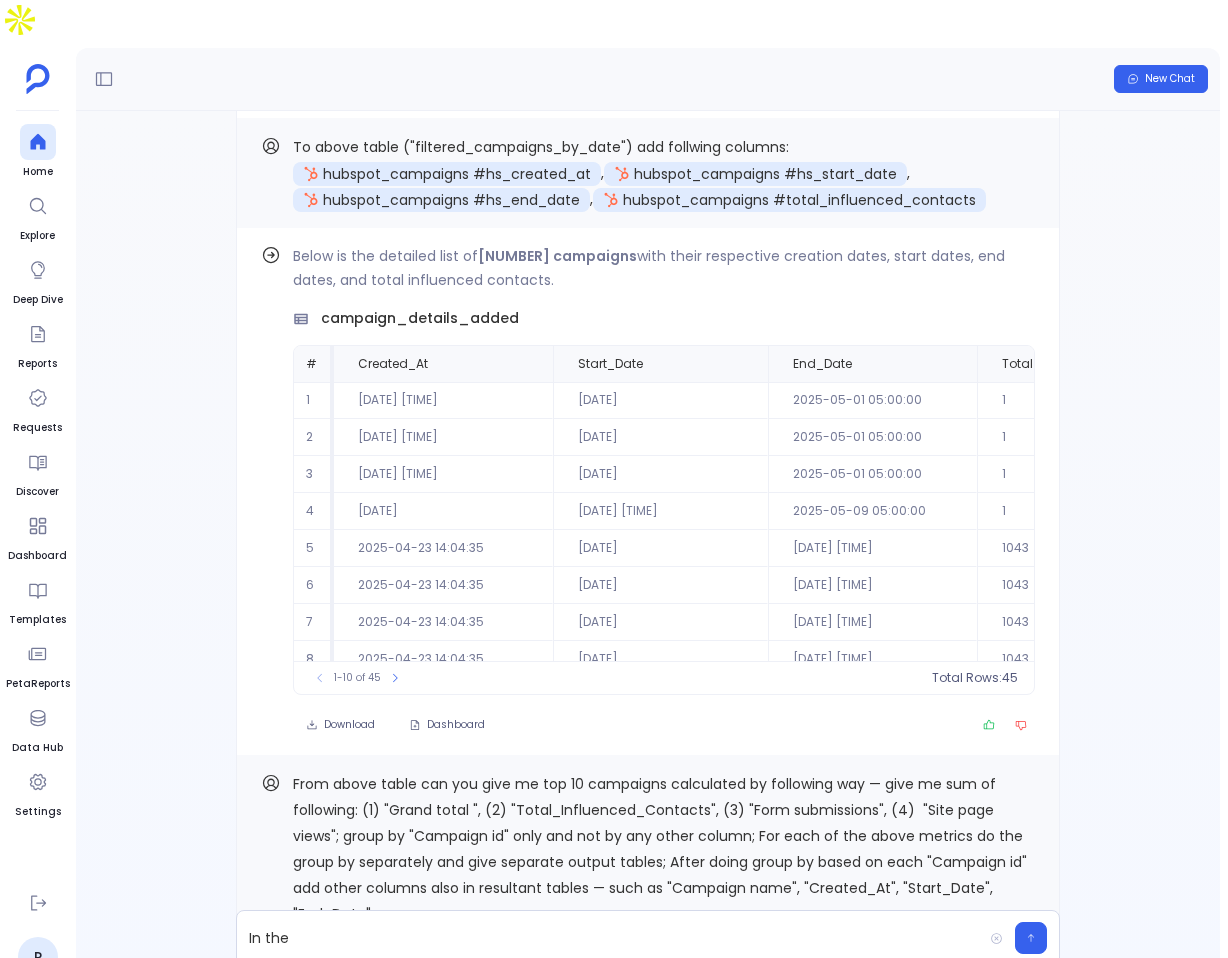 type 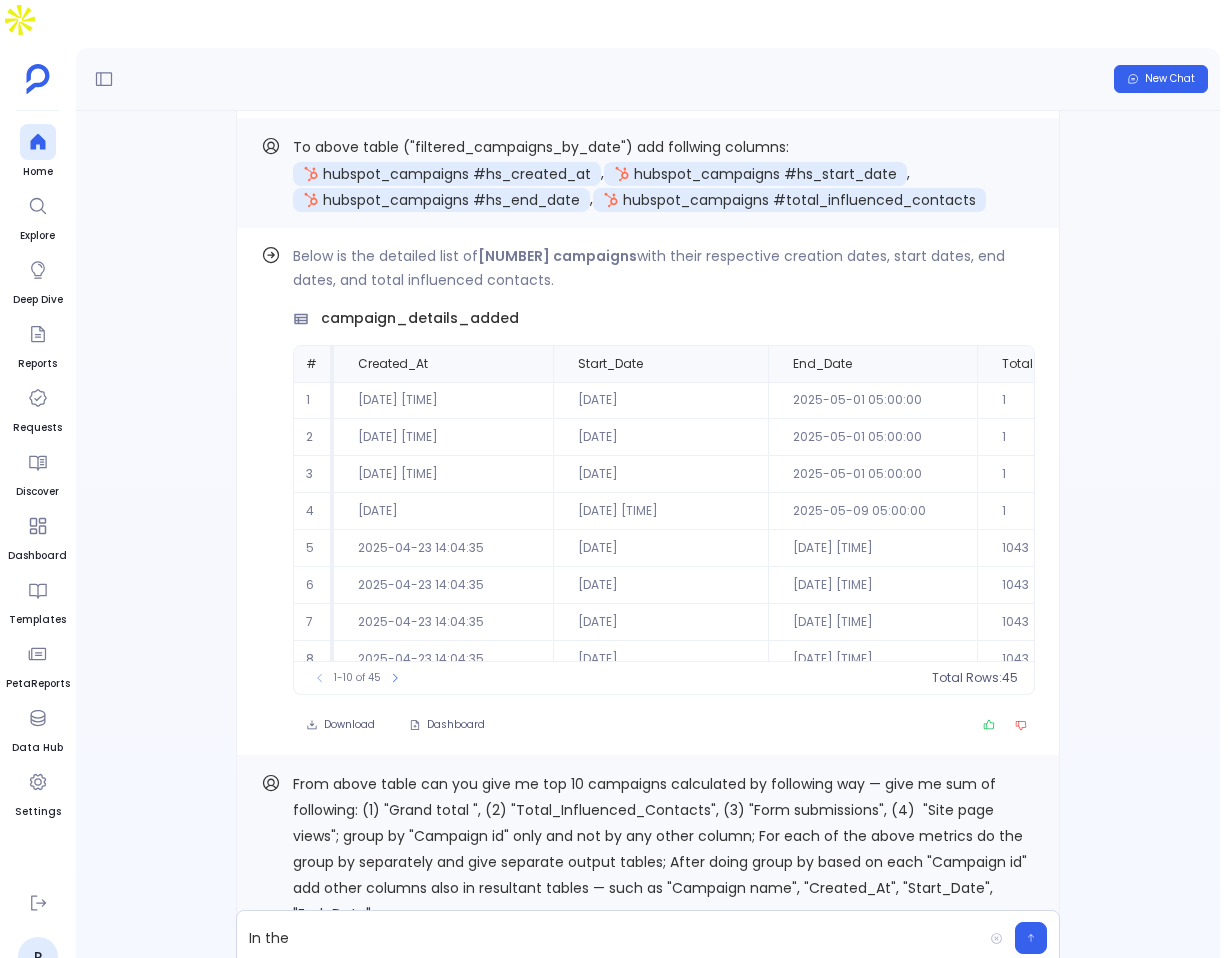 scroll, scrollTop: -3340, scrollLeft: 0, axis: vertical 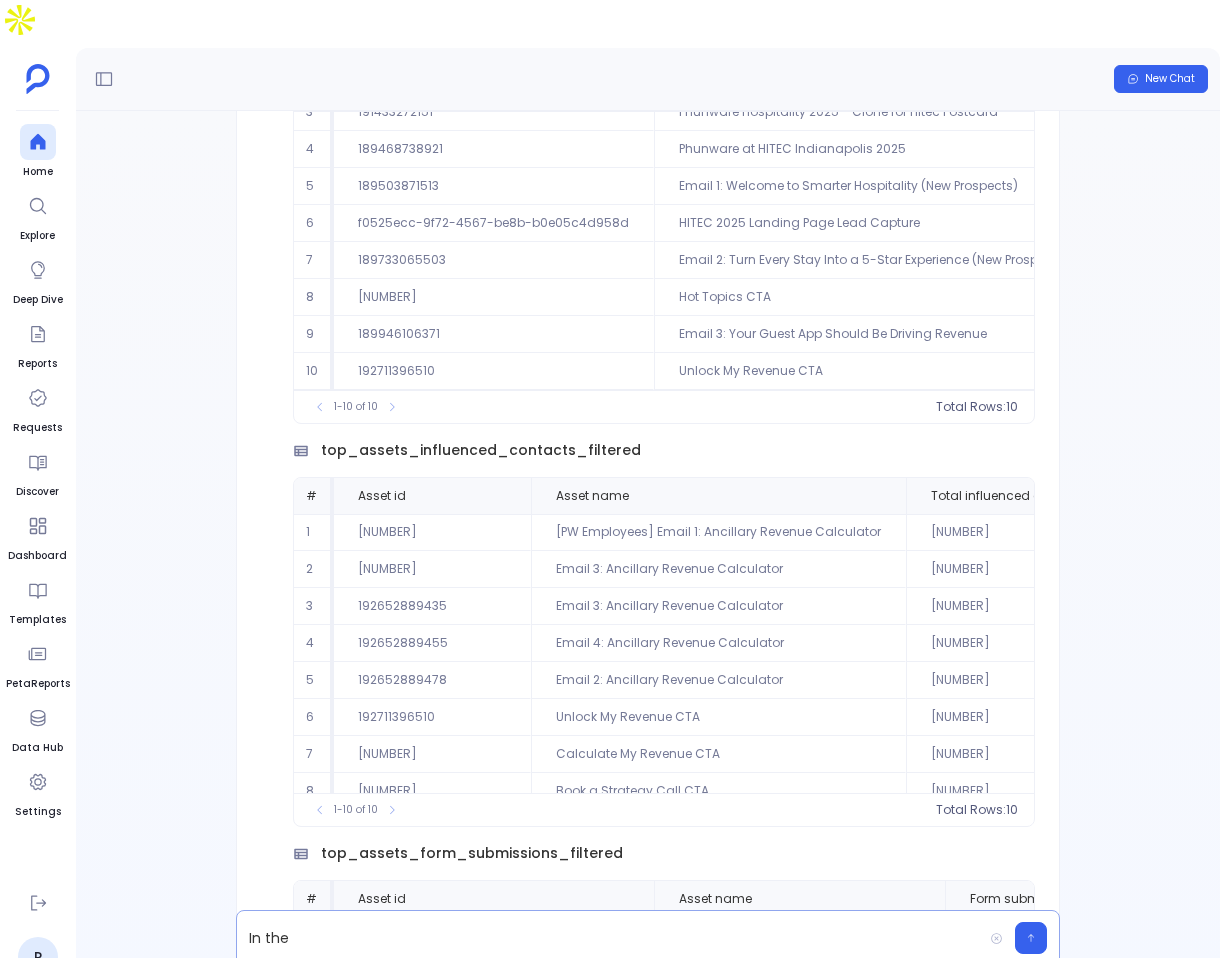 click on "In the" at bounding box center (609, 938) 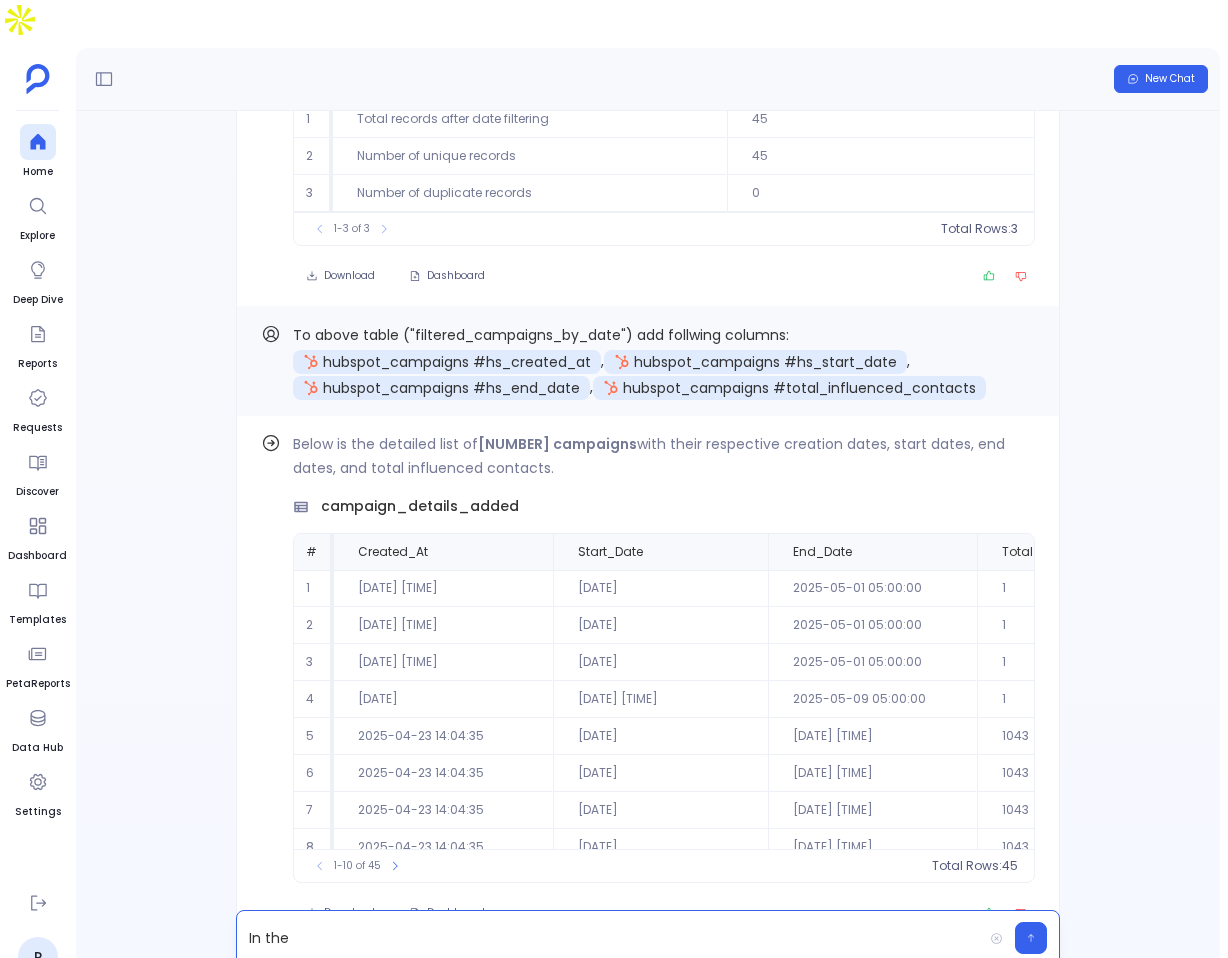 scroll, scrollTop: -3533, scrollLeft: 0, axis: vertical 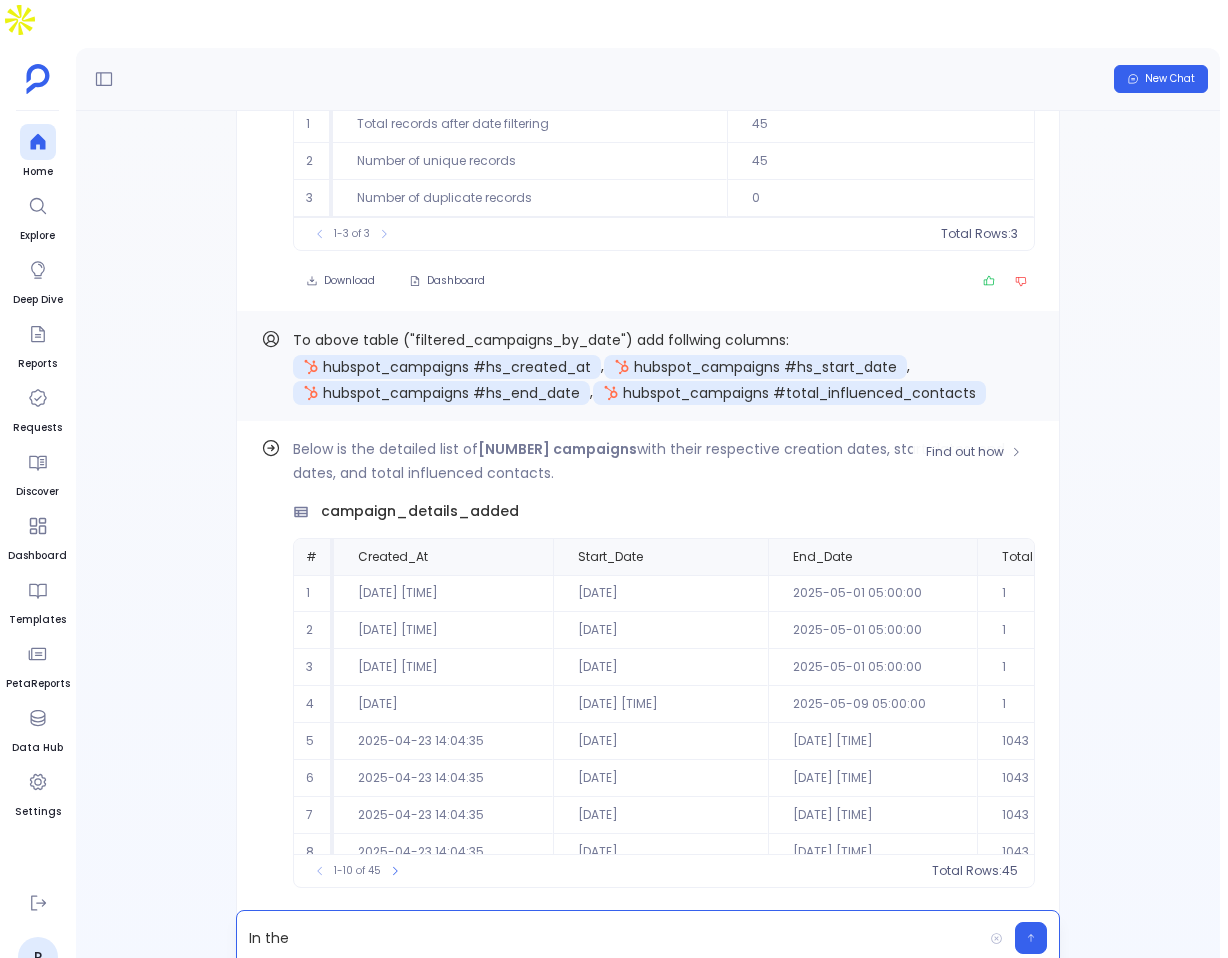 click on "Below is the detailed list of 45 campaigns with their respective creation dates, start dates, end dates, and total influenced contacts. campaign_details_added # Created_At Start_Date End_Date Total_Influenced_Contacts Campaign id Campaign name Asset id Asset name Marketing email clicks Marketing email opens Email marketing total Social facebook clicks Social linkedin clicks Social twitter clicks Social broadcast total Landing page views Landing page submissions Landing page total Site page views Site page submissions Site page total Cta clicks Cta submissions Cta views Cta total Form views Form submissions Form total Web interactive clicks Web interactive views Web interactive total Ad engagements total Grand total 1 [DATE] [DATETIME] [DATETIME] 1 [NUMBER] [NAME] [NUMBER] [NAME] 0 0 0 0 0 0 0 0 0 0 0 2 2 0 0 0 0 0 0 0 0 0 0 0 2 2 [DATE] [DATETIME] [DATETIME] 1 [NUMBER] 0 0 0 0" at bounding box center [664, 662] 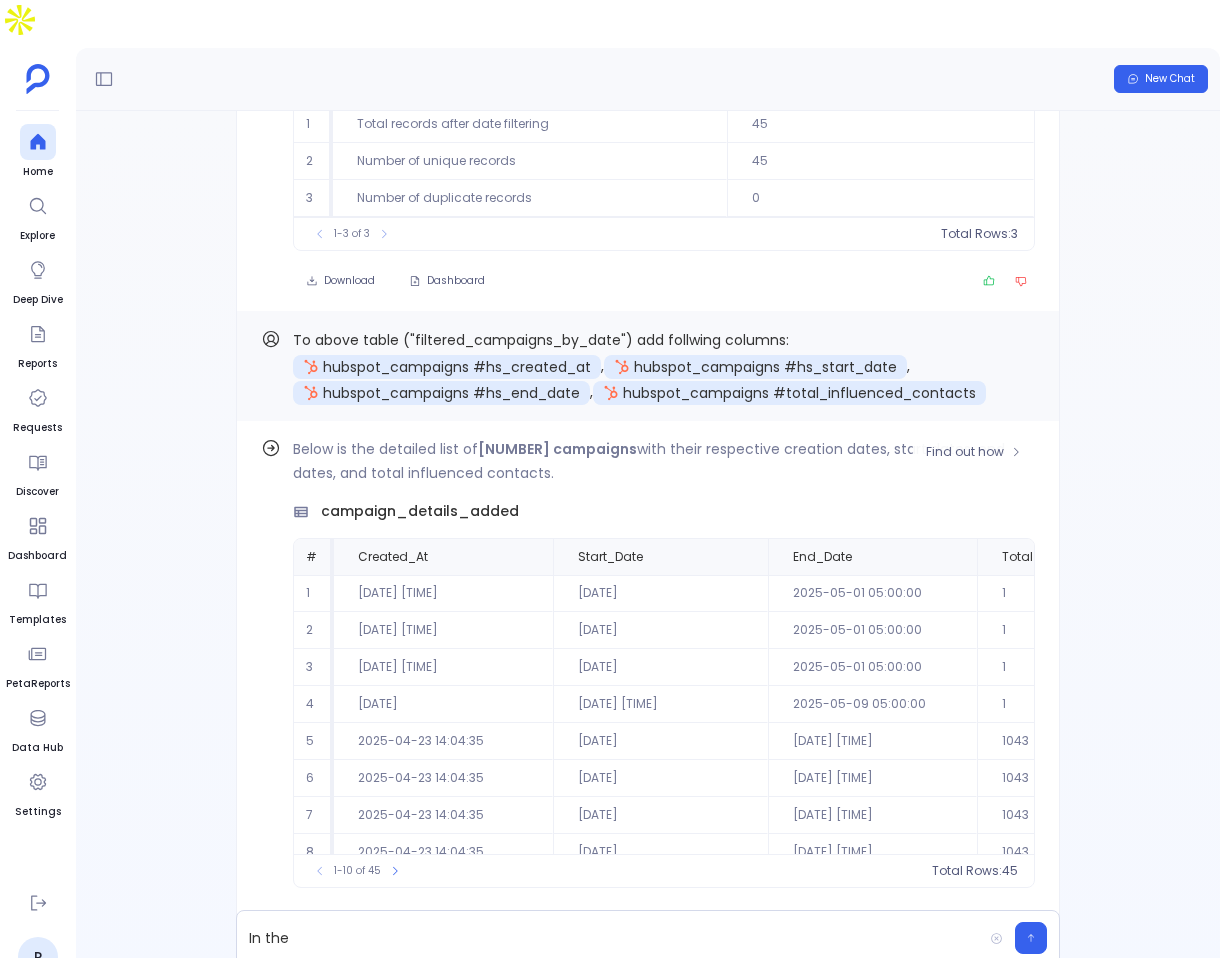 click on "Below is the detailed list of 45 campaigns with their respective creation dates, start dates, end dates, and total influenced contacts. campaign_details_added # Created_At Start_Date End_Date Total_Influenced_Contacts Campaign id Campaign name Asset id Asset name Marketing email clicks Marketing email opens Email marketing total Social facebook clicks Social linkedin clicks Social twitter clicks Social broadcast total Landing page views Landing page submissions Landing page total Site page views Site page submissions Site page total Cta clicks Cta submissions Cta views Cta total Form views Form submissions Form total Web interactive clicks Web interactive views Web interactive total Ad engagements total Grand total 1 [DATE] [DATETIME] [DATETIME] 1 [NUMBER] [NAME] [NUMBER] [NAME] 0 0 0 0 0 0 0 0 0 0 0 2 2 0 0 0 0 0 0 0 0 0 0 0 2 2 [DATE] [DATETIME] [DATETIME] 1 [NUMBER] 0 0 0 0" at bounding box center [664, 662] 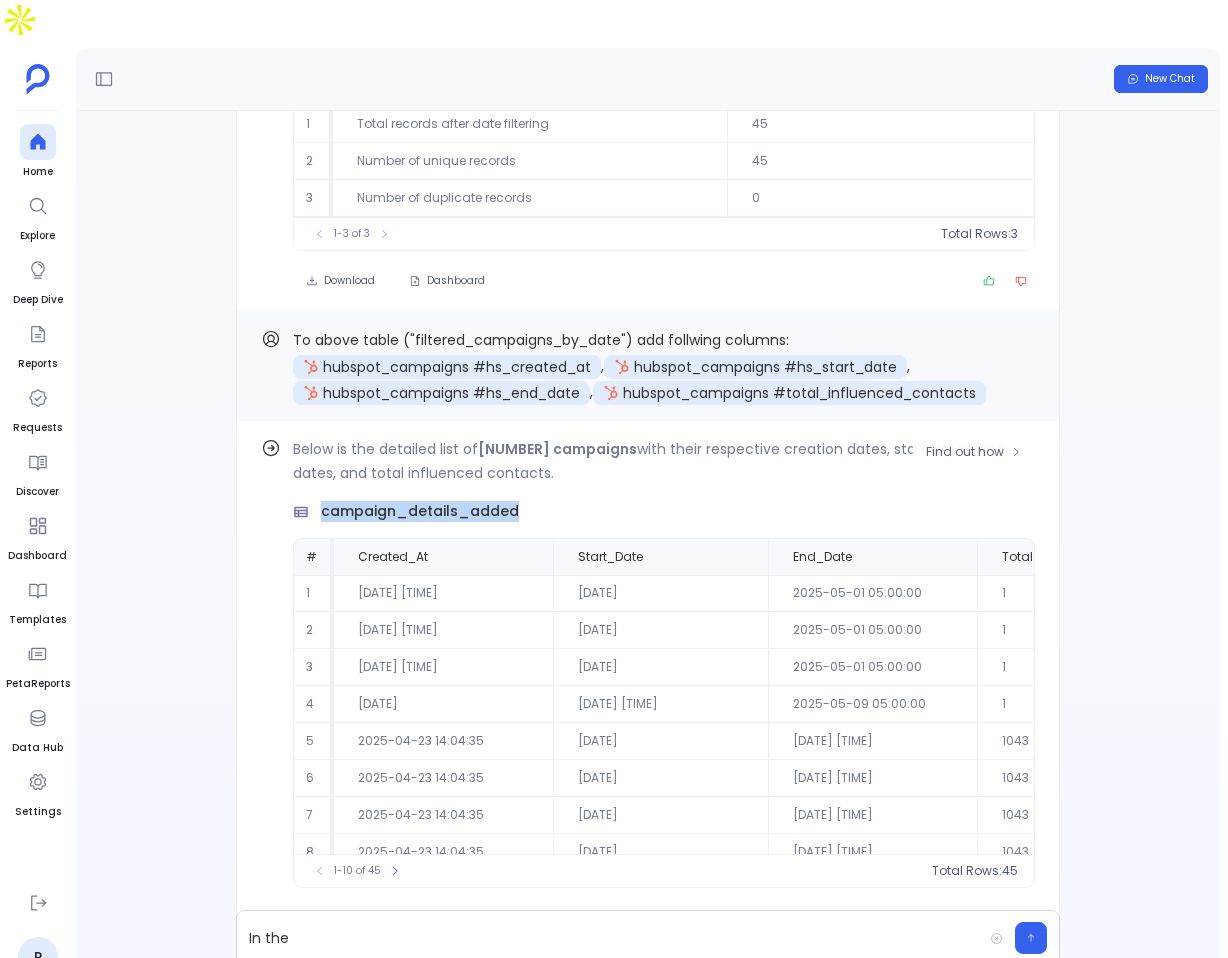 click on "campaign_details_added" at bounding box center [420, 511] 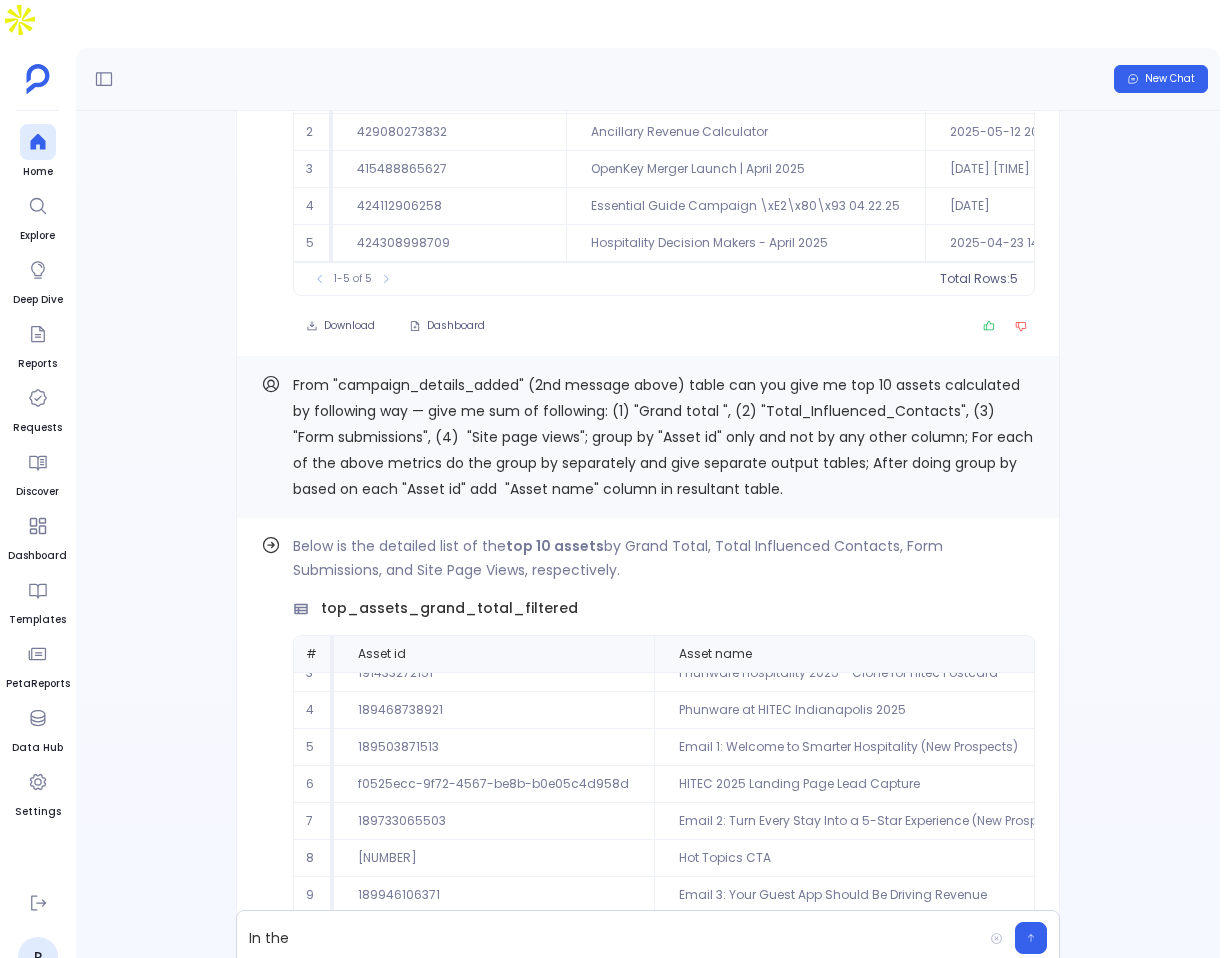 scroll, scrollTop: 0, scrollLeft: 0, axis: both 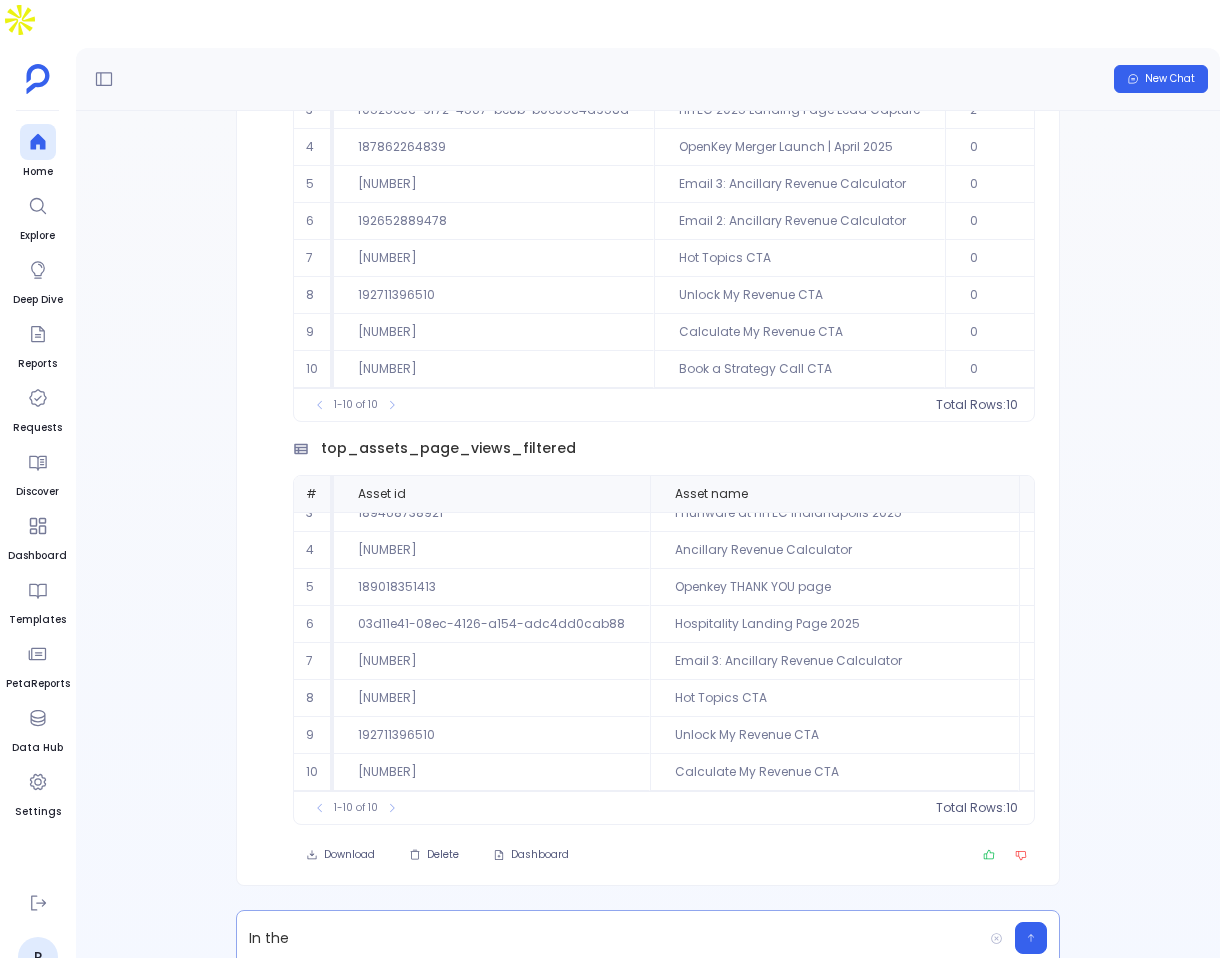 click on "In the" at bounding box center (609, 938) 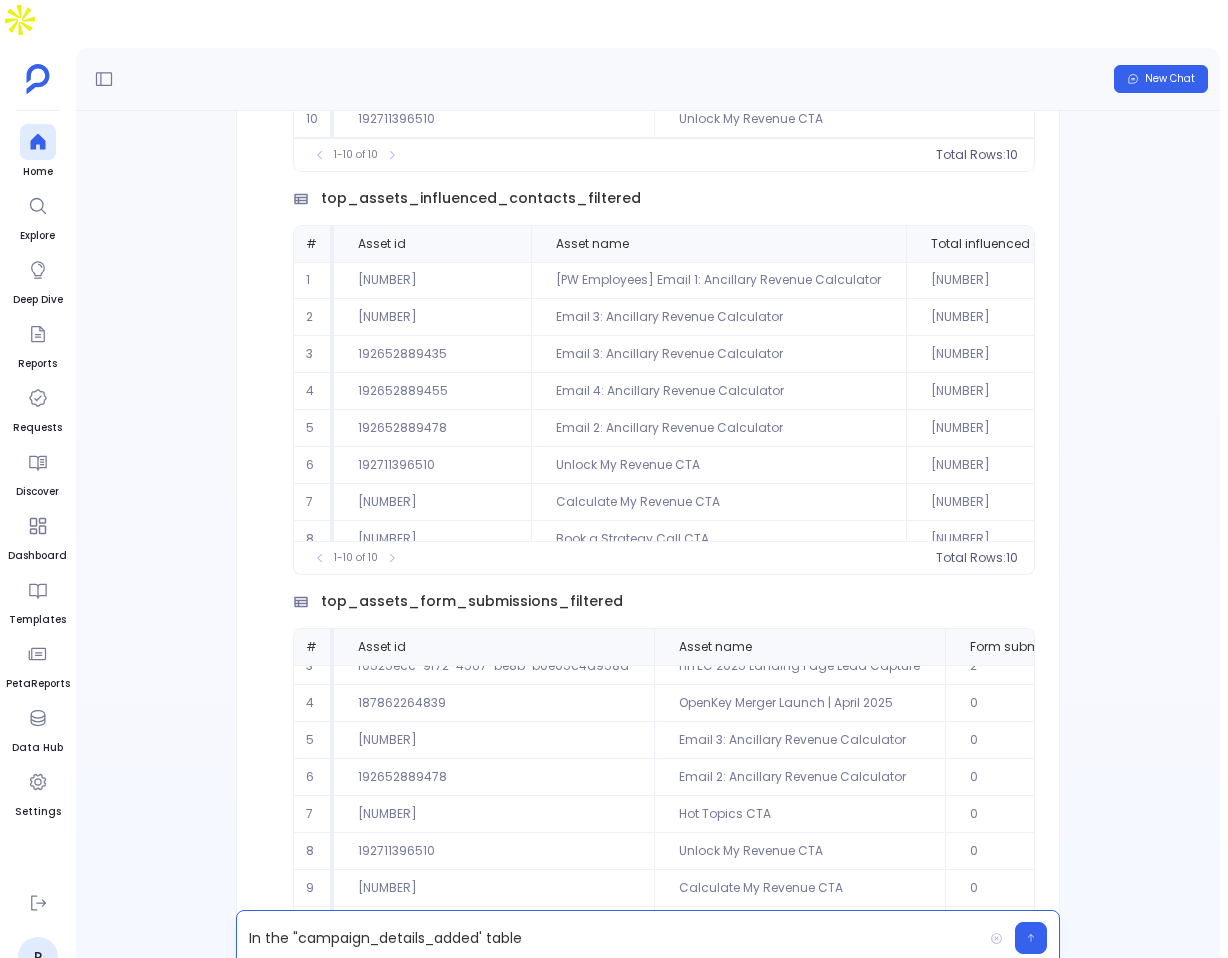 scroll, scrollTop: -1125, scrollLeft: 0, axis: vertical 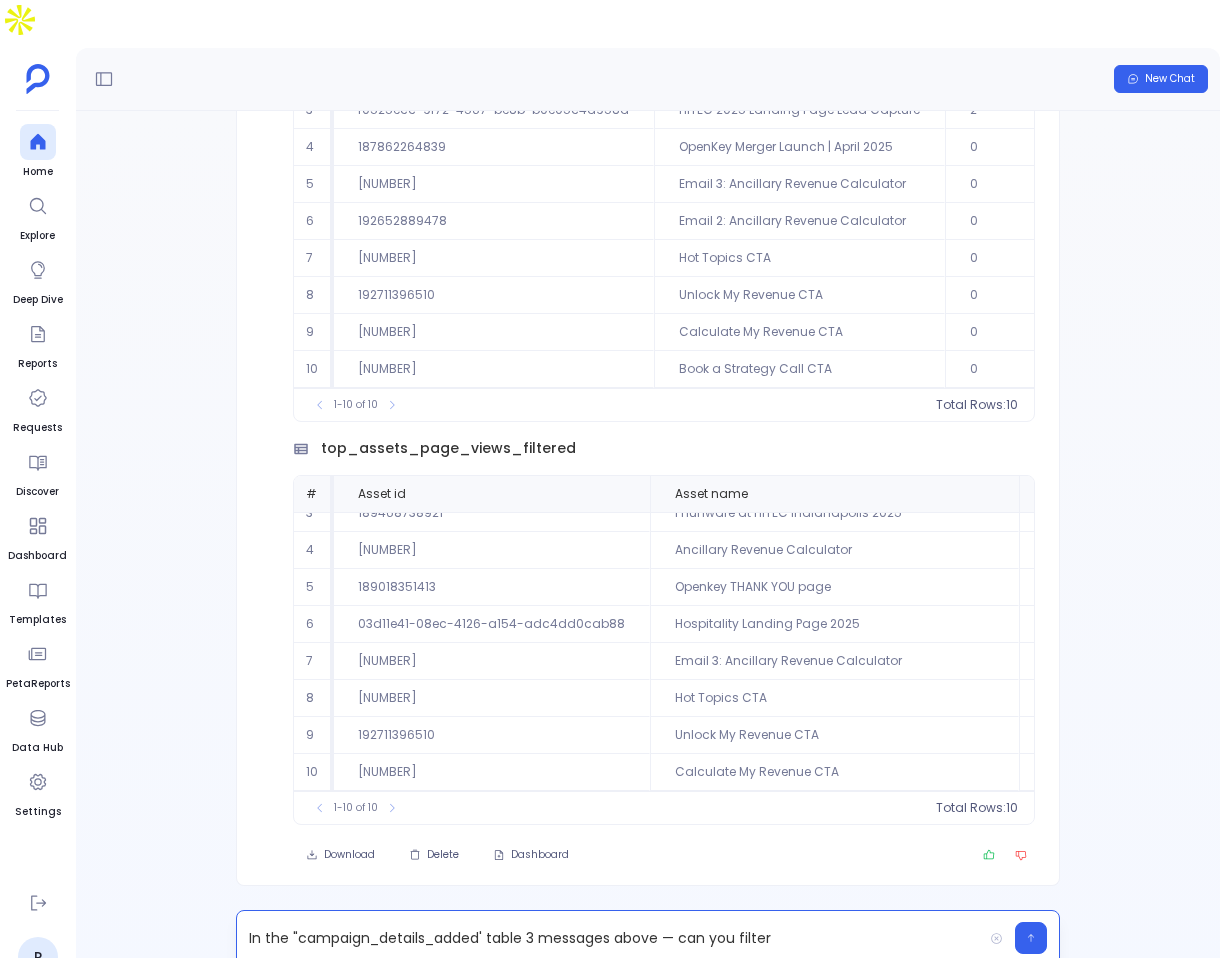 click on "In the "campaign_details_added' table 3 messages above — can you filter" at bounding box center (609, 938) 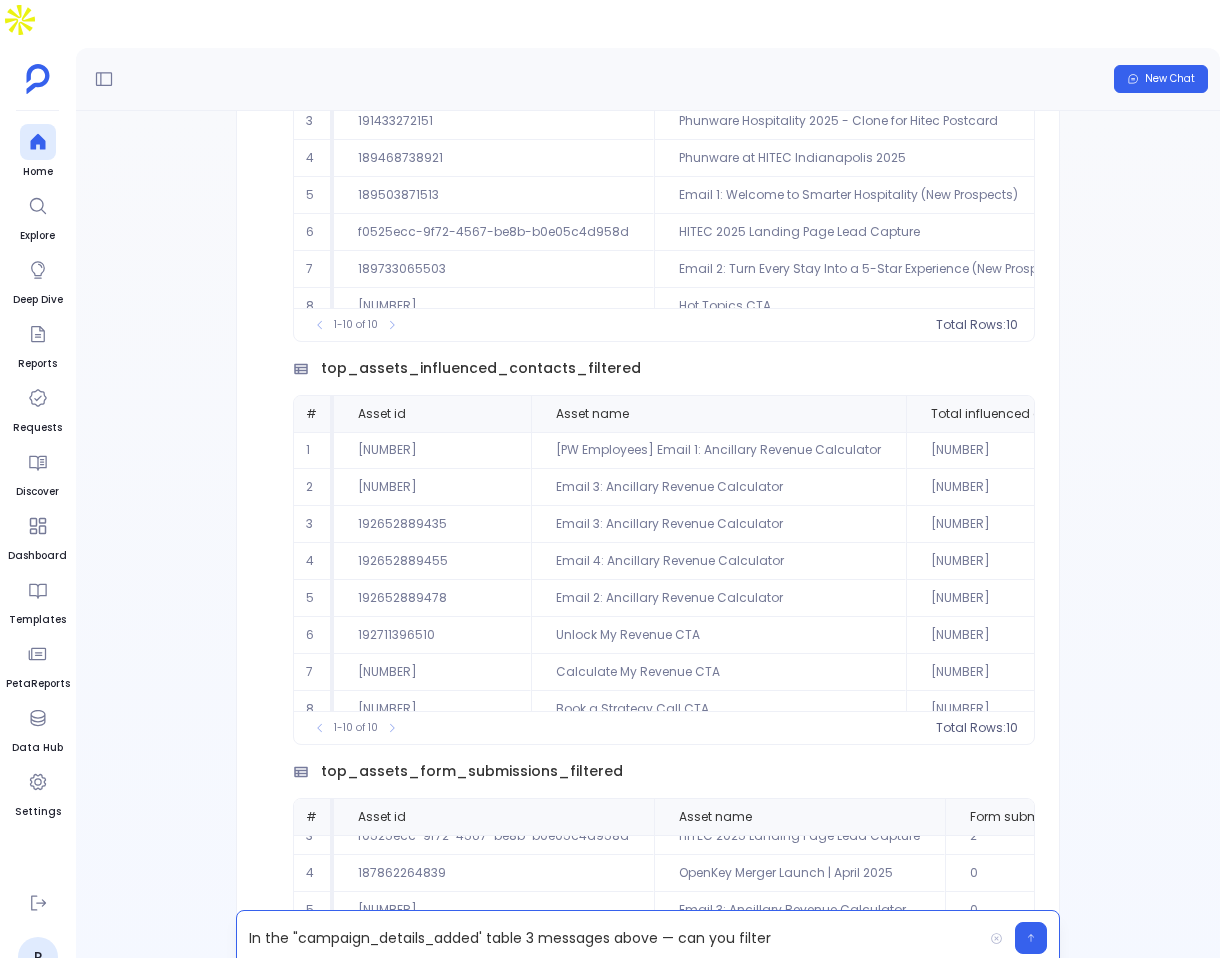 scroll, scrollTop: -730, scrollLeft: 0, axis: vertical 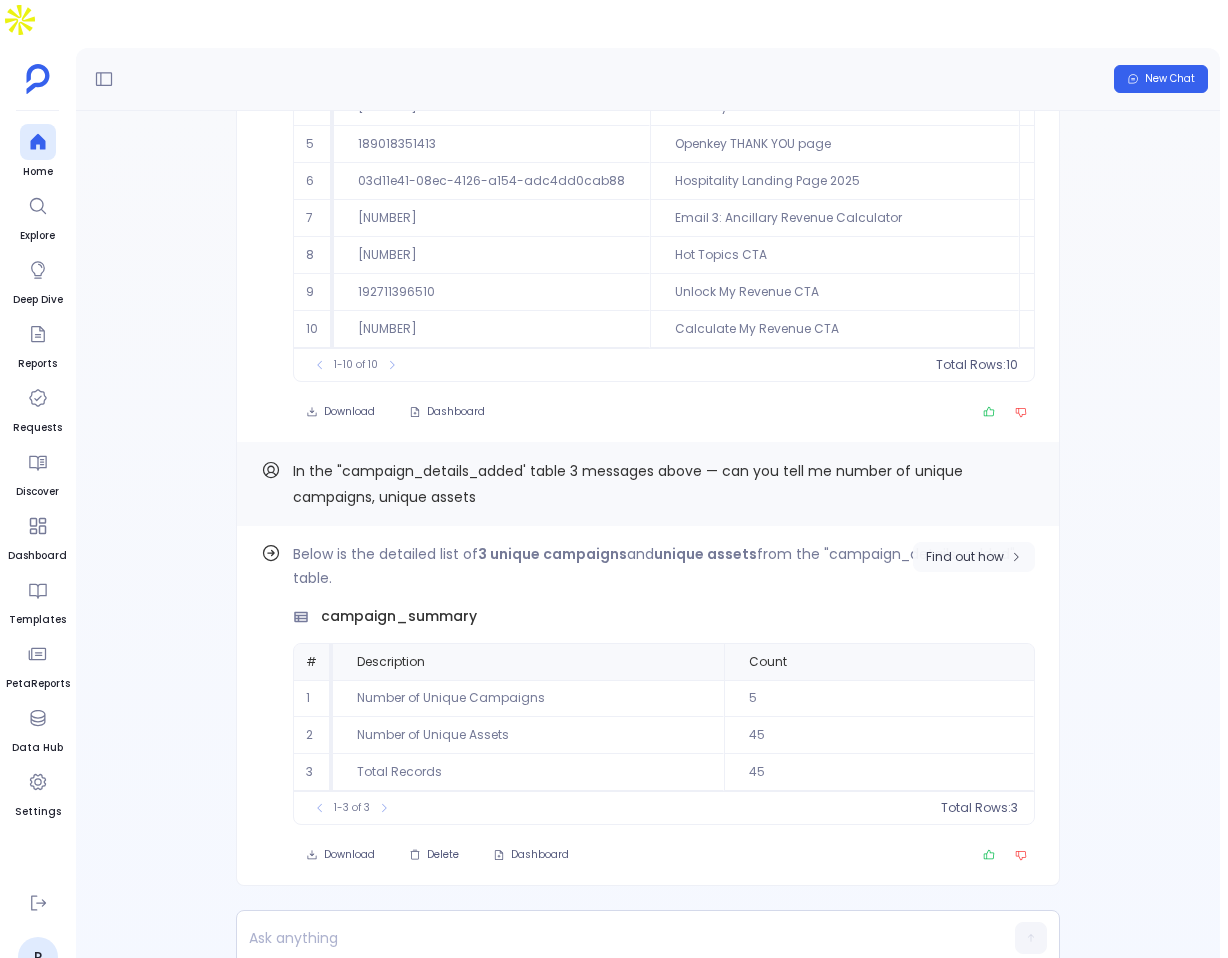 click on "Find out how" at bounding box center (965, 557) 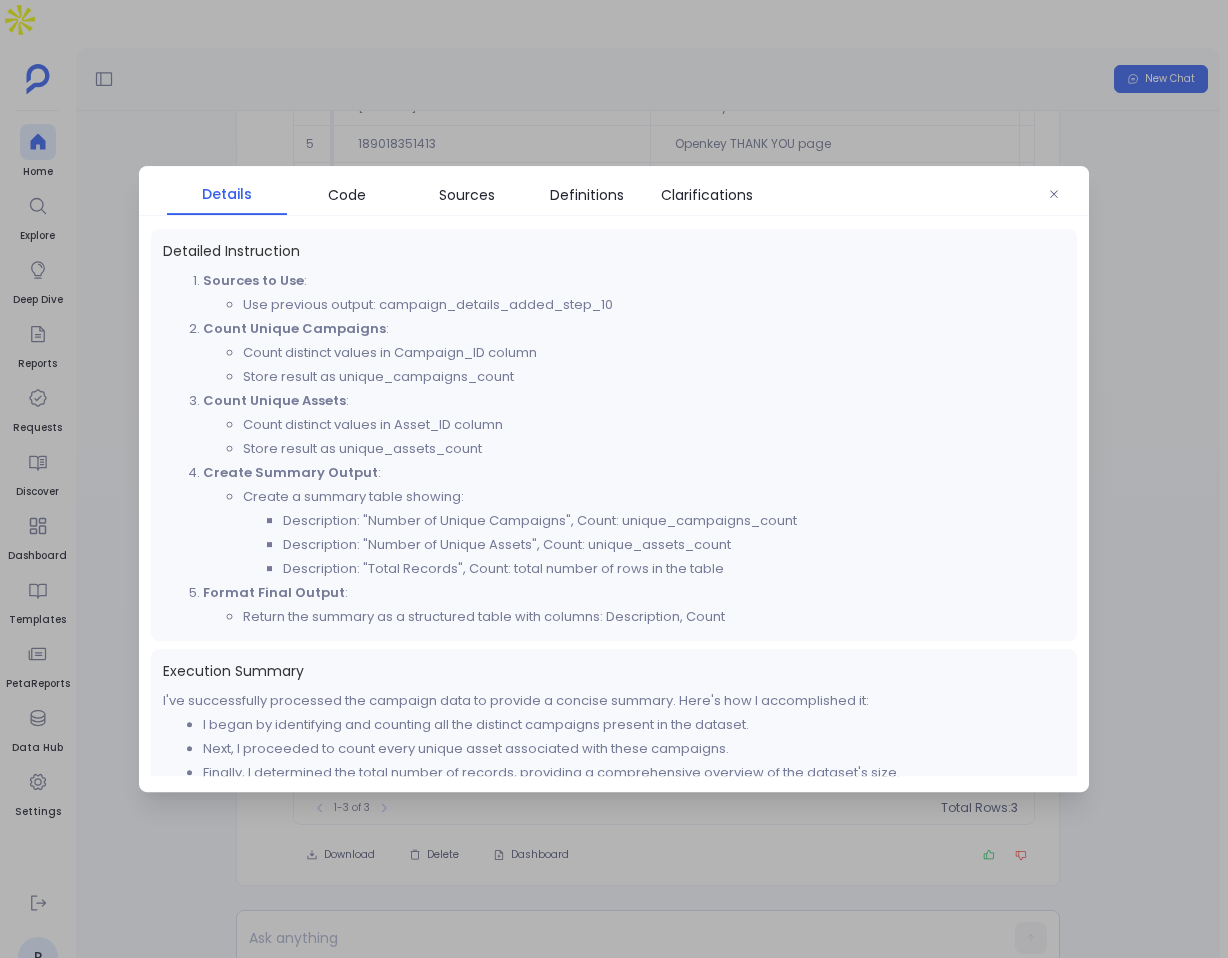 scroll, scrollTop: 346, scrollLeft: 0, axis: vertical 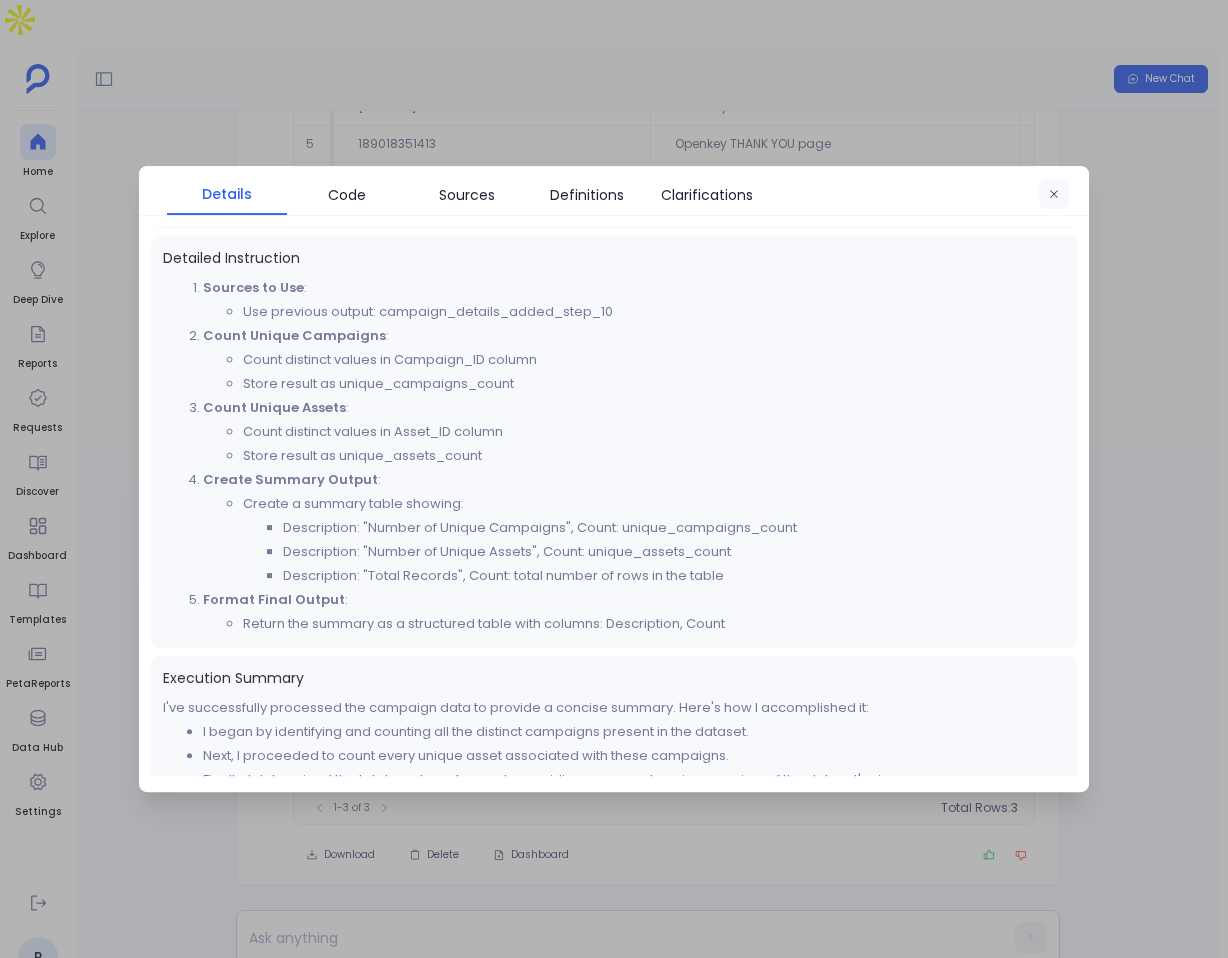 click at bounding box center (1054, 195) 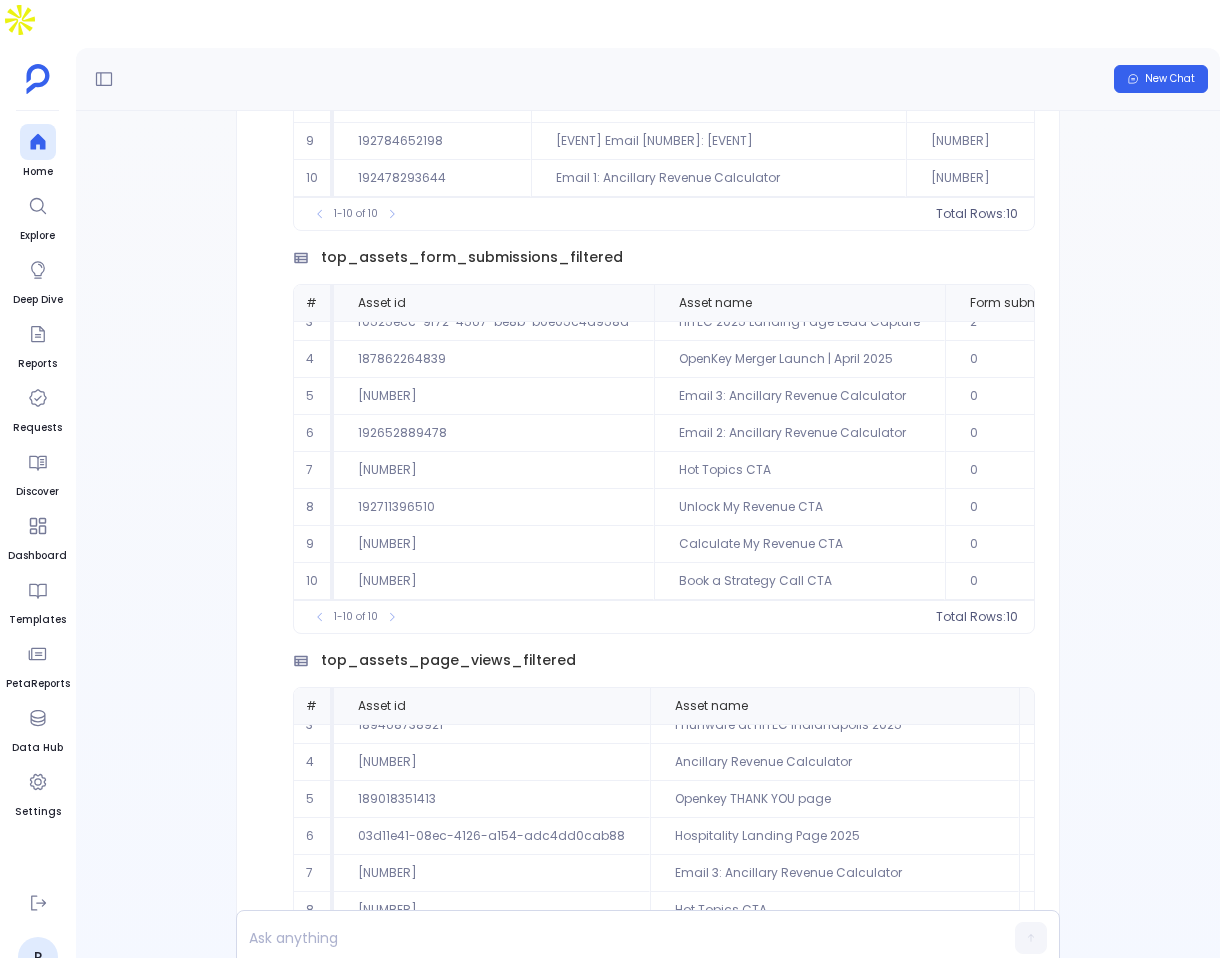 scroll, scrollTop: -751, scrollLeft: 0, axis: vertical 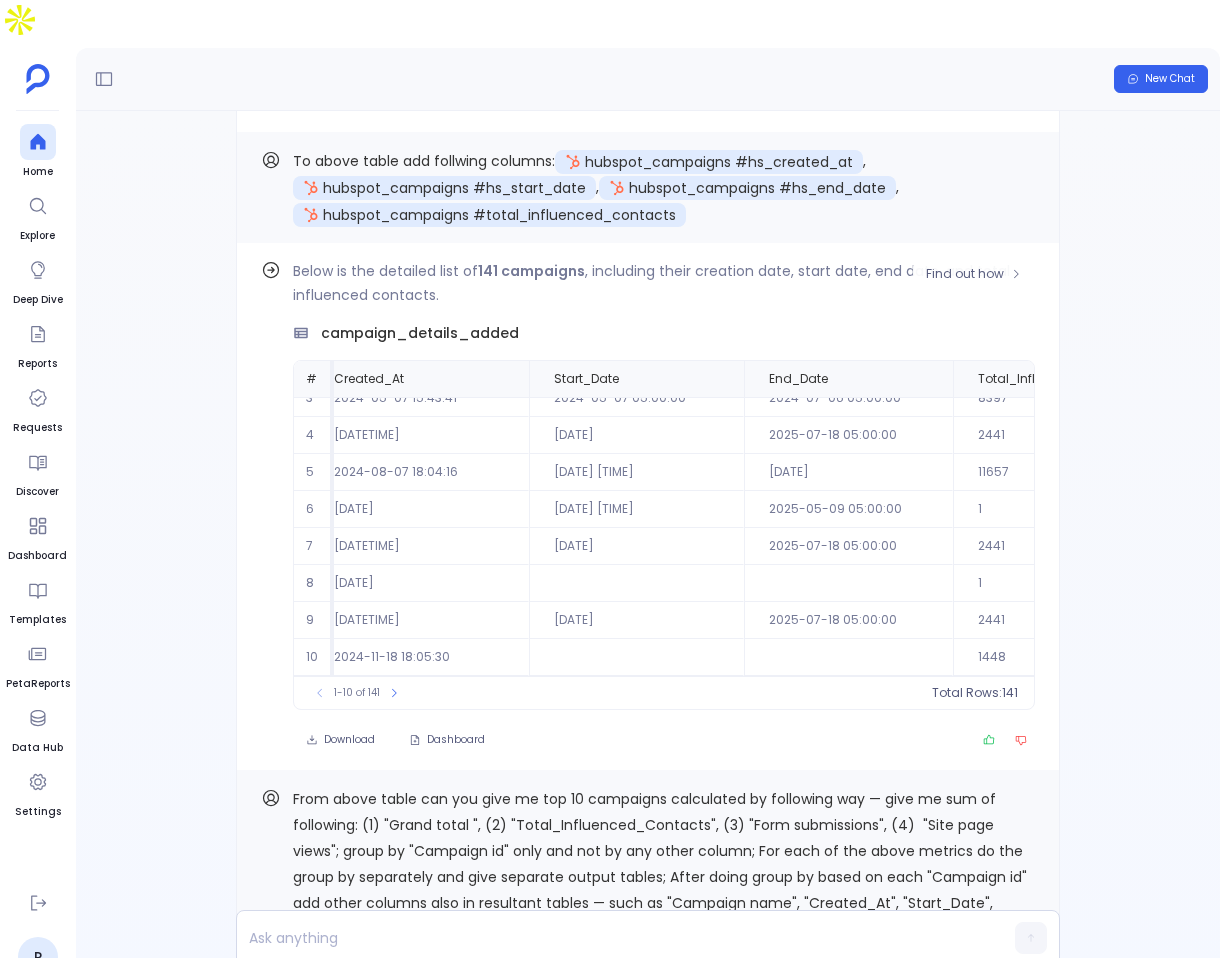 click on "campaign_details_added" at bounding box center [420, 333] 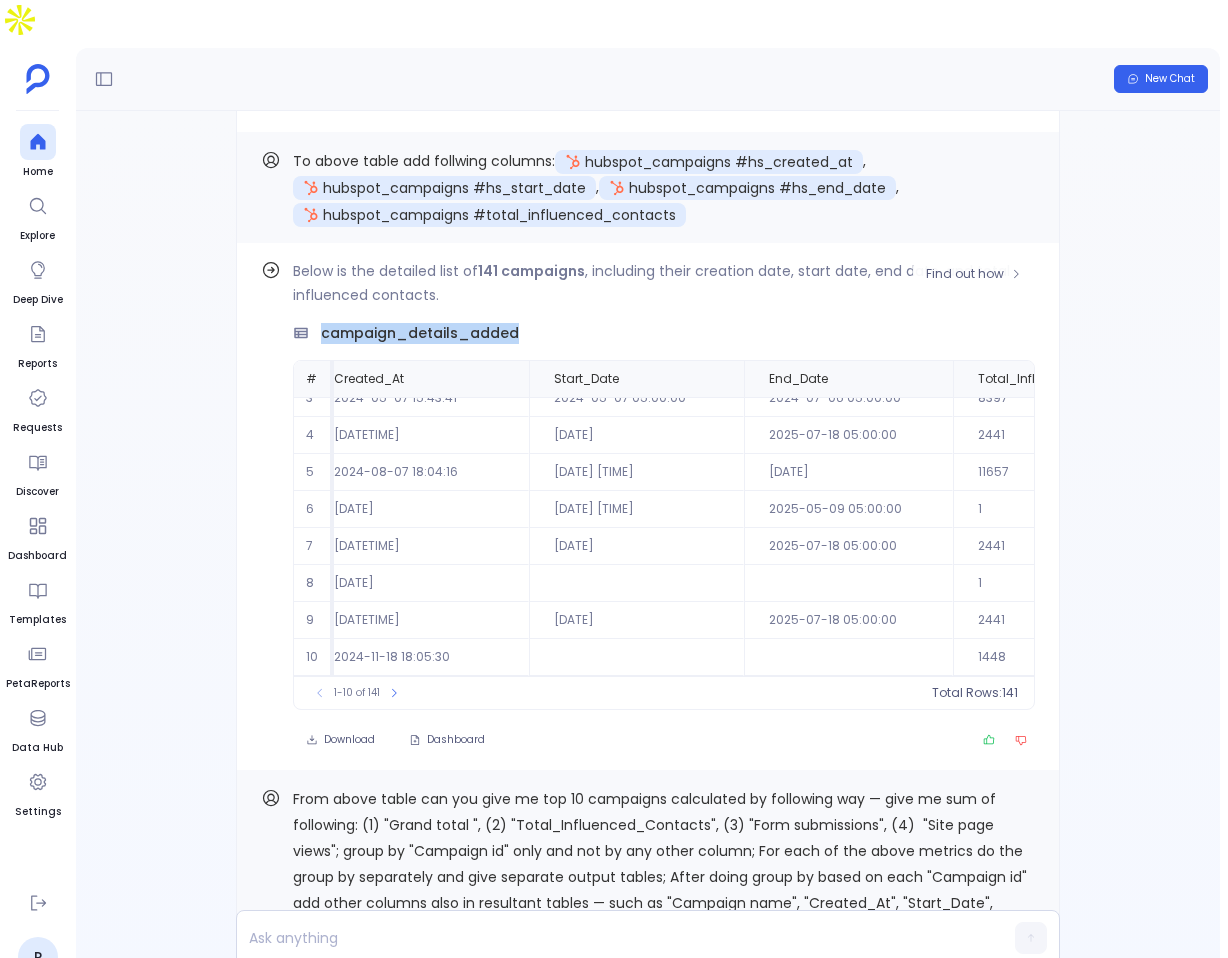 click on "campaign_details_added" at bounding box center (420, 333) 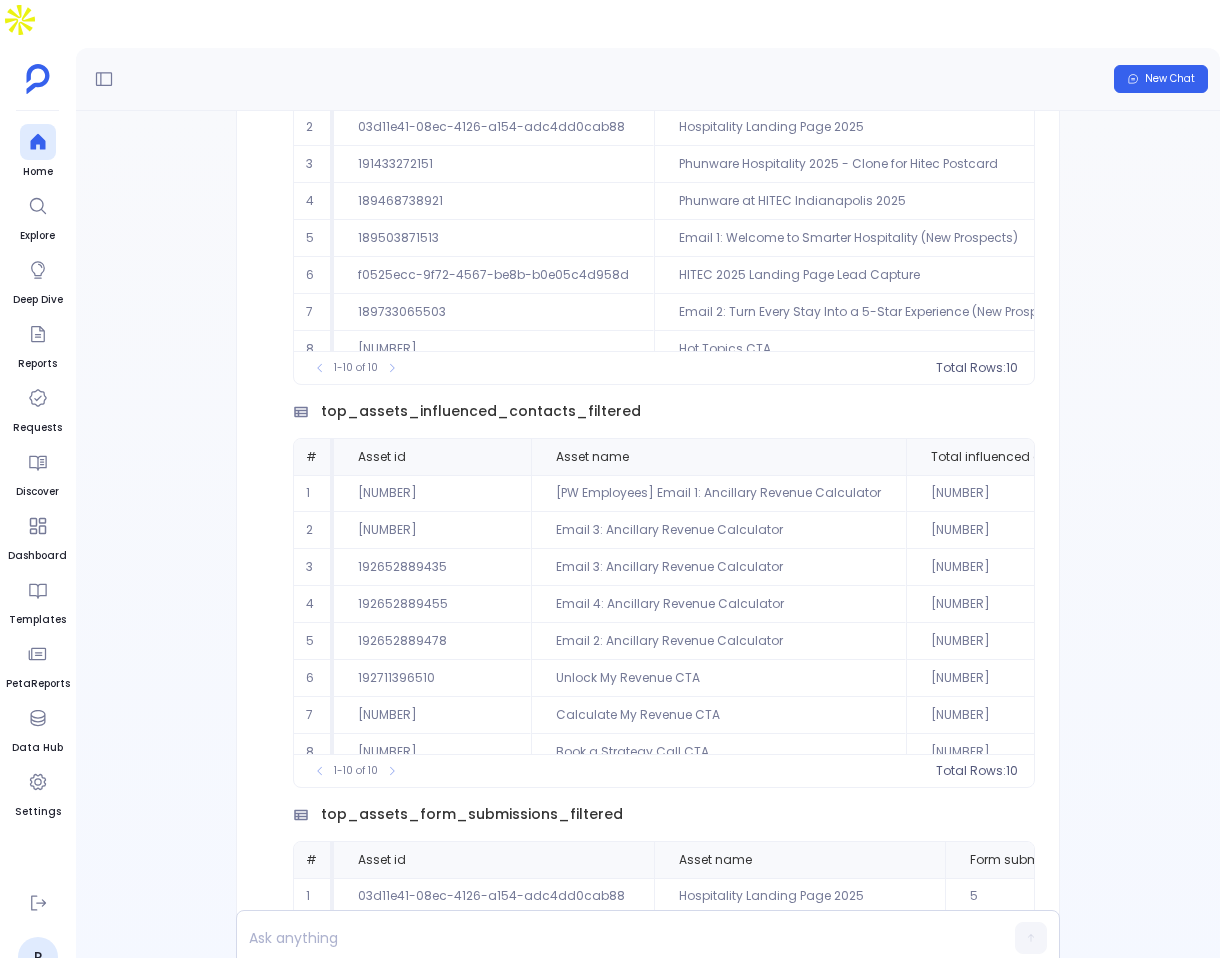 scroll, scrollTop: 0, scrollLeft: 0, axis: both 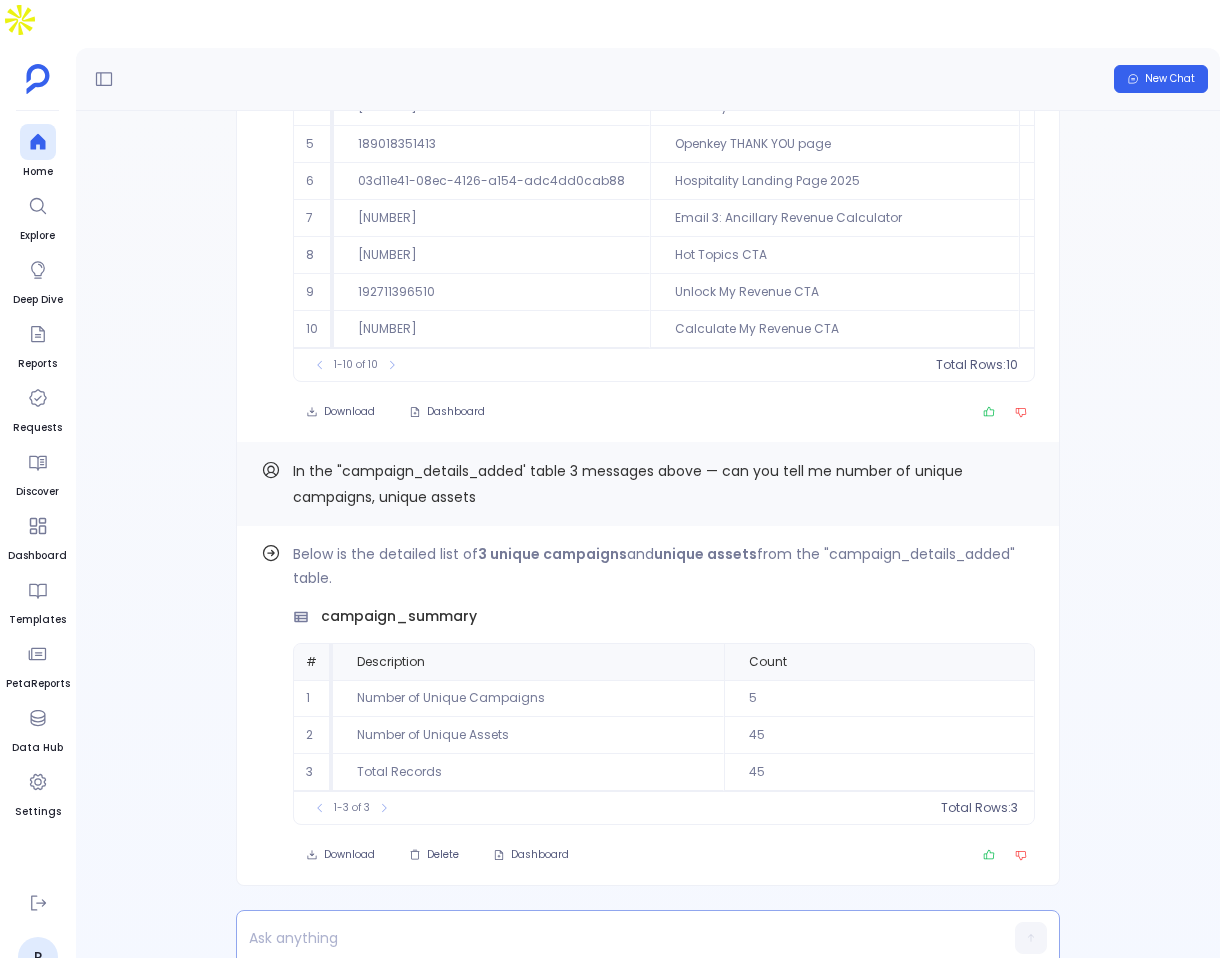 click at bounding box center (609, 938) 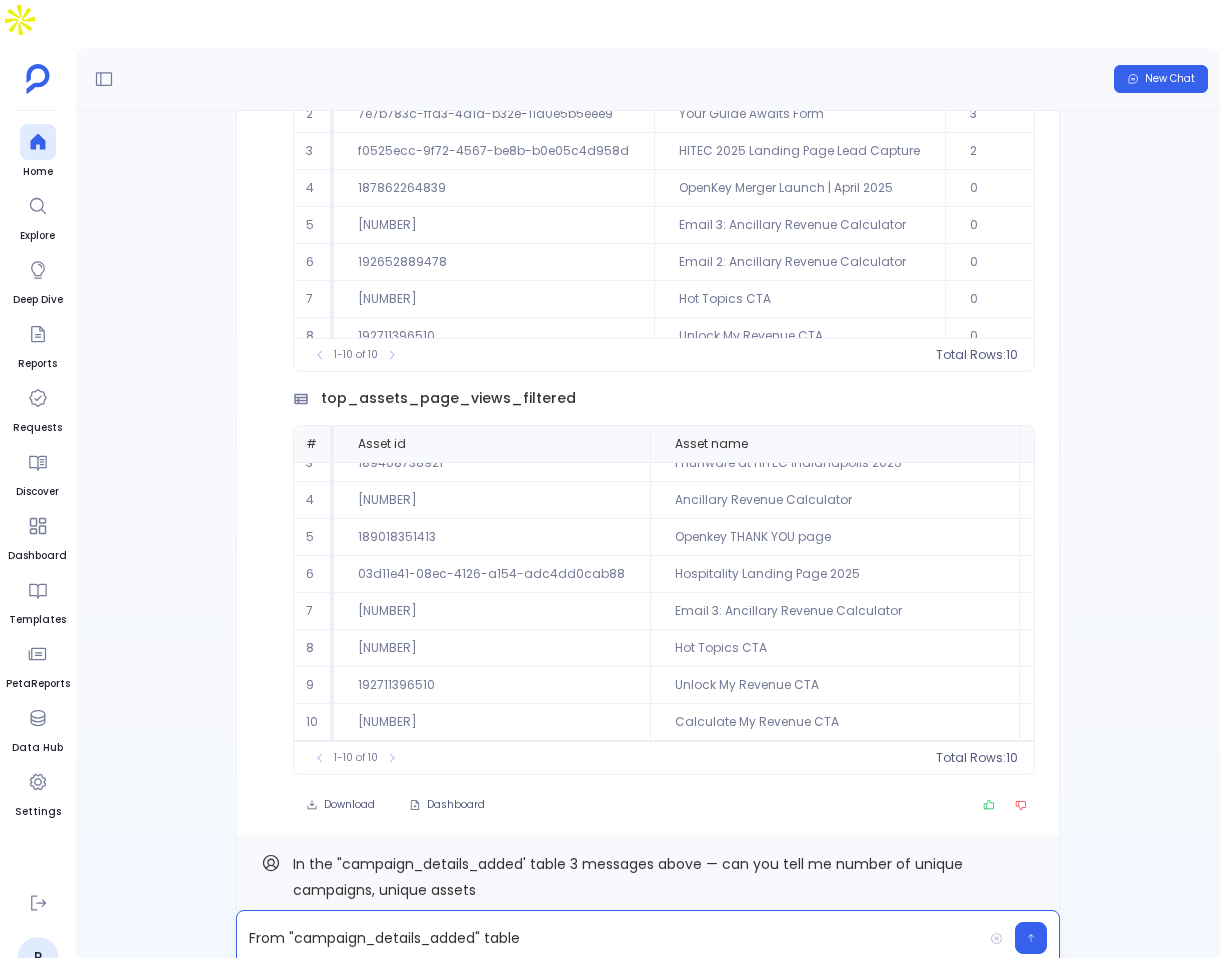 scroll, scrollTop: -643, scrollLeft: 0, axis: vertical 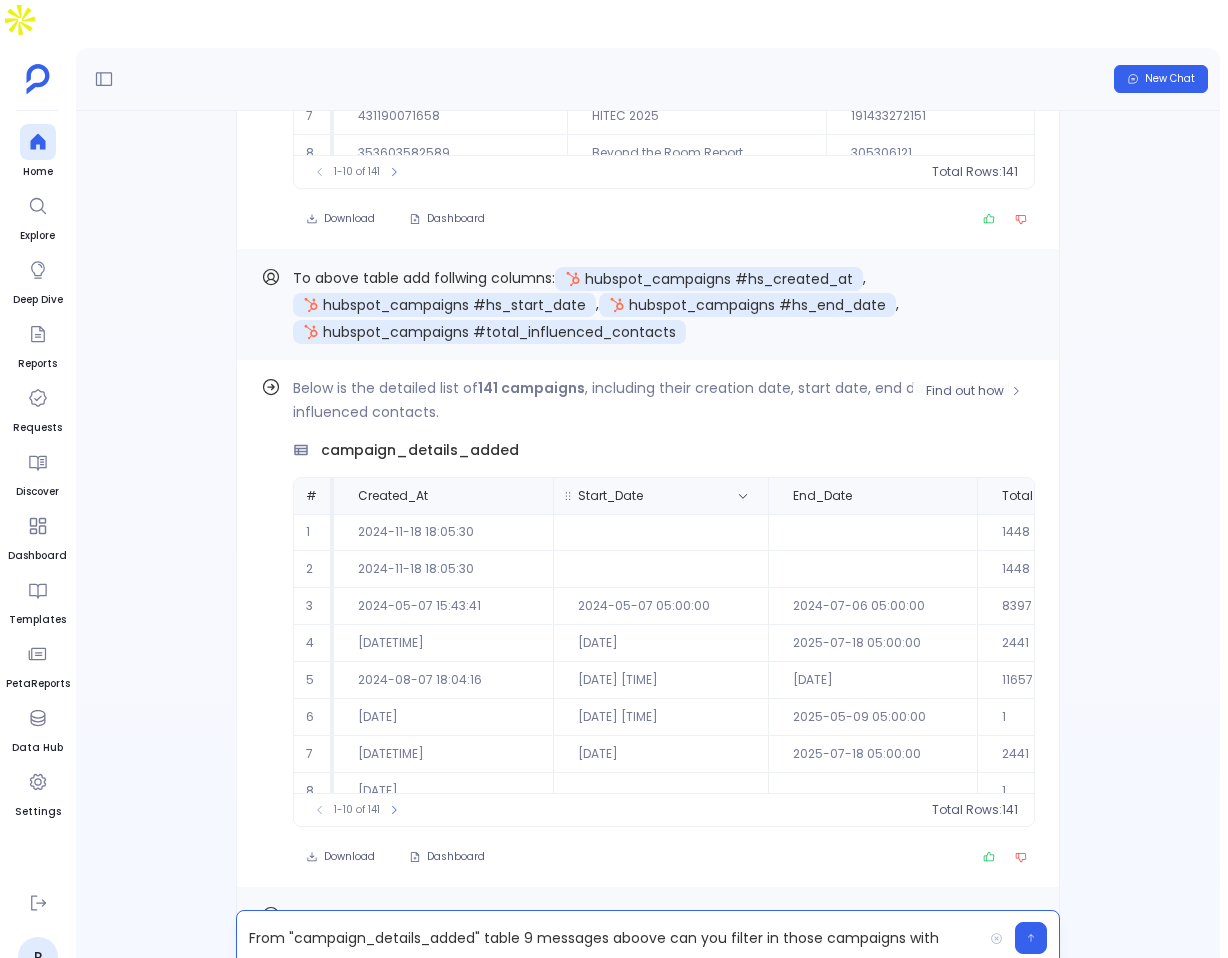 click on "Start_Date" at bounding box center (610, 496) 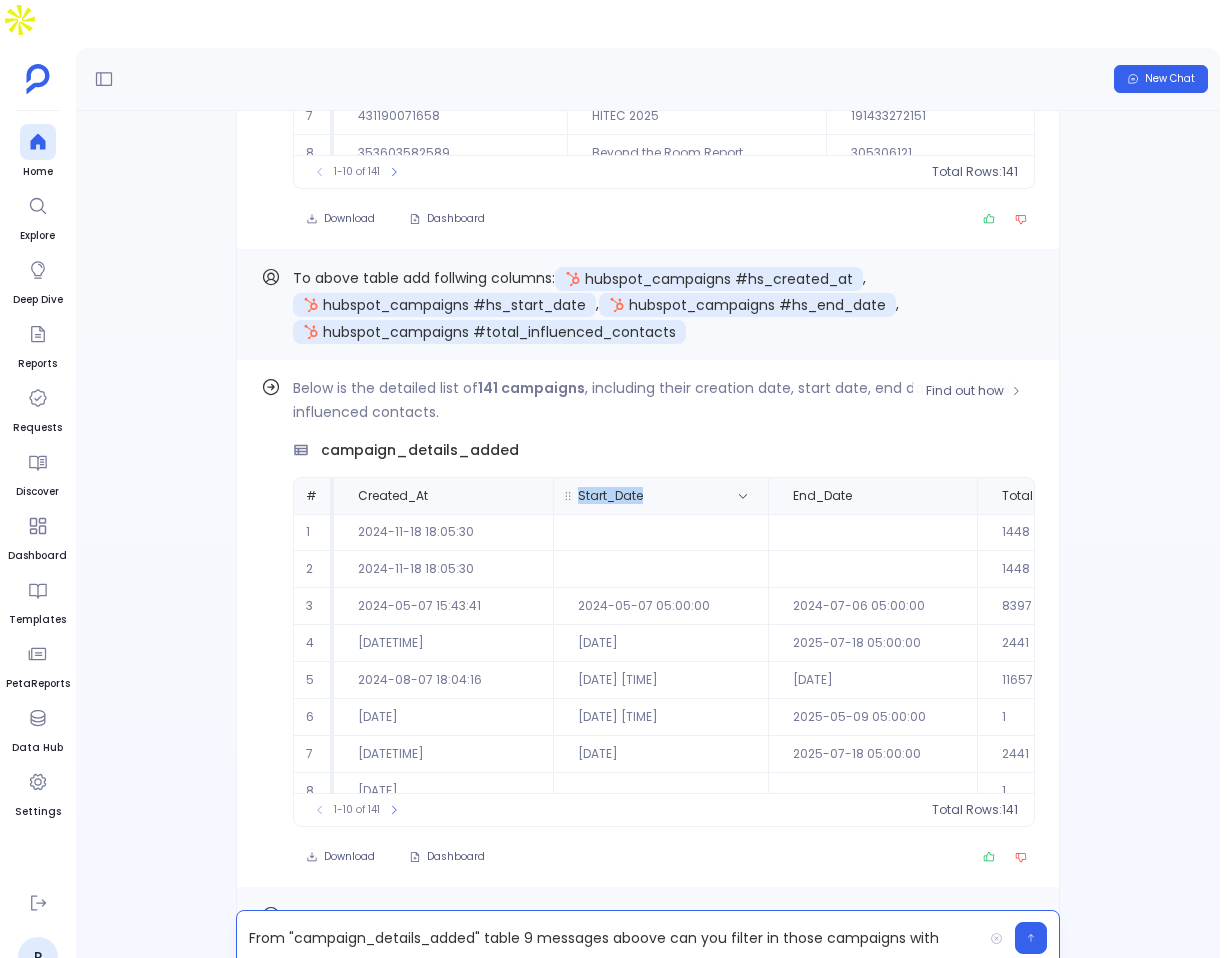 click on "Start_Date" at bounding box center (610, 496) 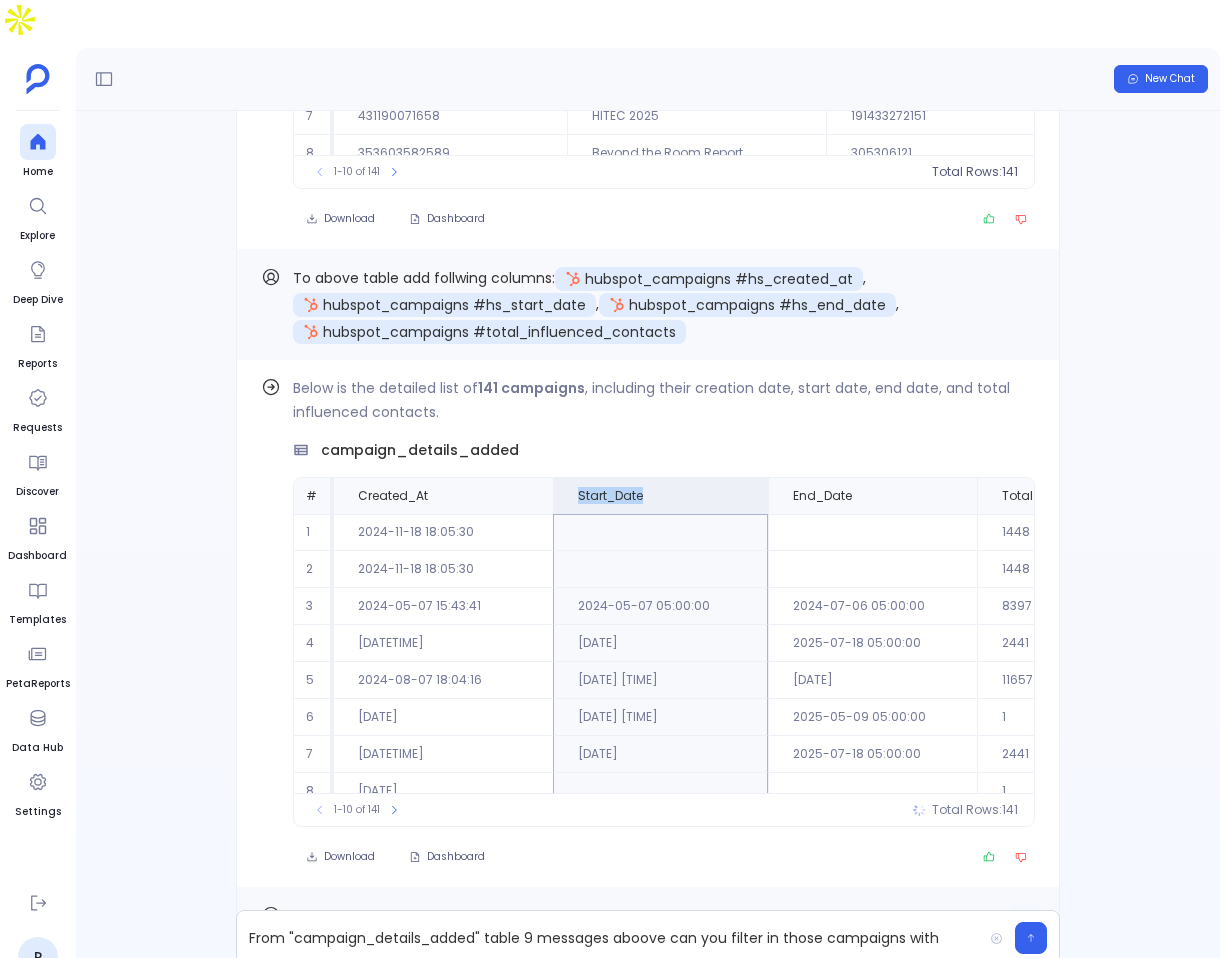 copy on "Start_Date" 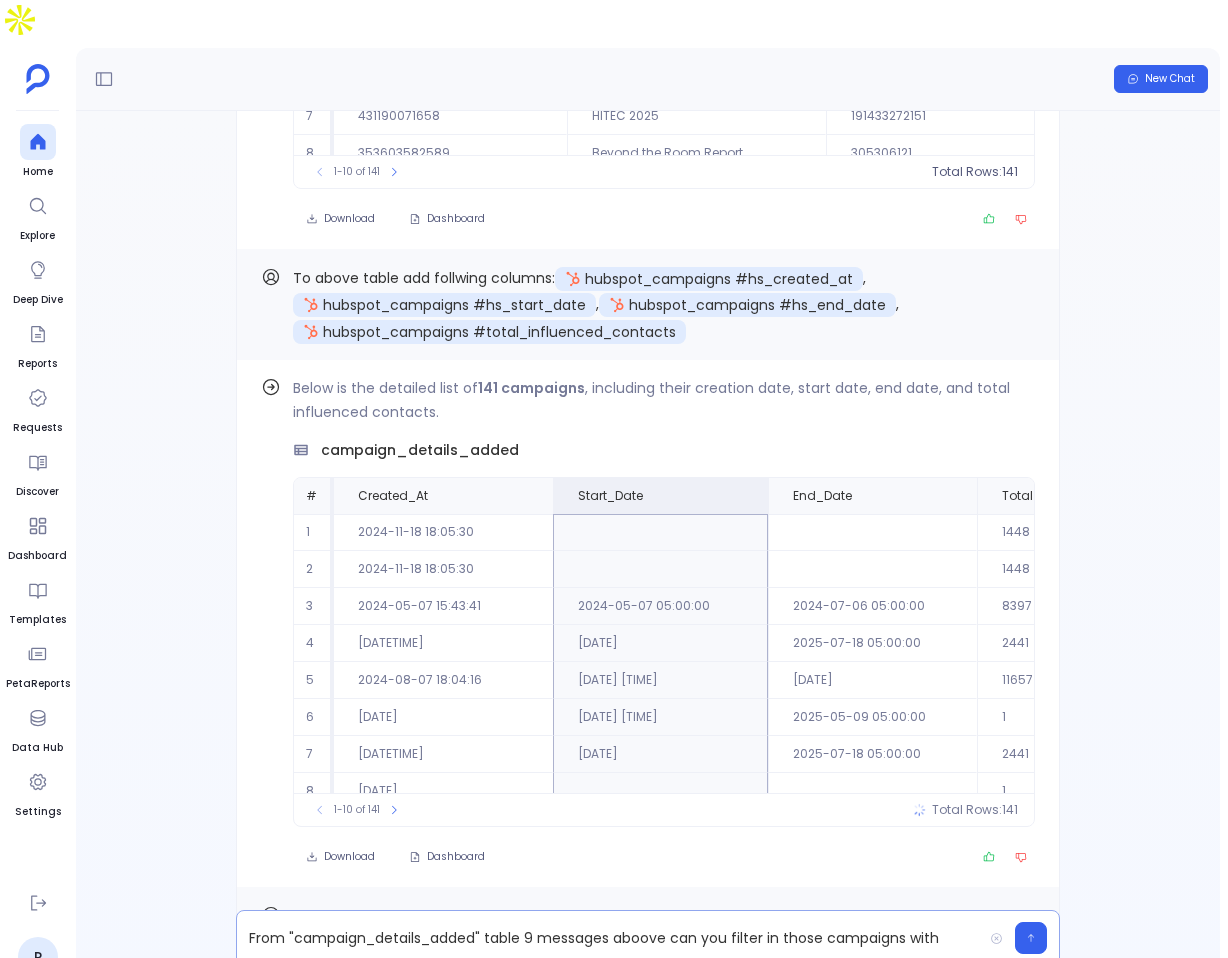 click on "From "campaign_details_added" table 9 messages aboove can you filter in those campaigns with" at bounding box center (609, 938) 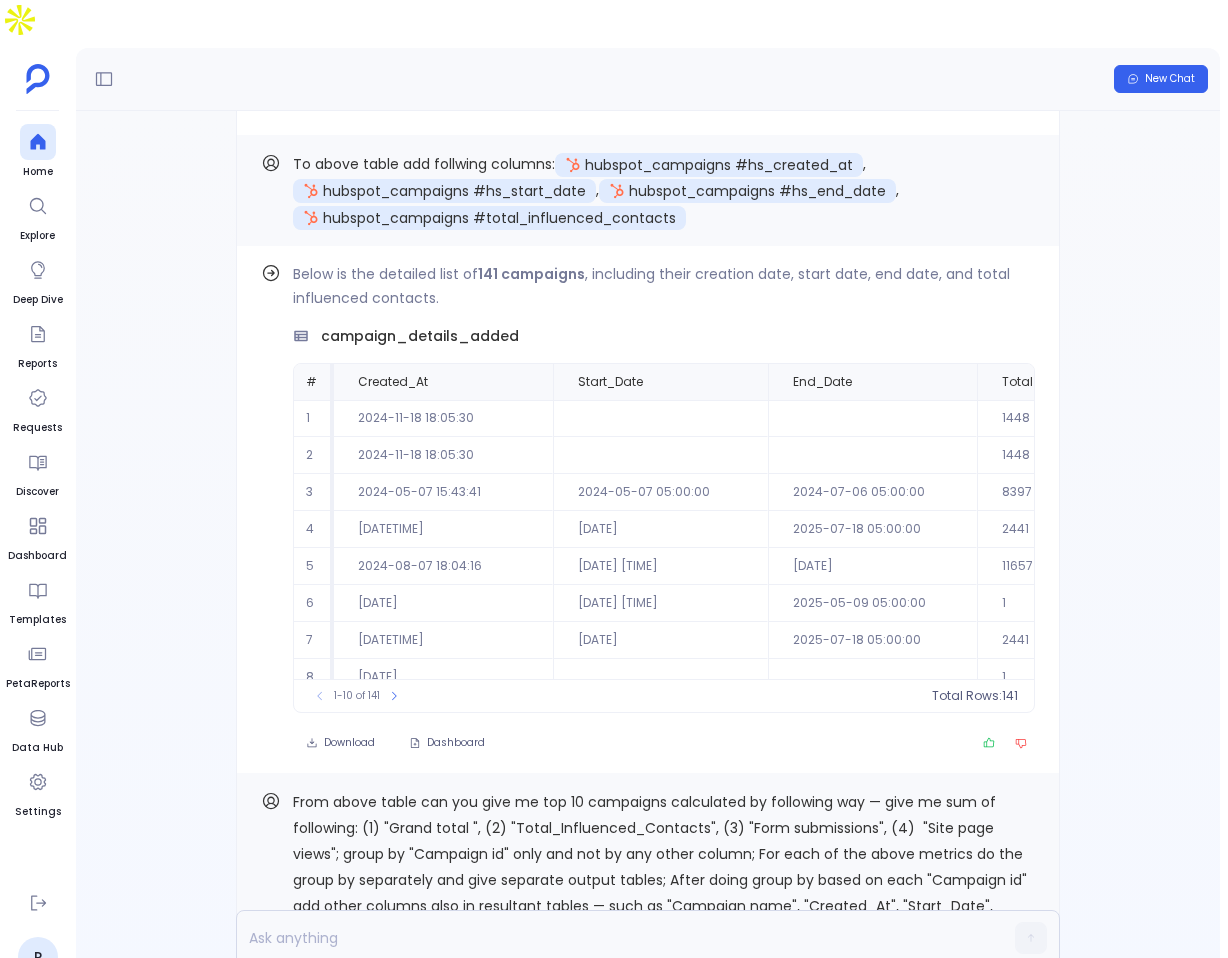 scroll, scrollTop: 0, scrollLeft: 0, axis: both 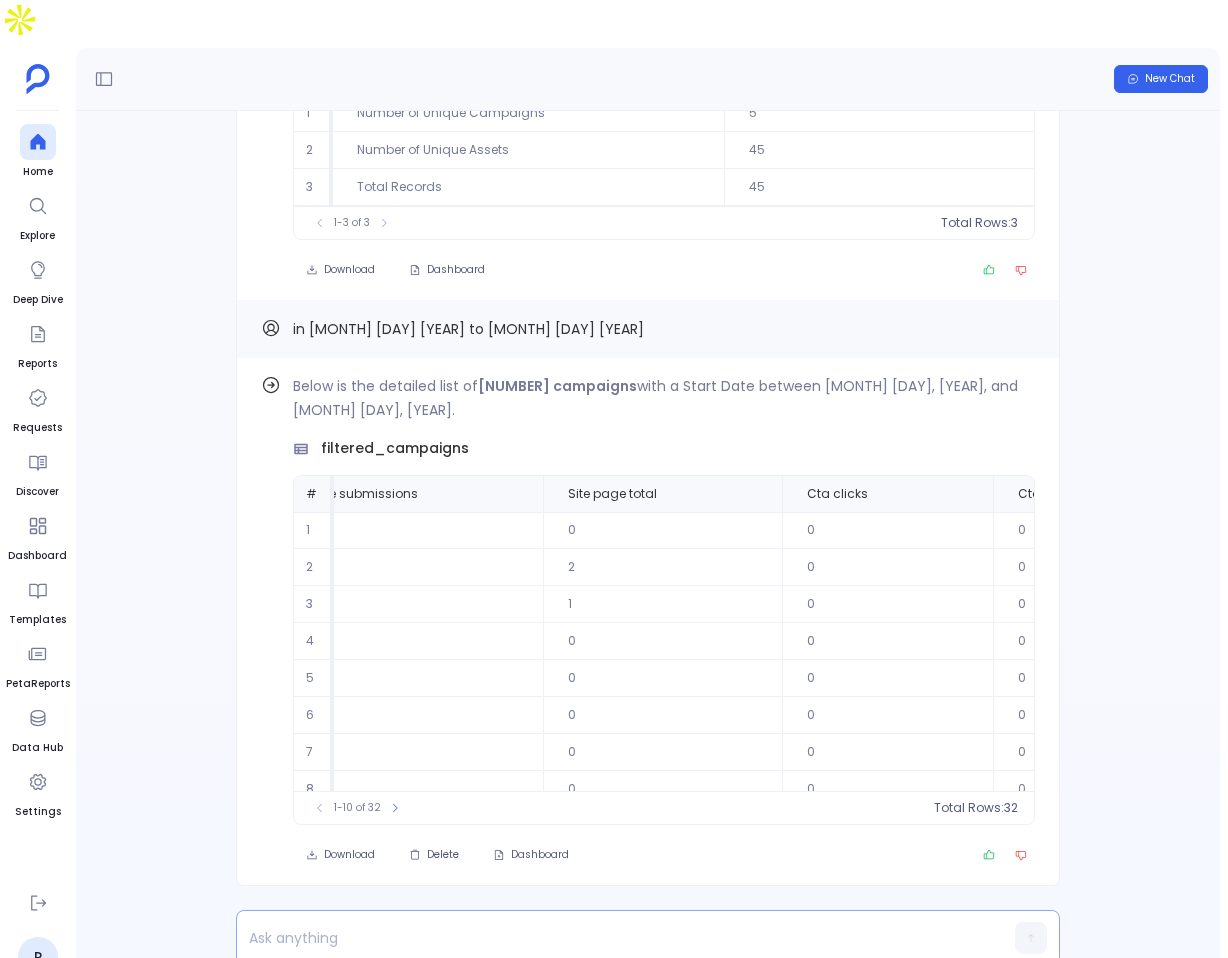 click at bounding box center (609, 938) 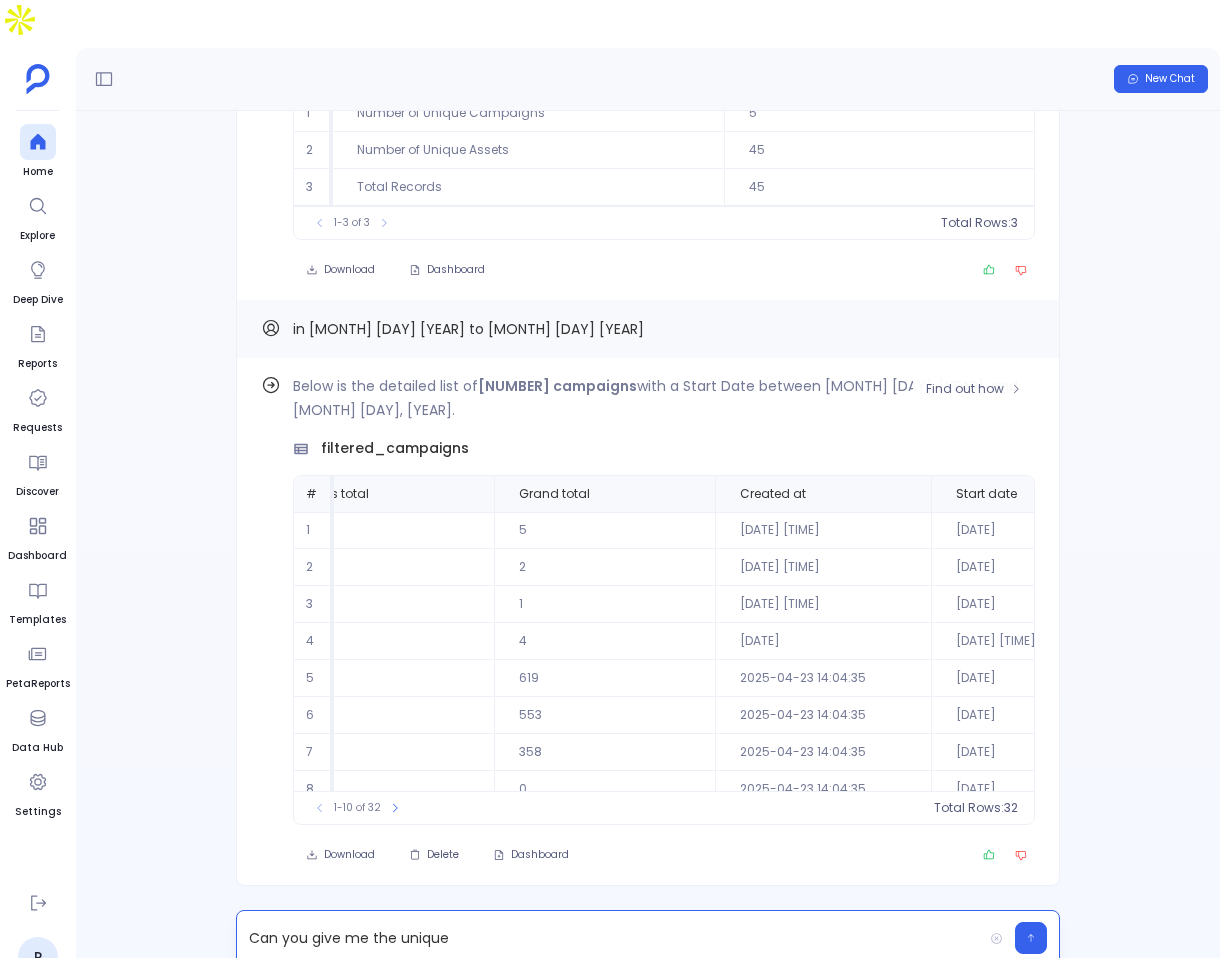 scroll, scrollTop: 0, scrollLeft: 7441, axis: horizontal 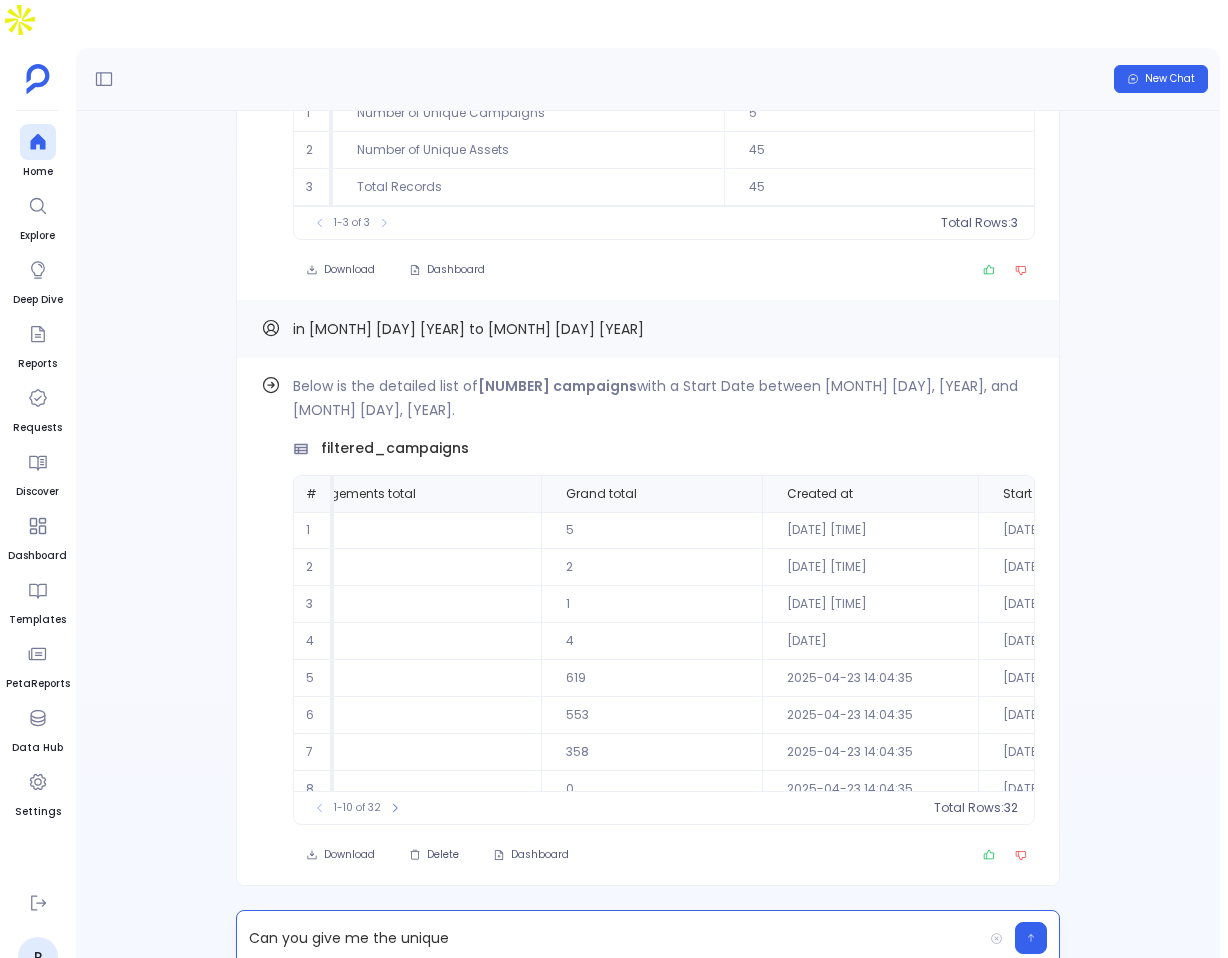 click on "Can you give me the unique" at bounding box center (609, 938) 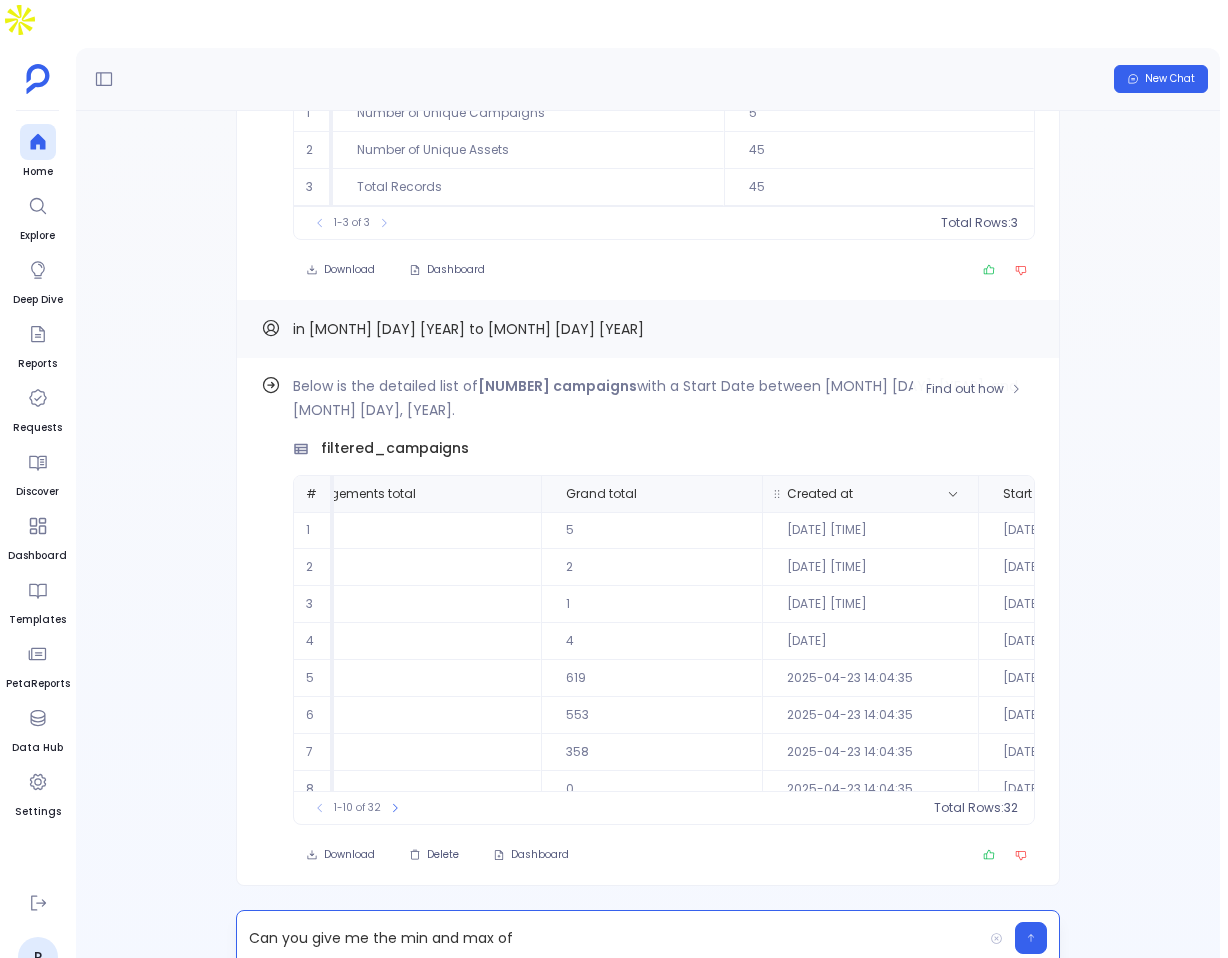 click on "Created at" at bounding box center [820, 494] 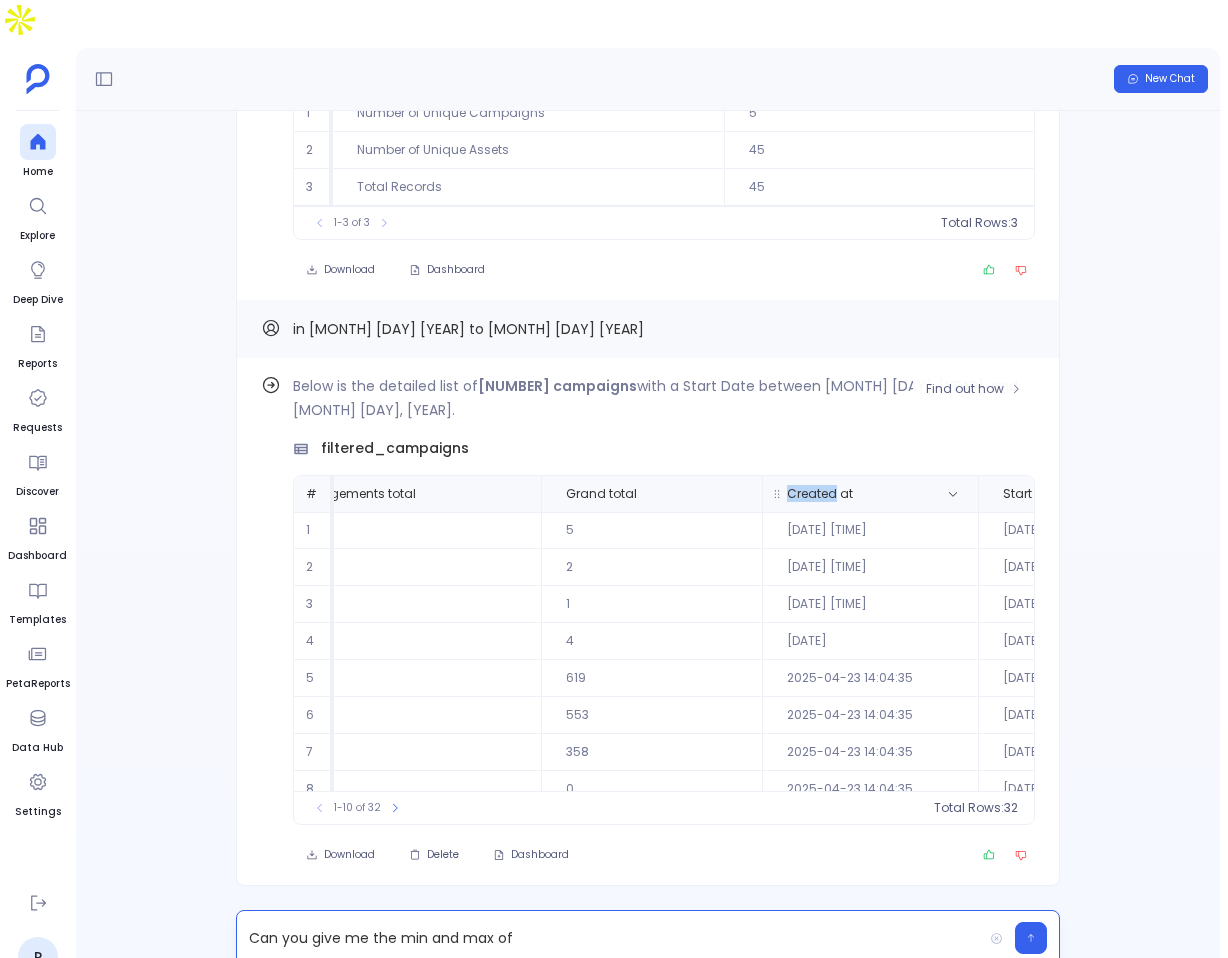 click on "Created at" at bounding box center [820, 494] 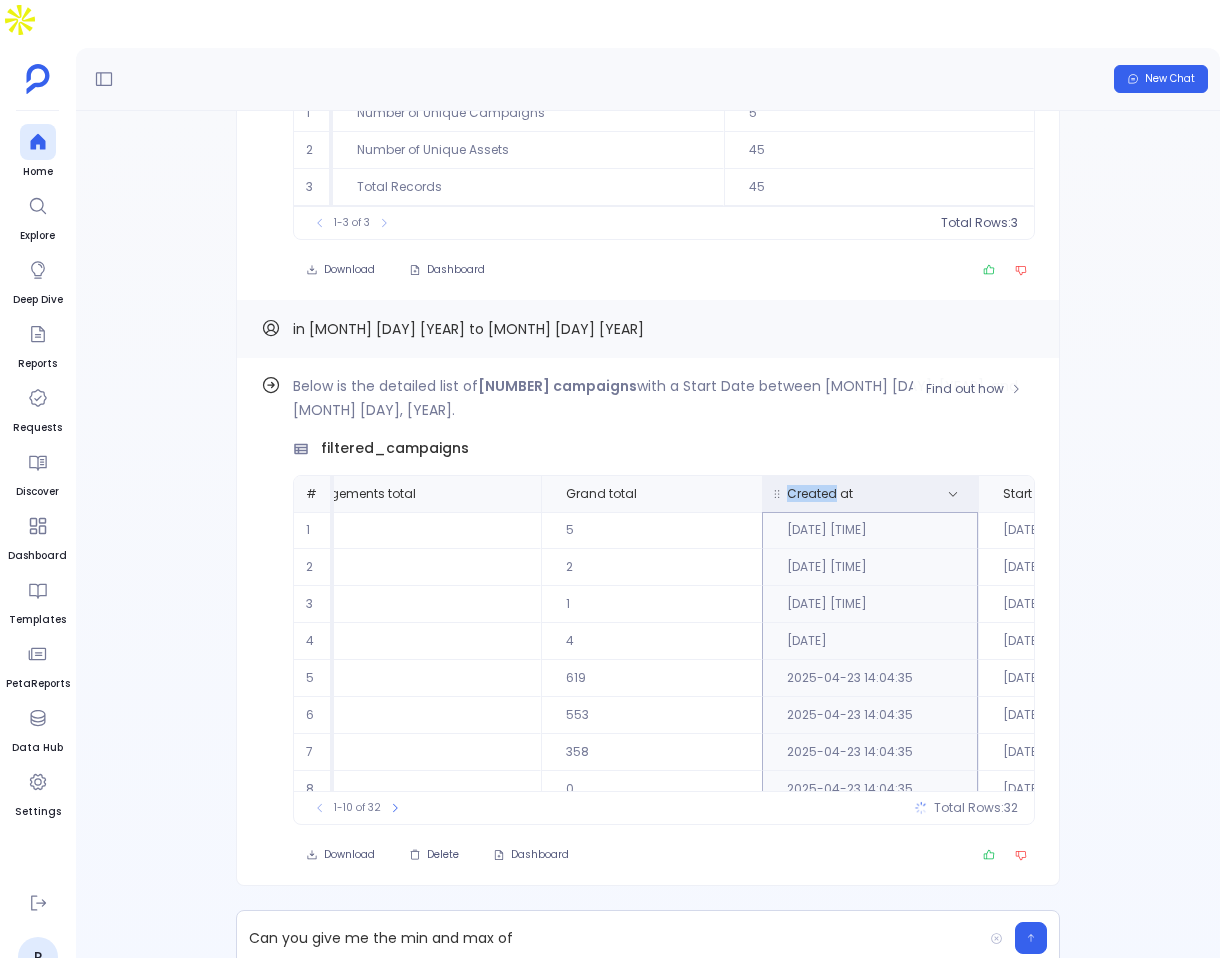 copy on "Created" 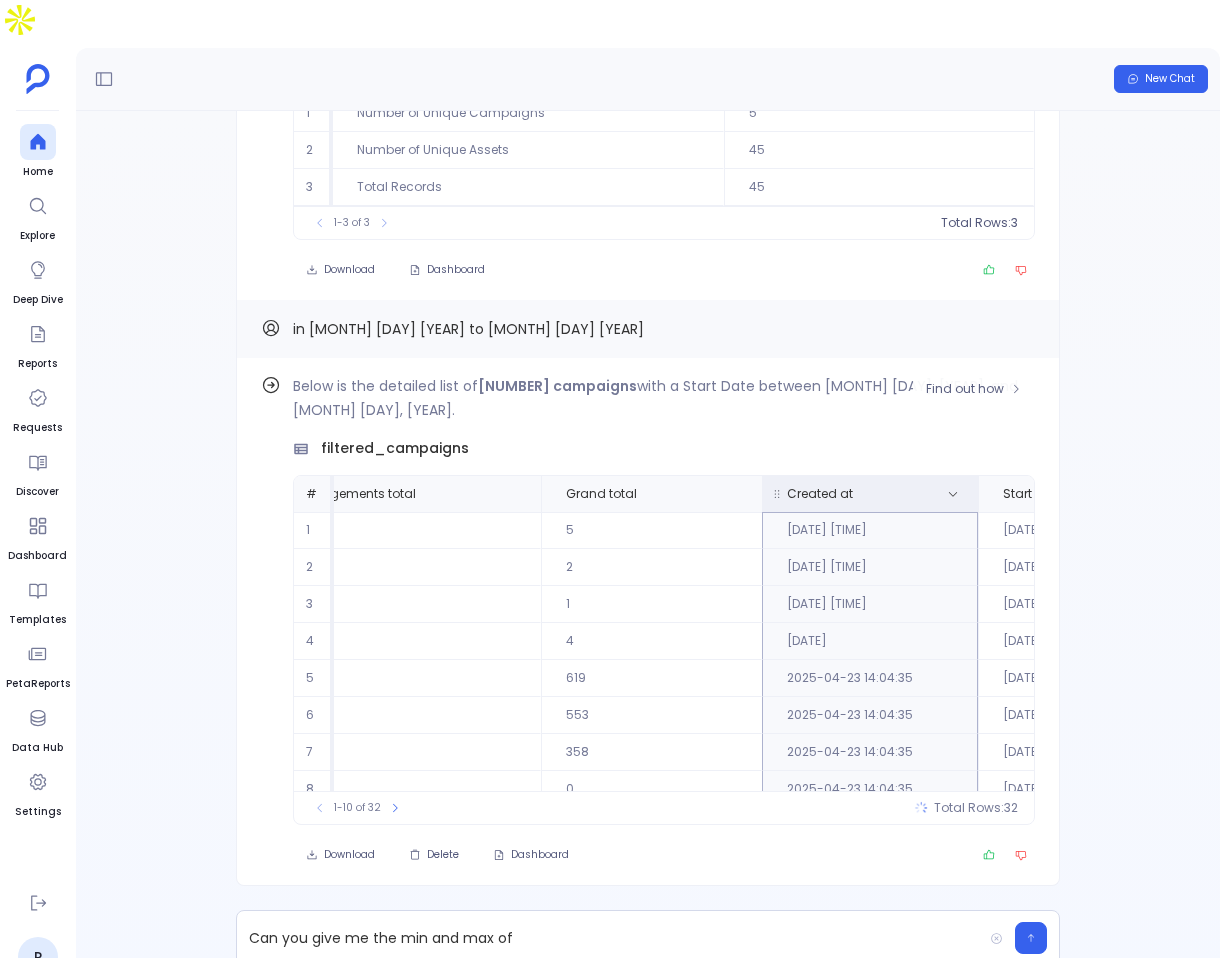 click on "Created at" at bounding box center (820, 494) 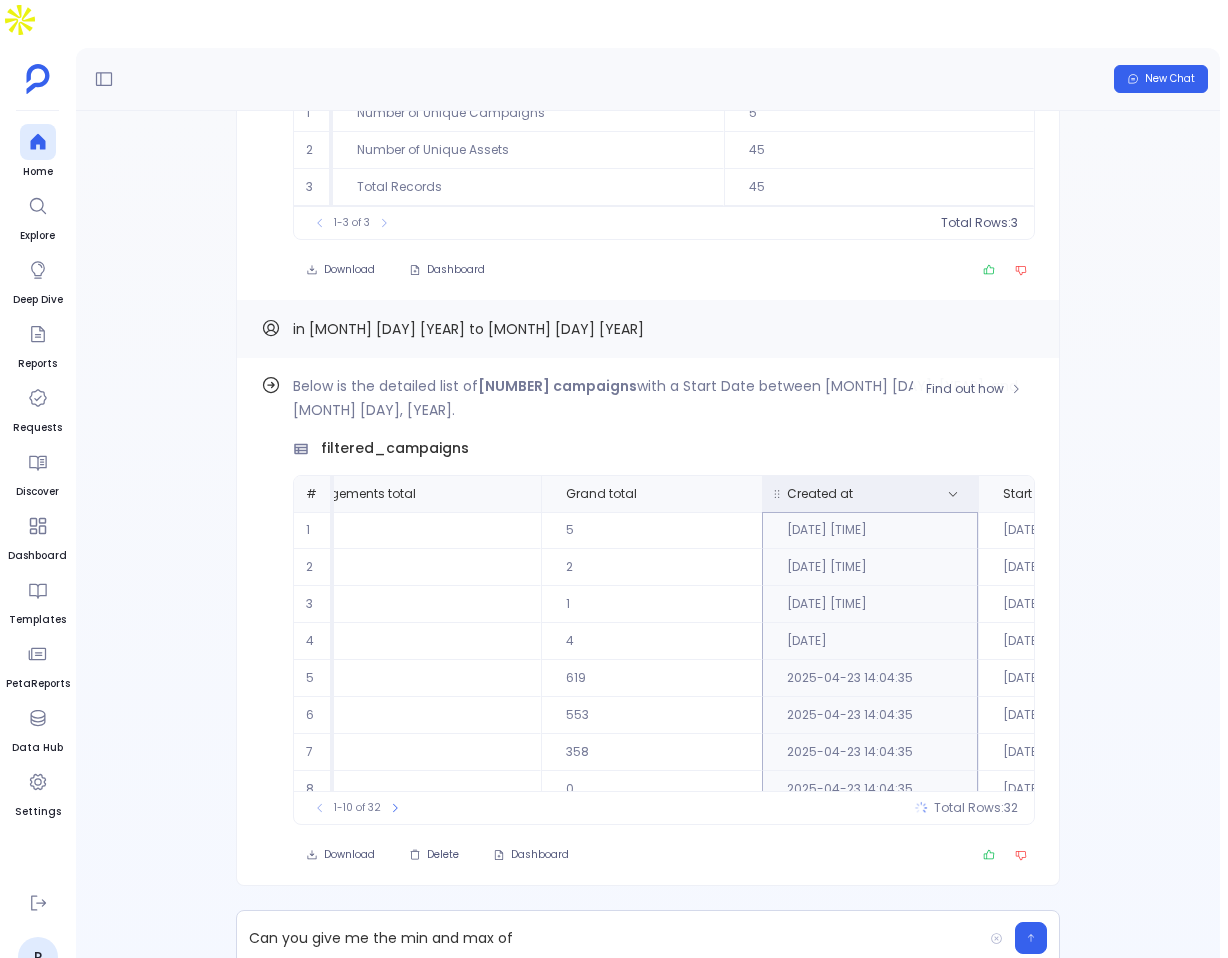 click on "Created at" at bounding box center (820, 494) 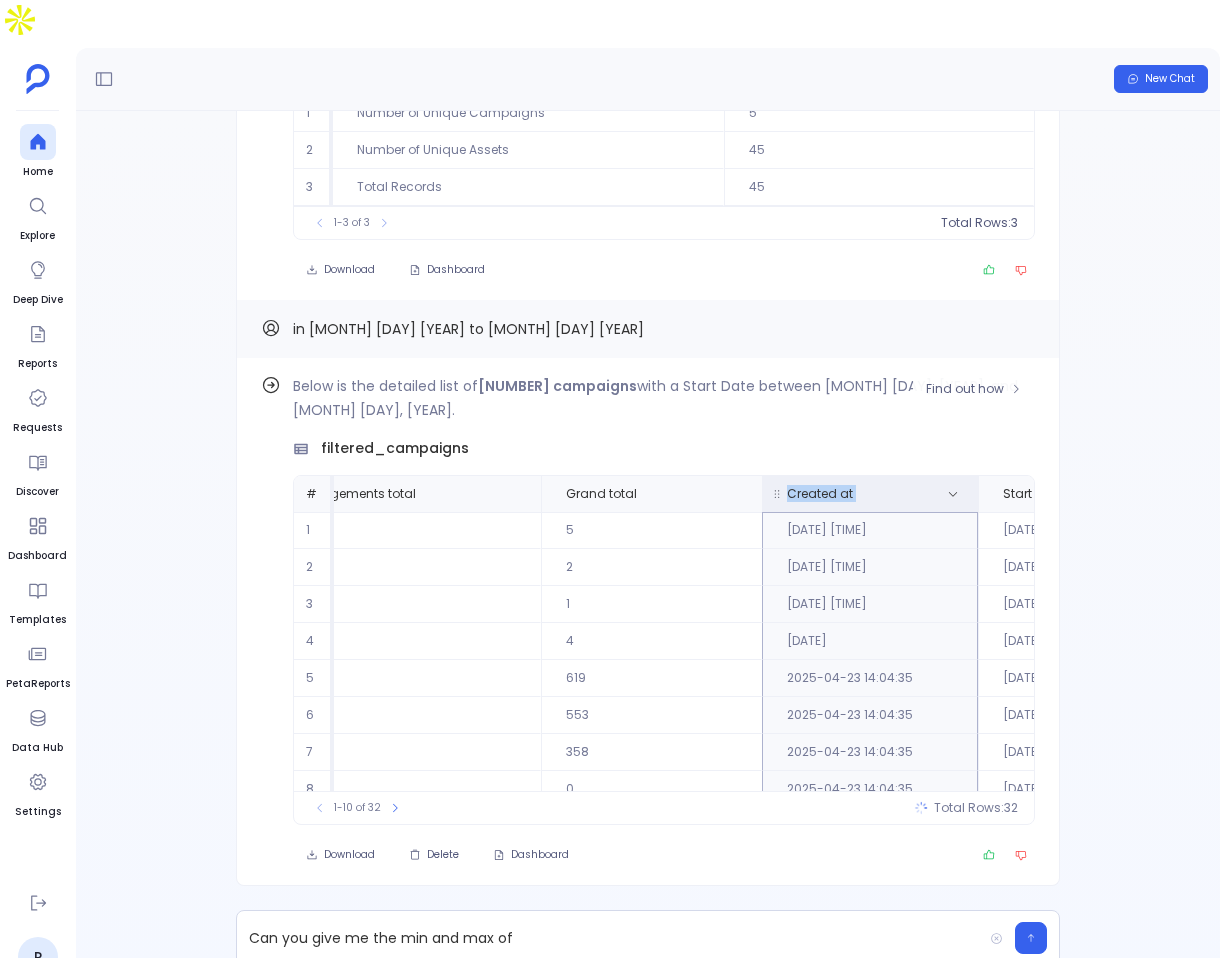 click on "Created at" at bounding box center [820, 494] 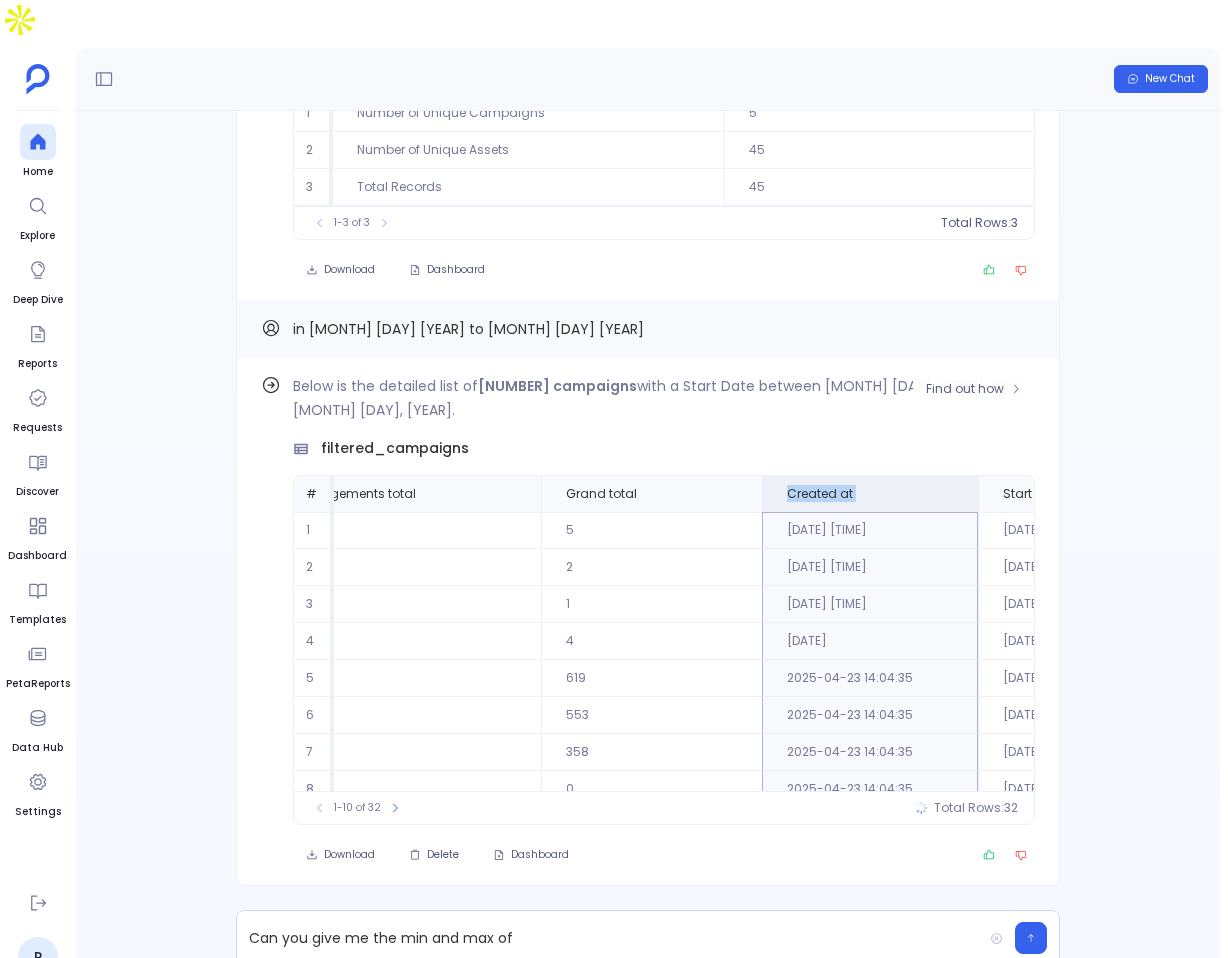 copy on "Created at" 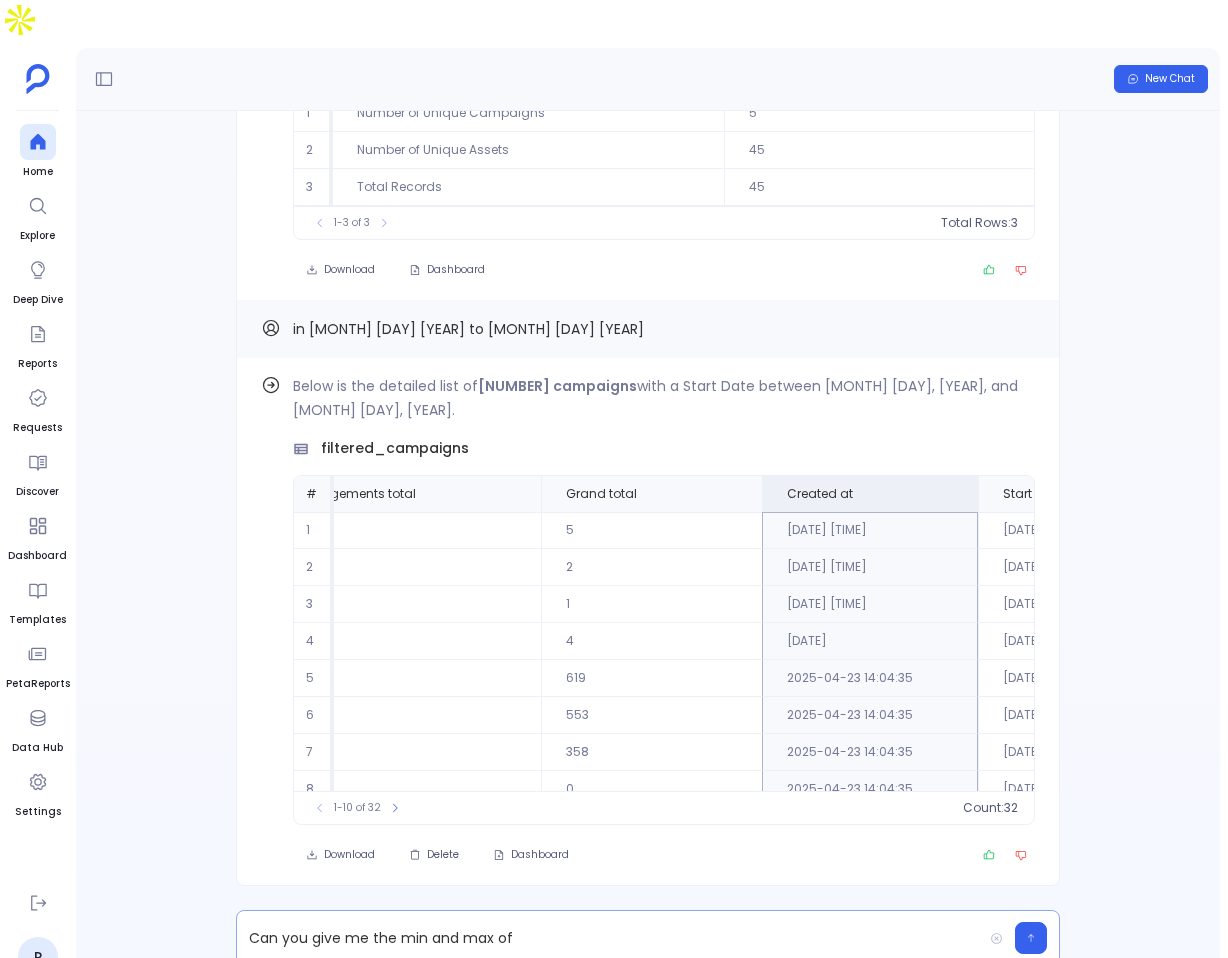 click on "Can you give me the min and max of" at bounding box center [609, 938] 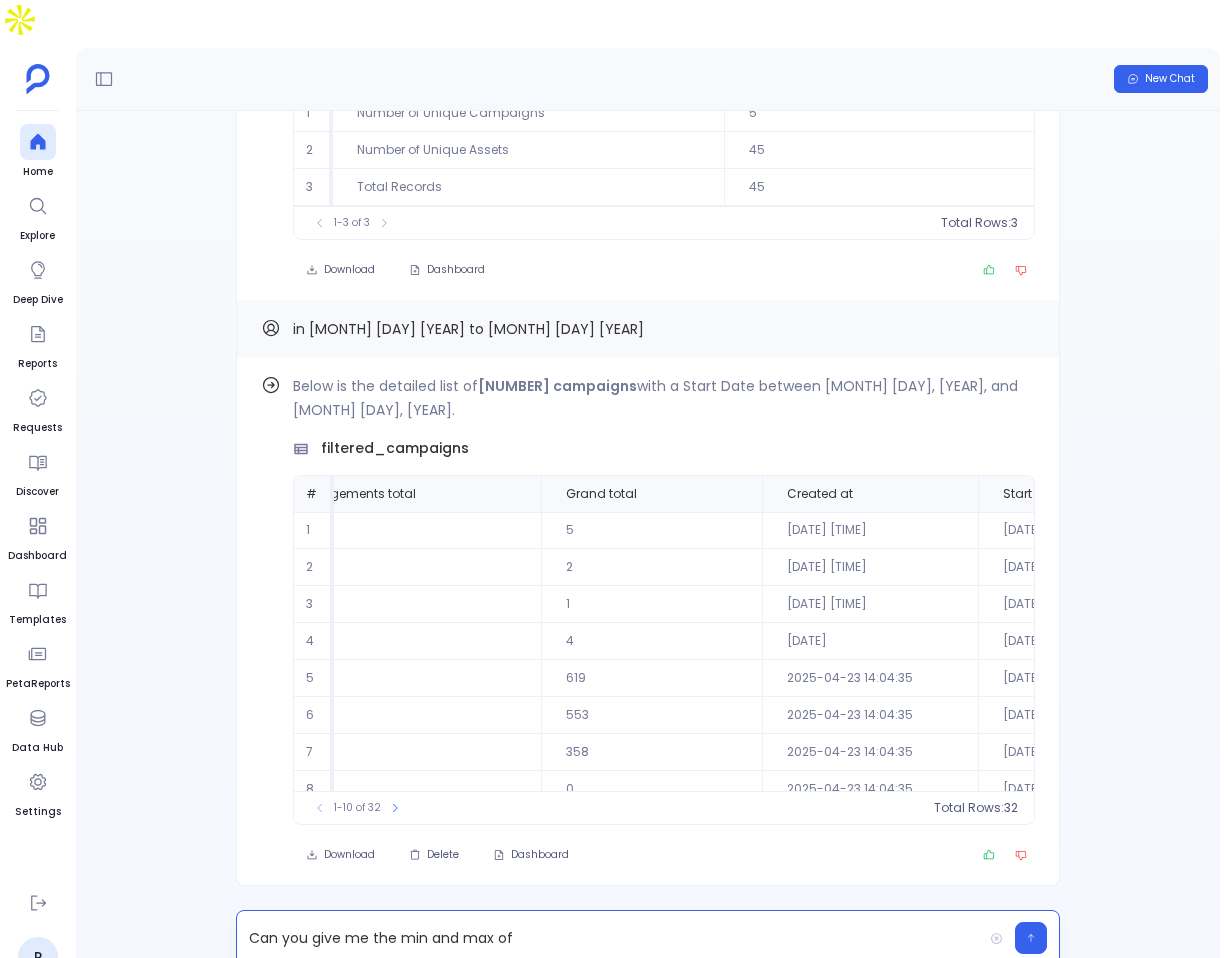 click on "Can you give me the min and max of" at bounding box center (609, 938) 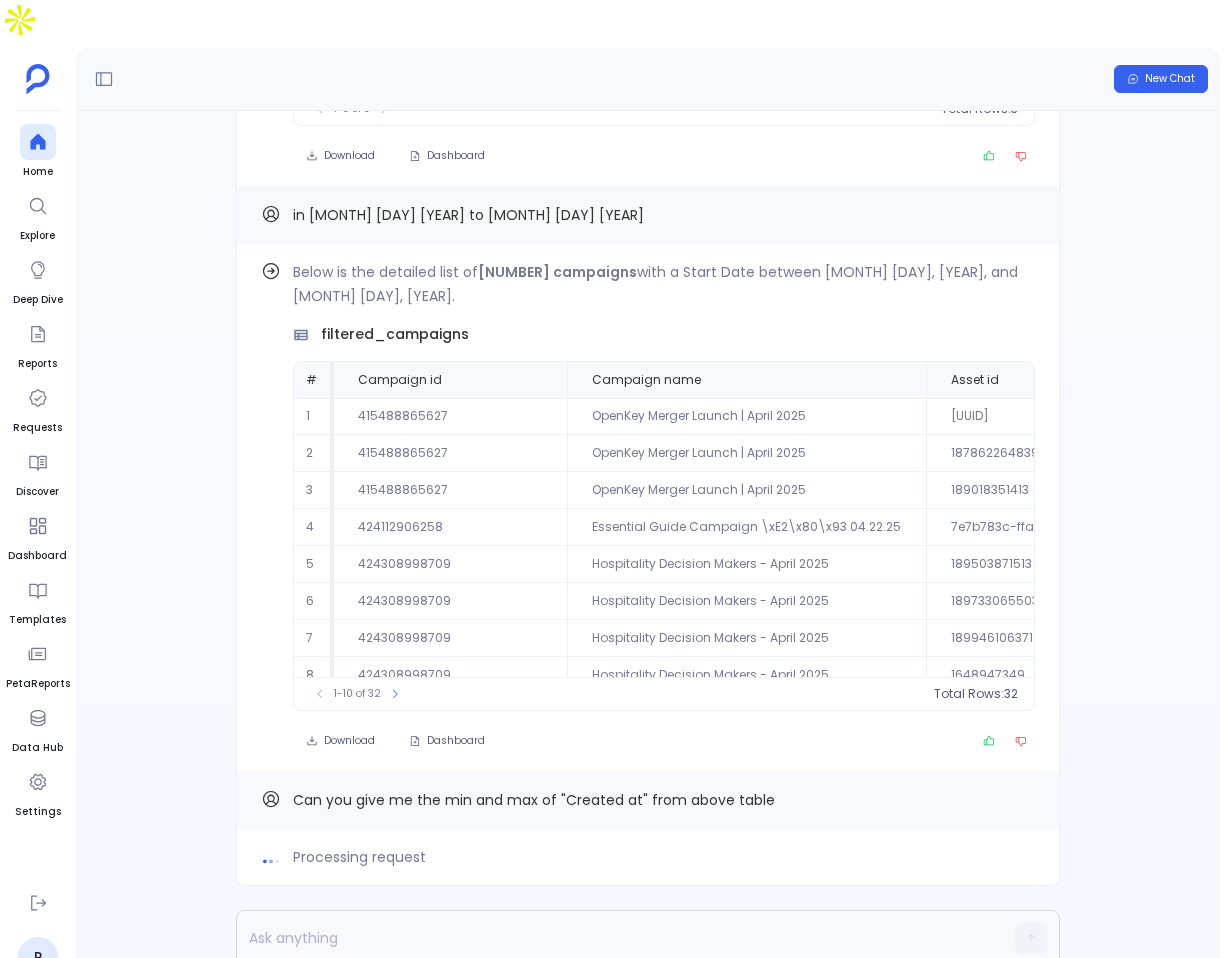 scroll, scrollTop: 0, scrollLeft: 366, axis: horizontal 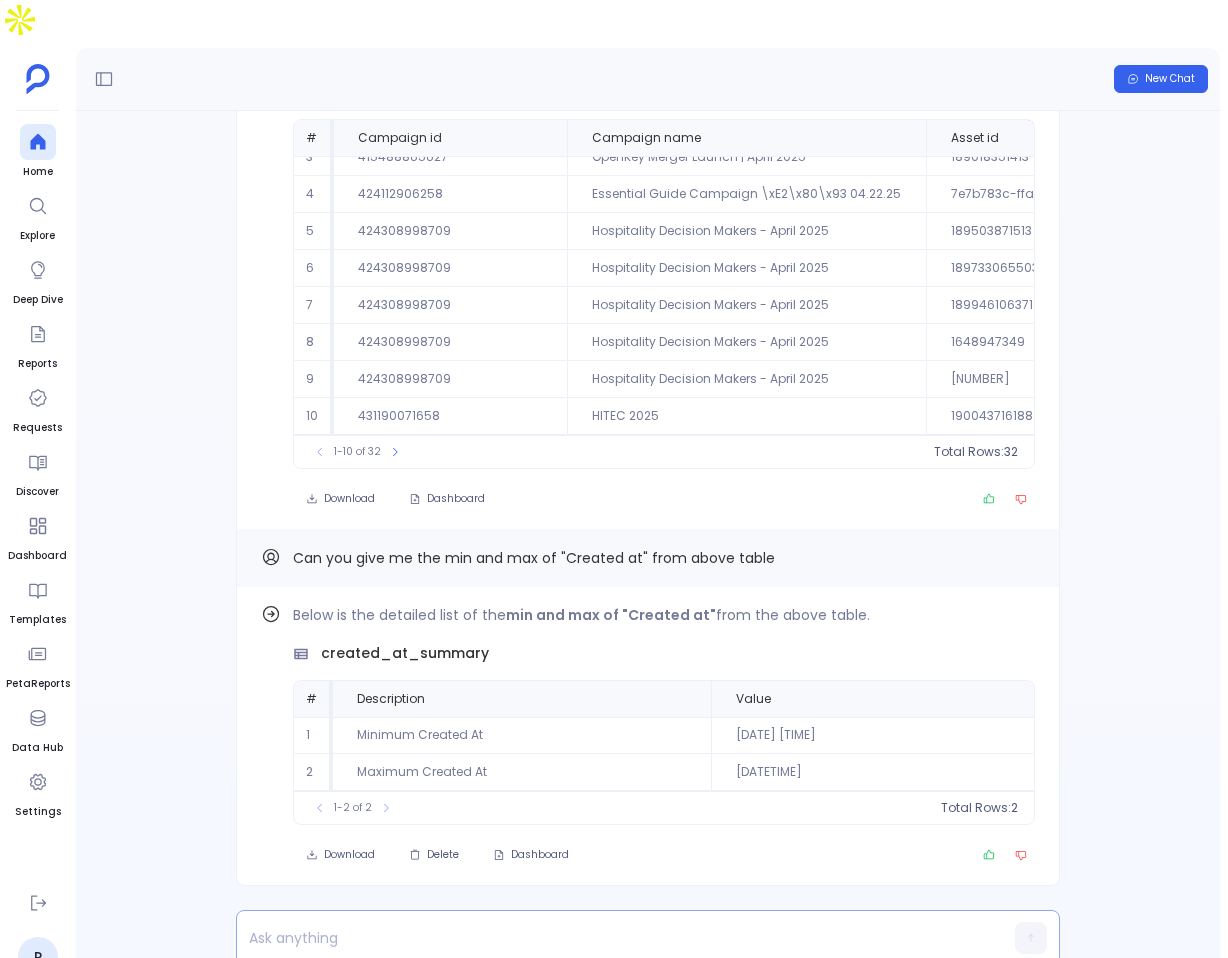 click at bounding box center (609, 938) 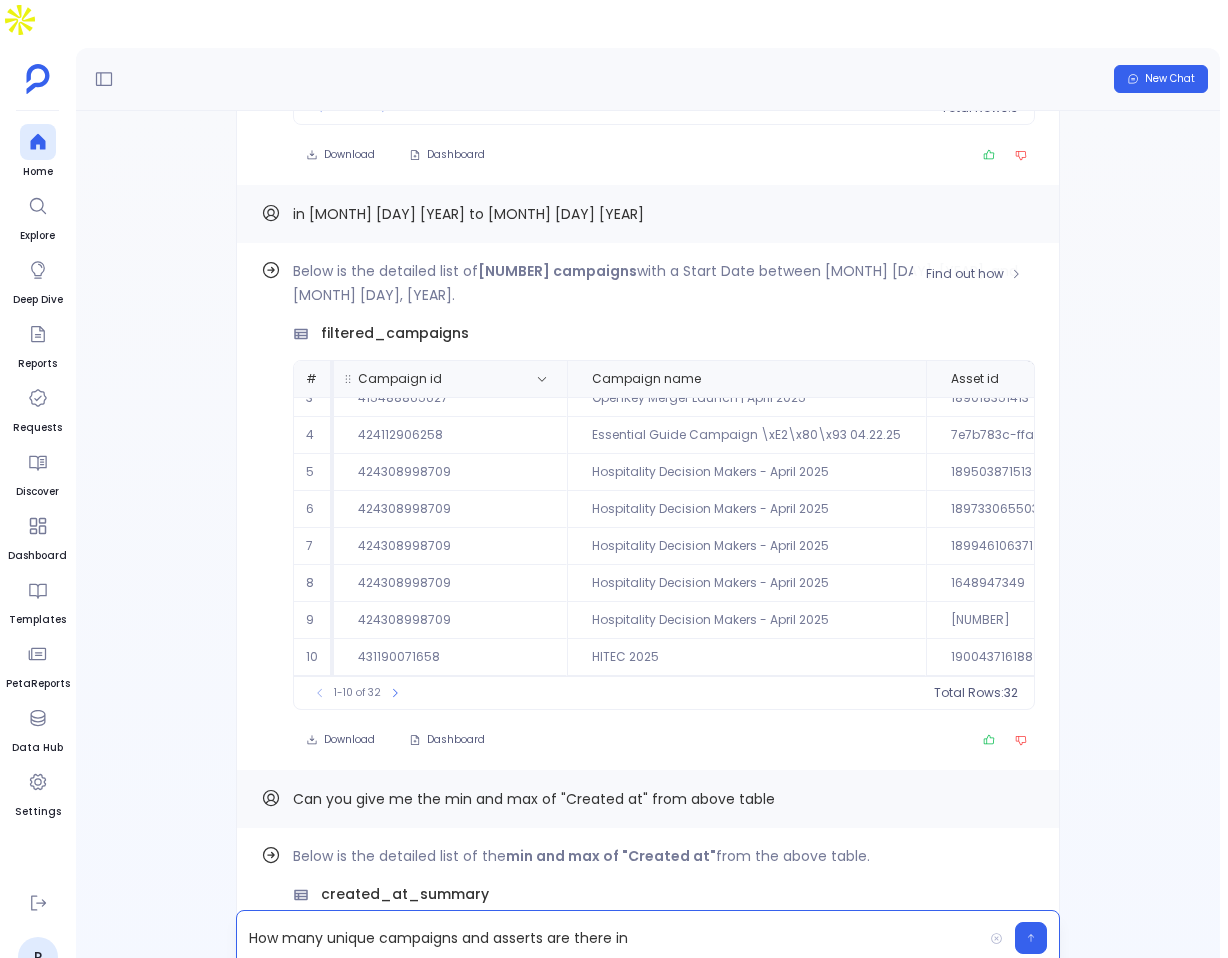 scroll, scrollTop: -277, scrollLeft: 0, axis: vertical 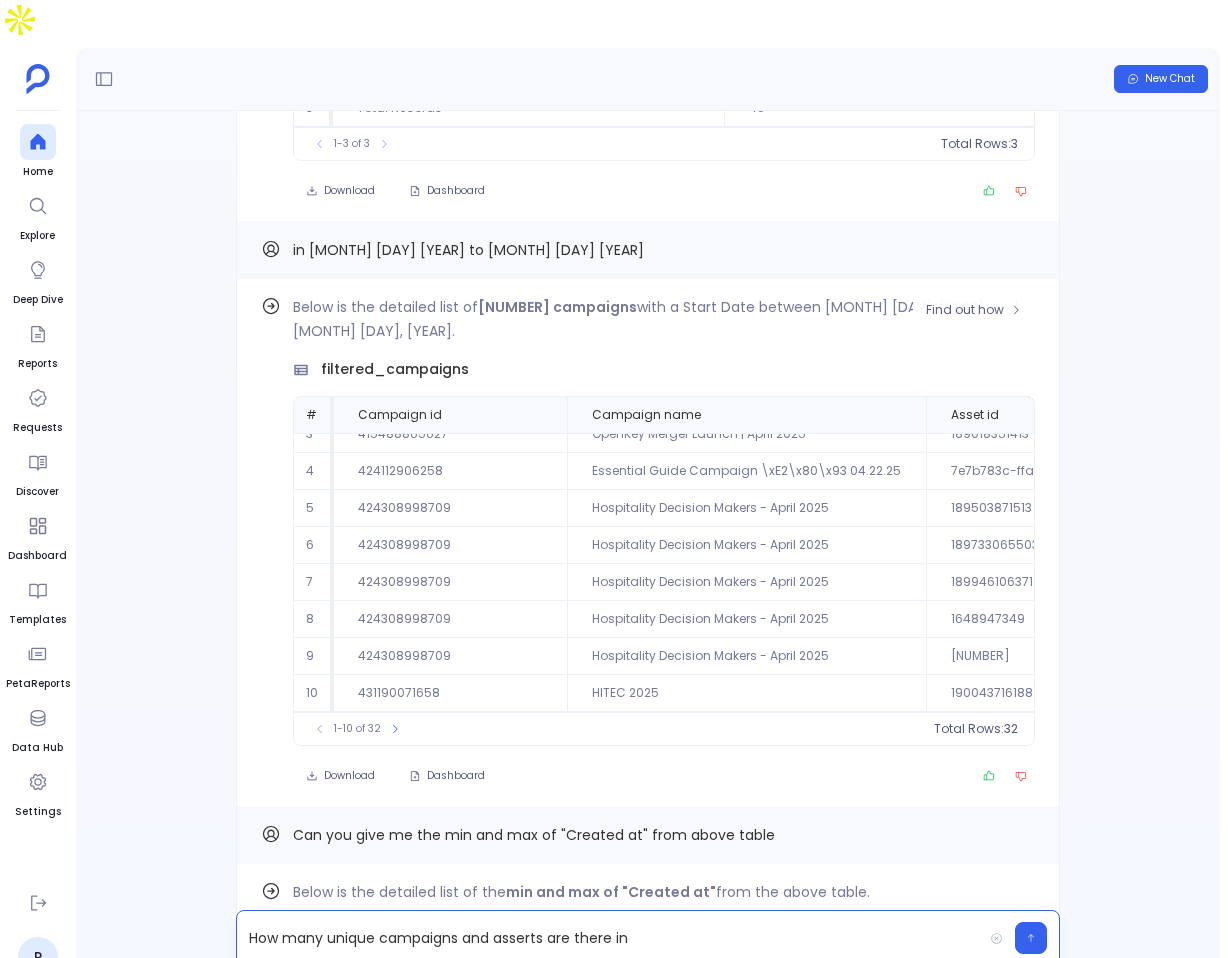 click on "filtered_campaigns" at bounding box center [395, 369] 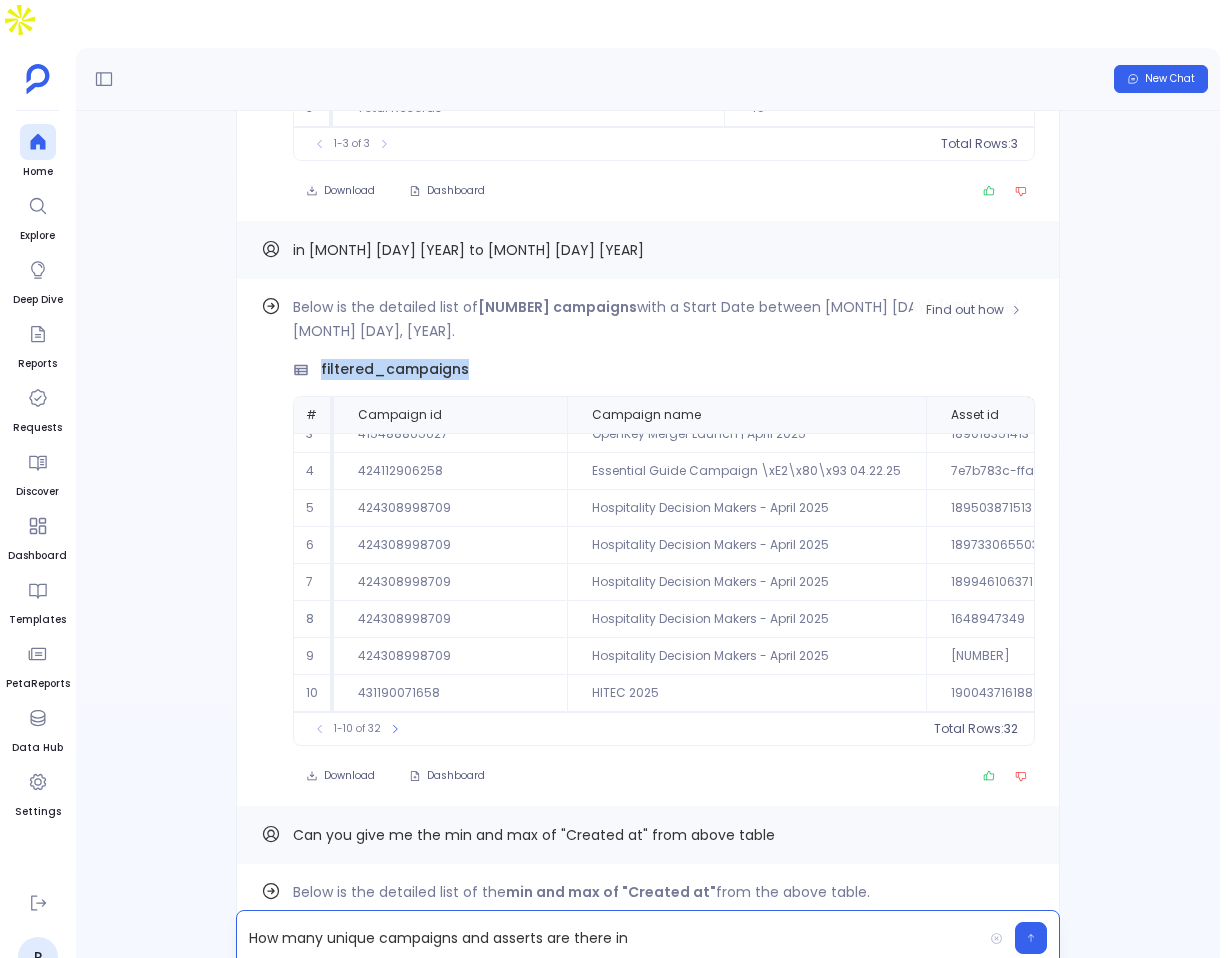 click on "filtered_campaigns" at bounding box center (395, 369) 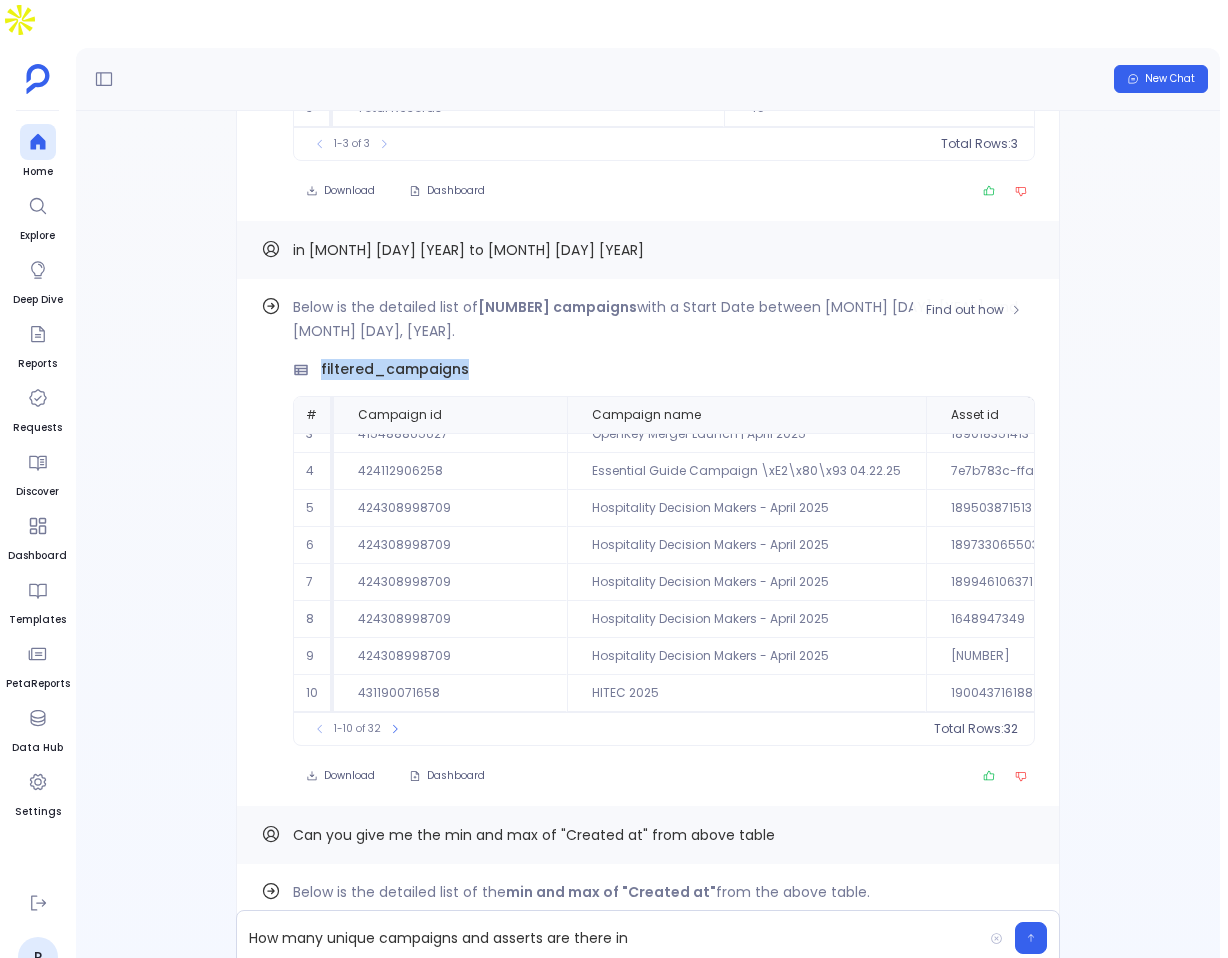 copy on "filtered_campaigns" 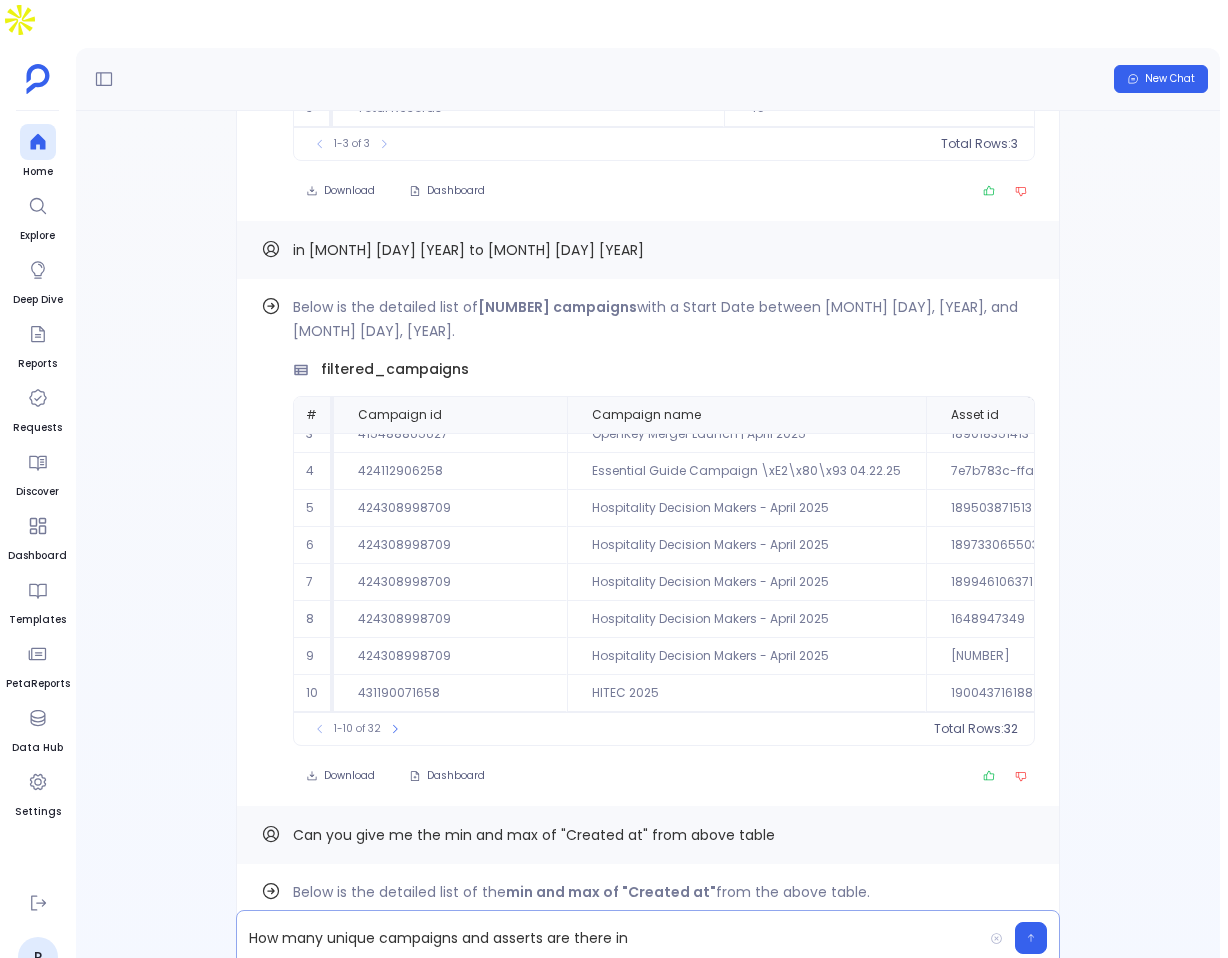 click on "How many unique campaigns and asserts are there in" at bounding box center [609, 938] 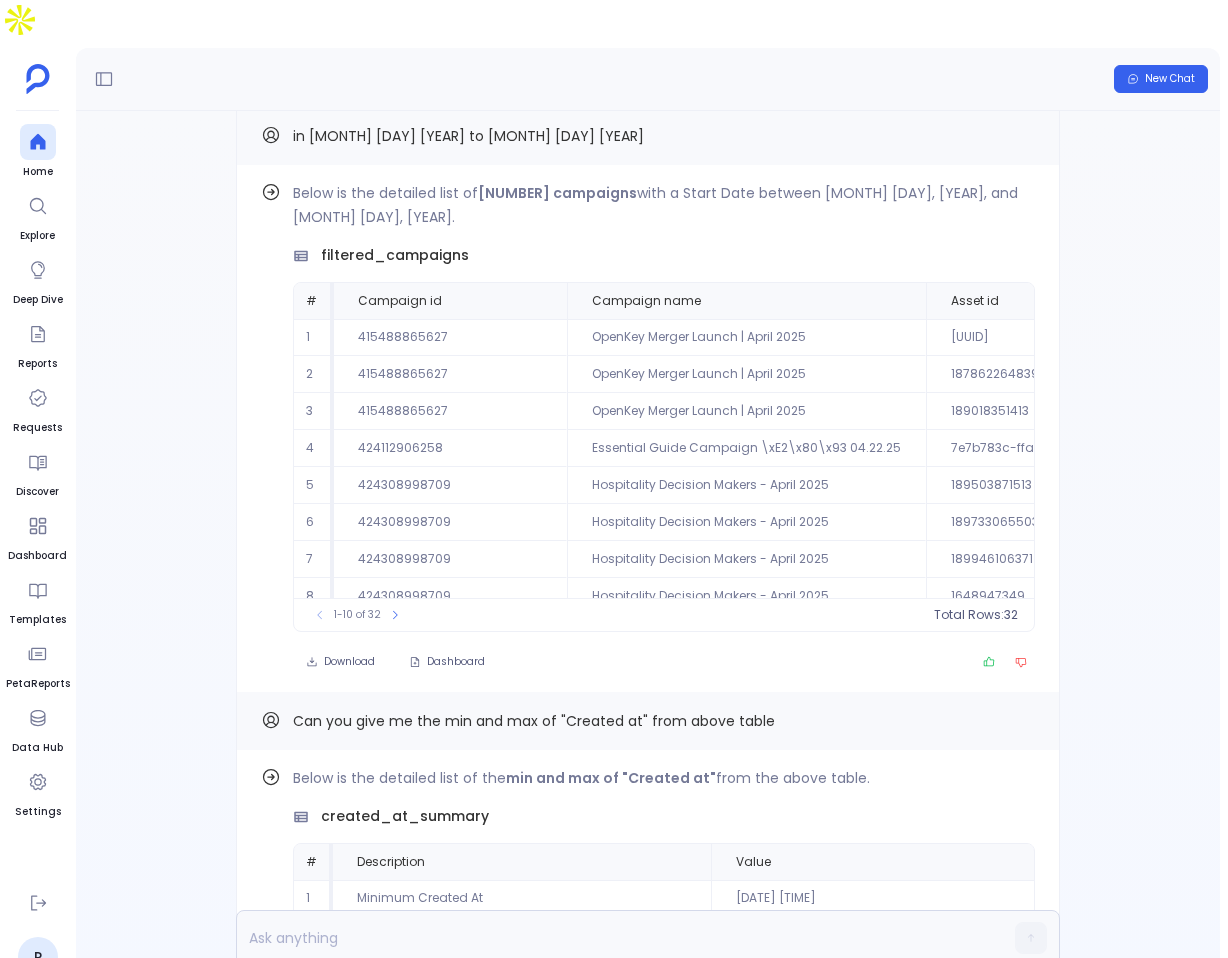 scroll, scrollTop: 0, scrollLeft: 0, axis: both 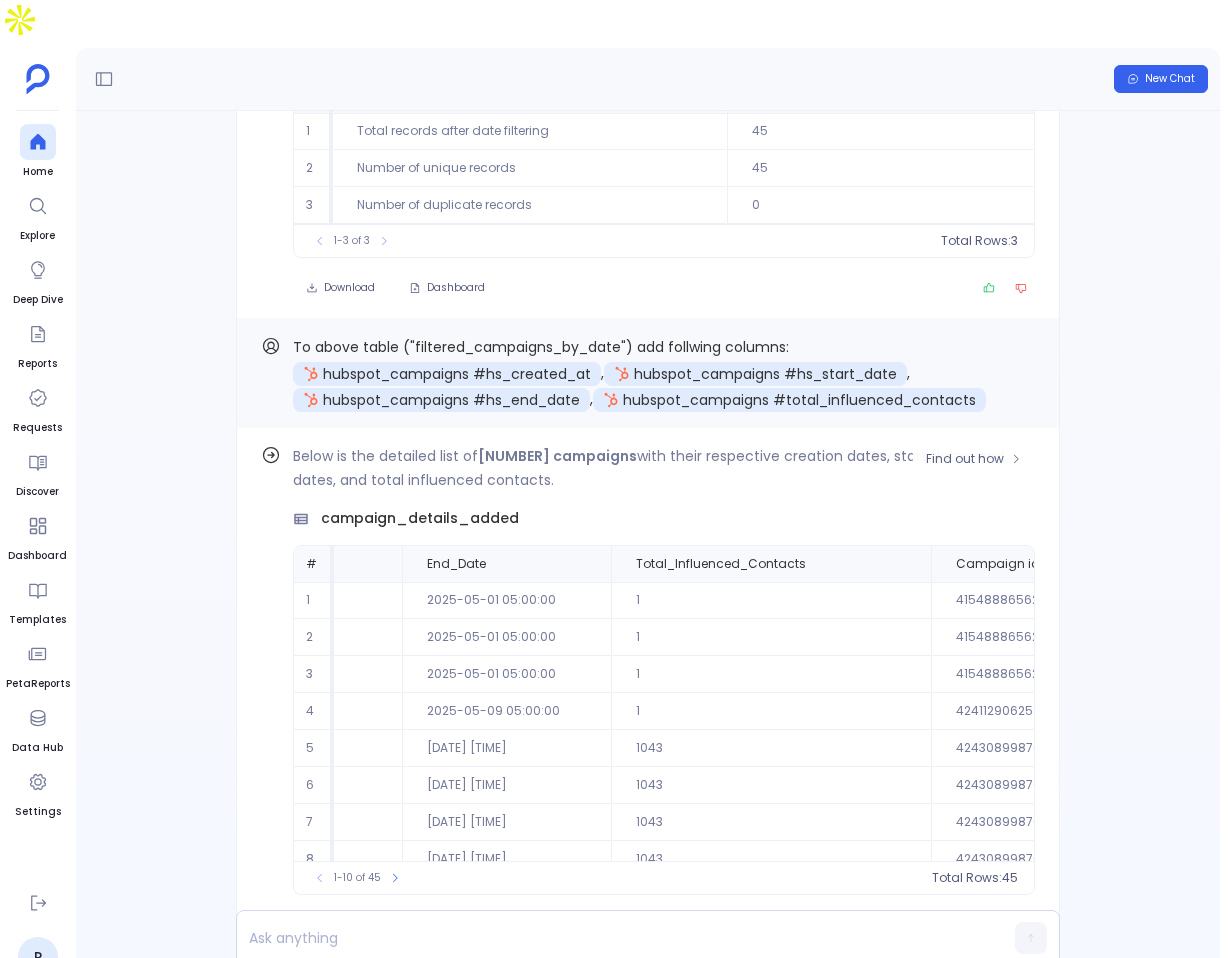 click on "campaign_details_added" at bounding box center [420, 518] 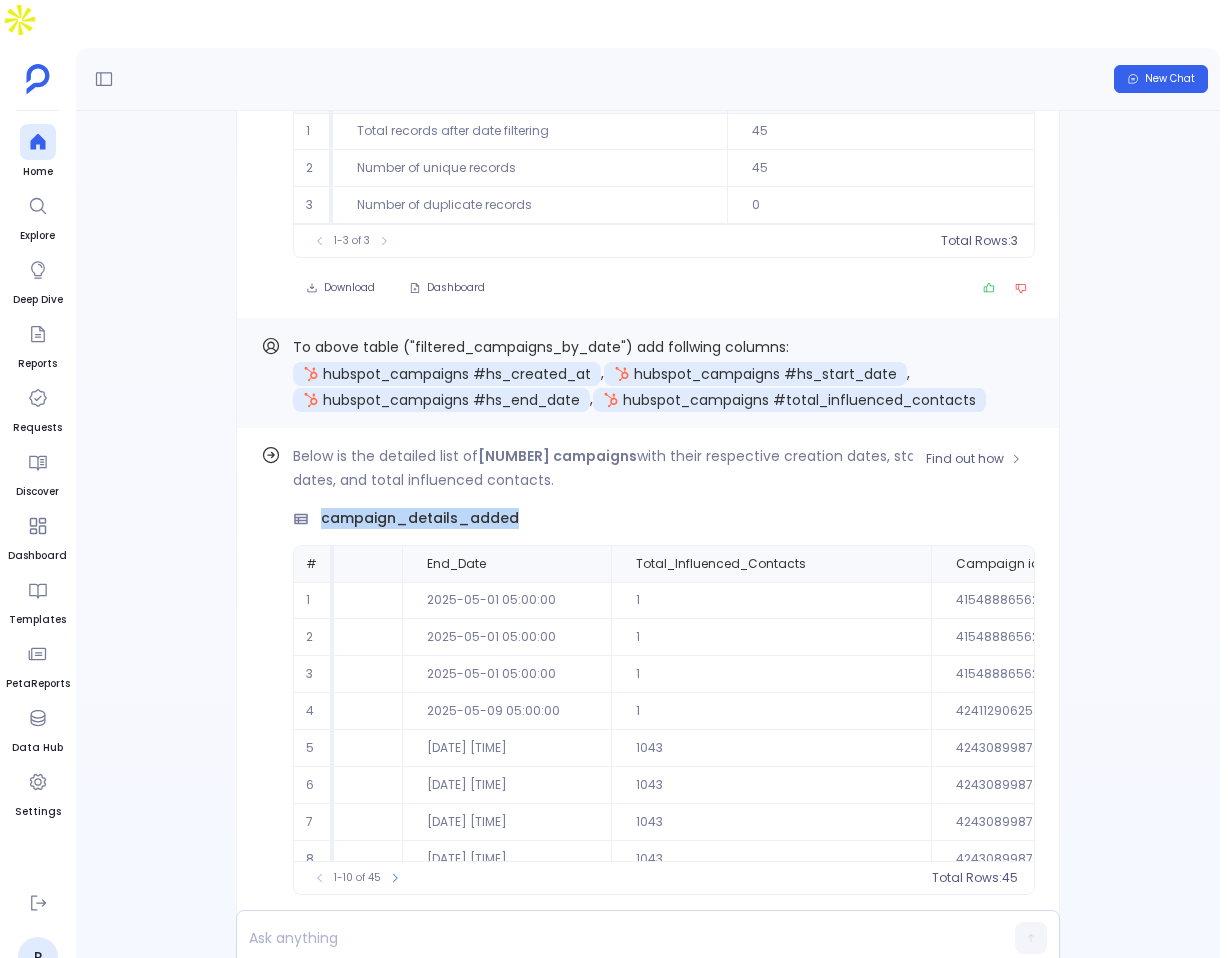 click on "campaign_details_added" at bounding box center (420, 518) 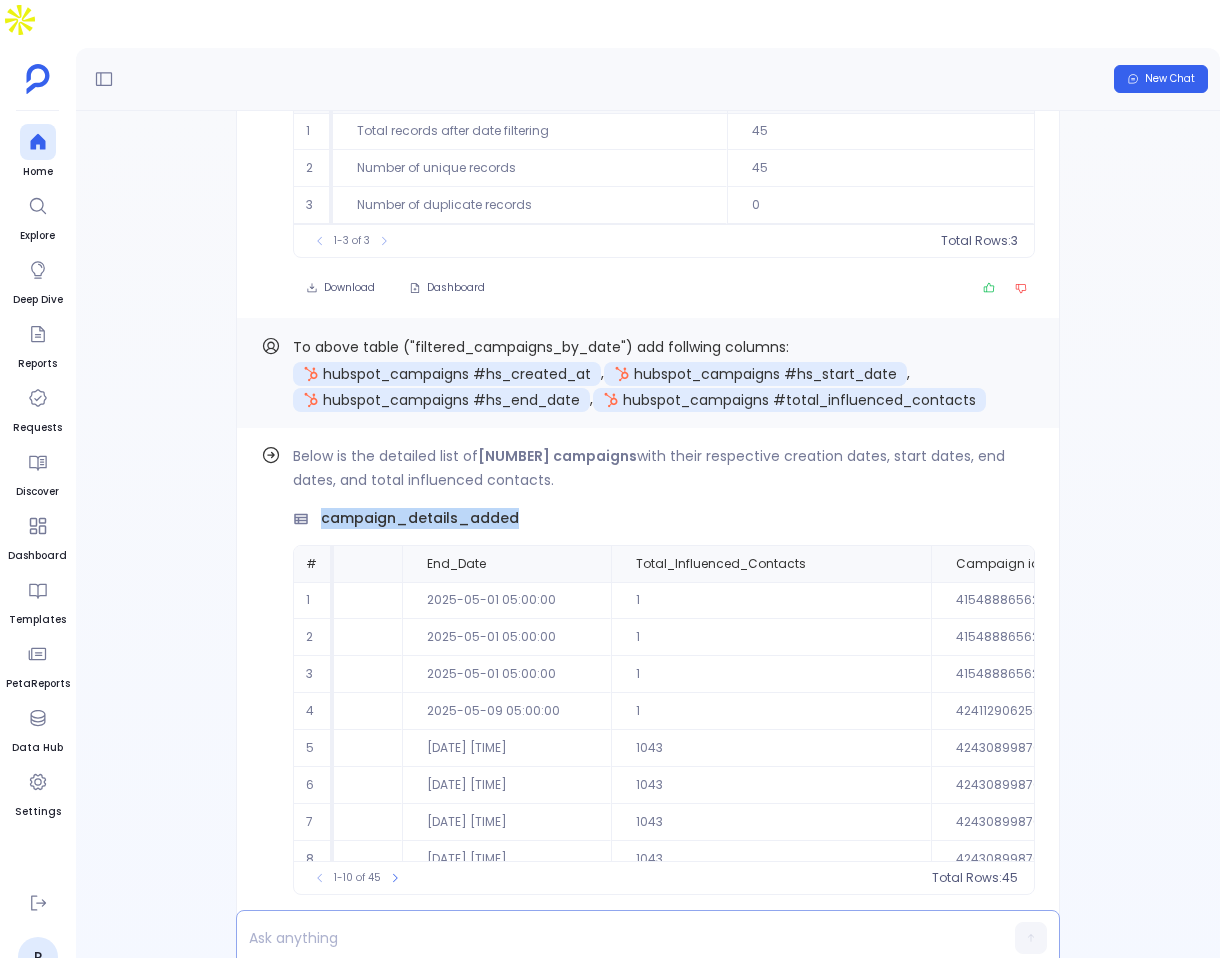 copy on "campaign_details_added" 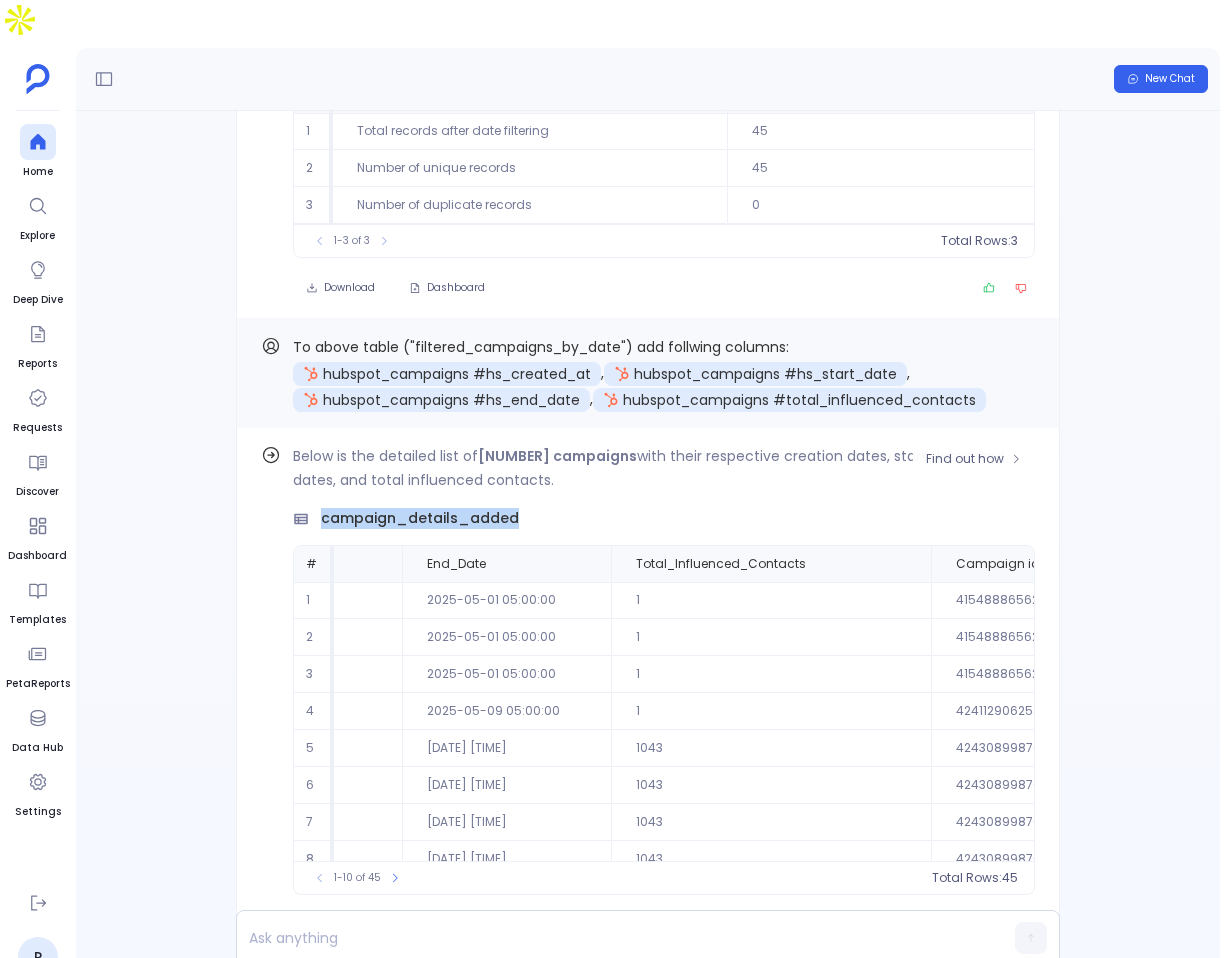 scroll, scrollTop: 96, scrollLeft: 366, axis: both 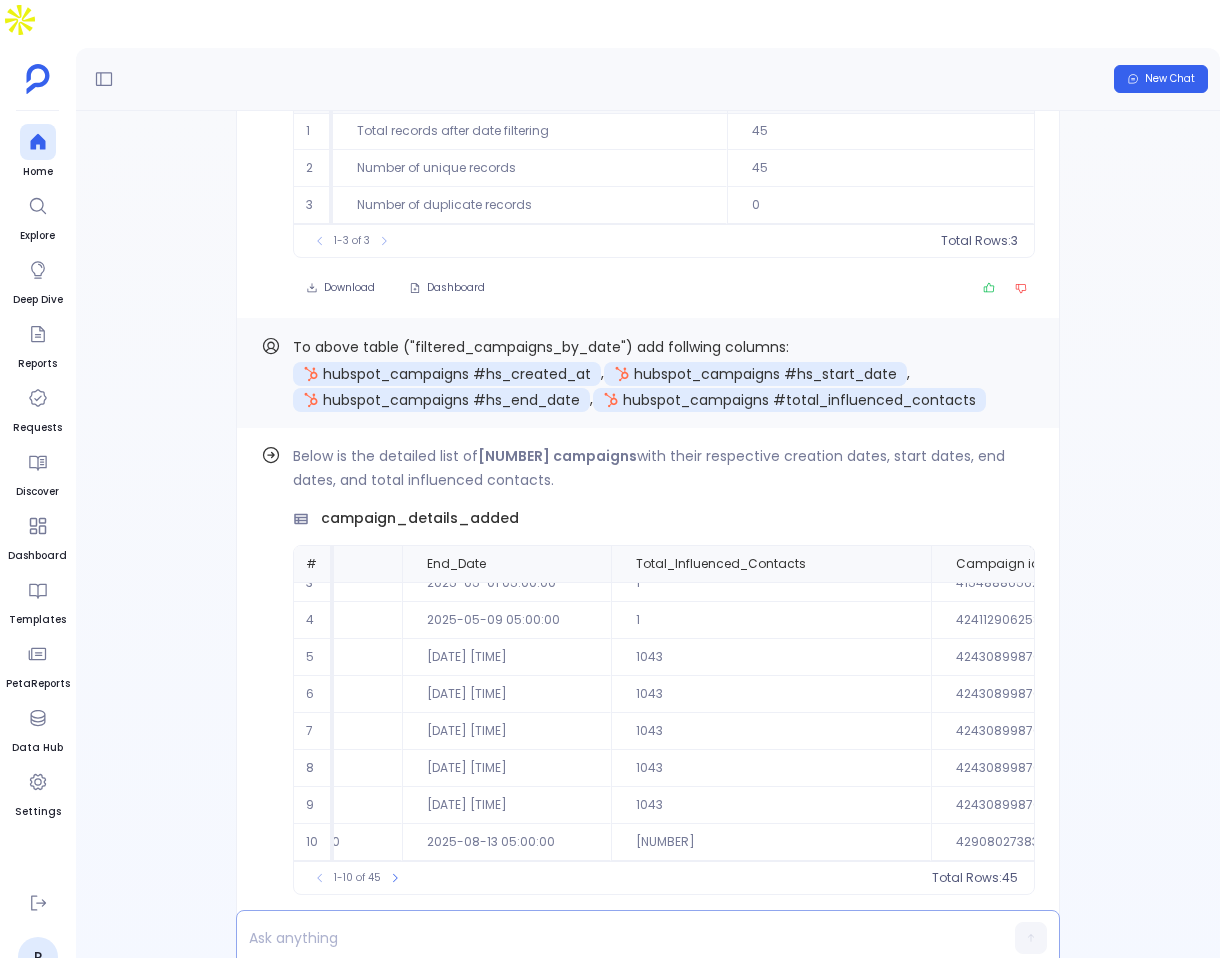 click at bounding box center (609, 938) 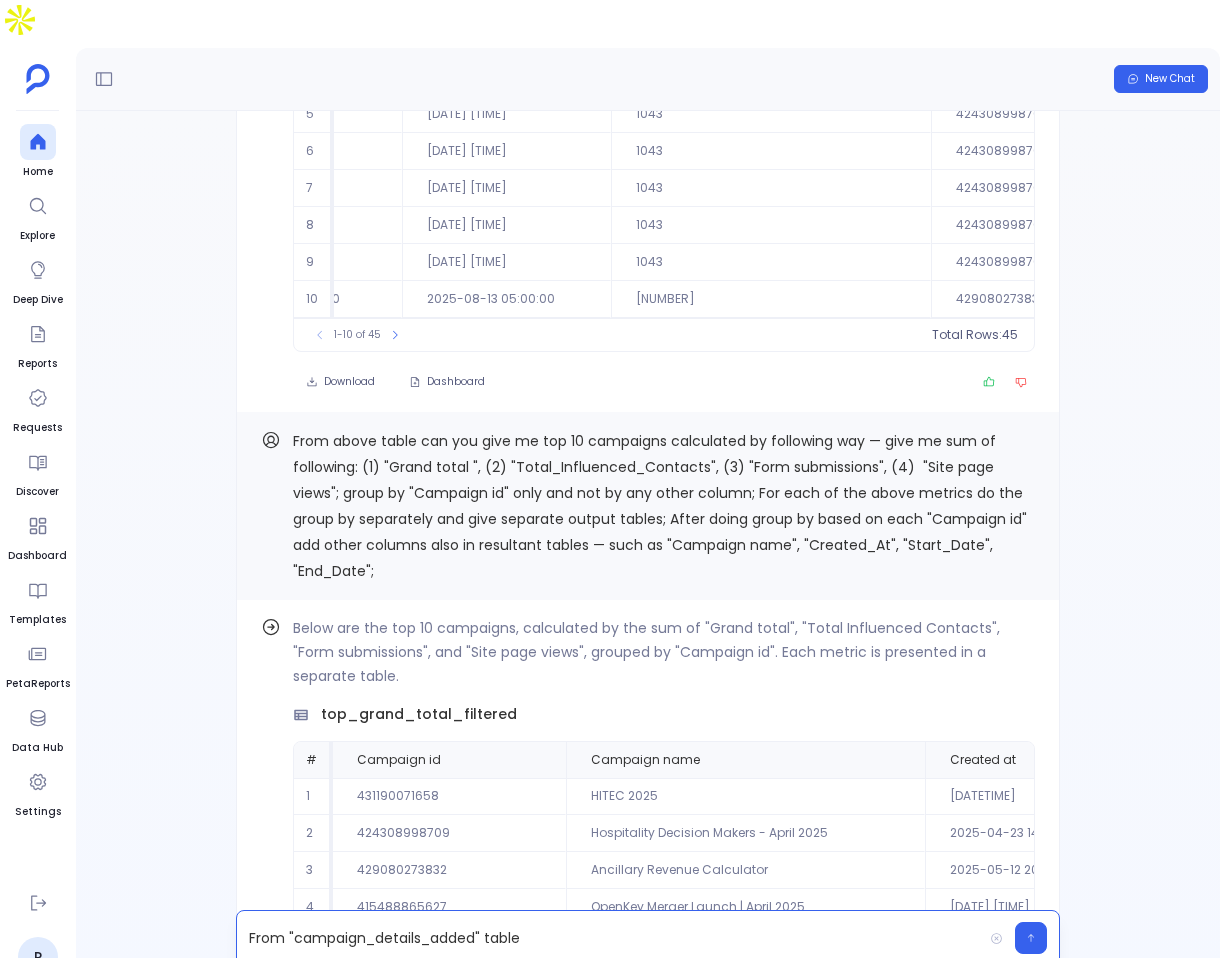 scroll, scrollTop: -4973, scrollLeft: 0, axis: vertical 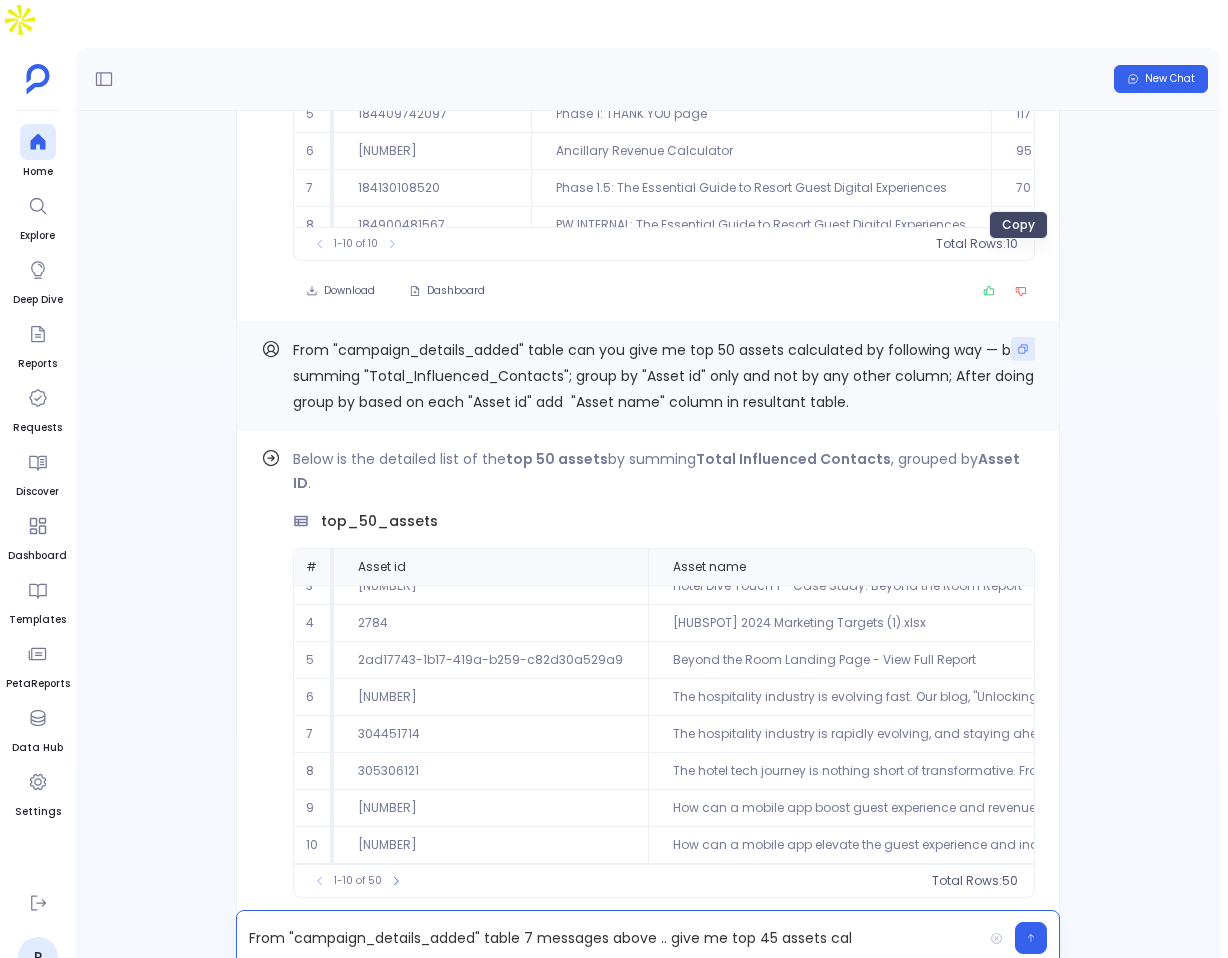 click 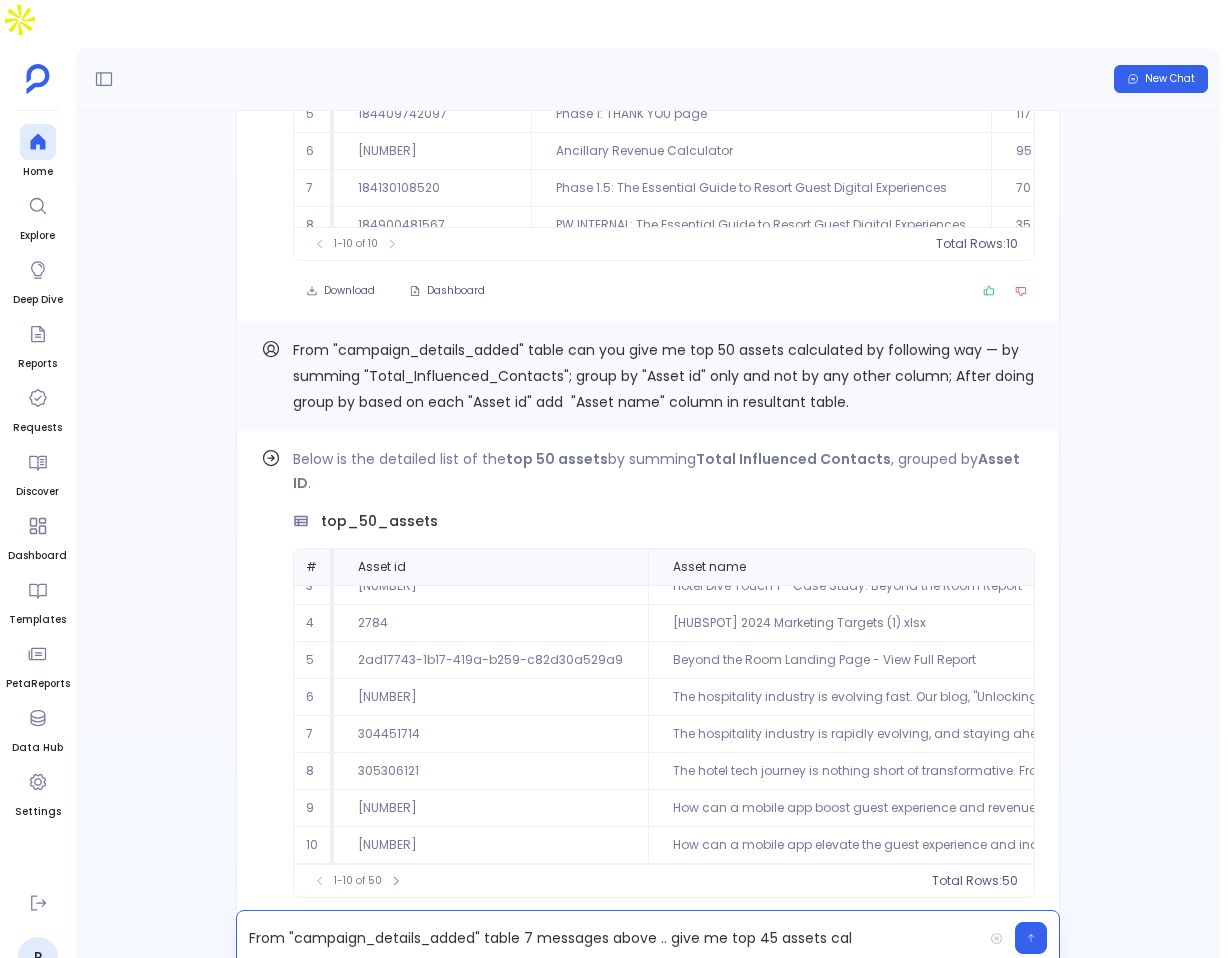 click on "From "campaign_details_added" table 7 messages above .. give me top 45 assets cal" at bounding box center (609, 938) 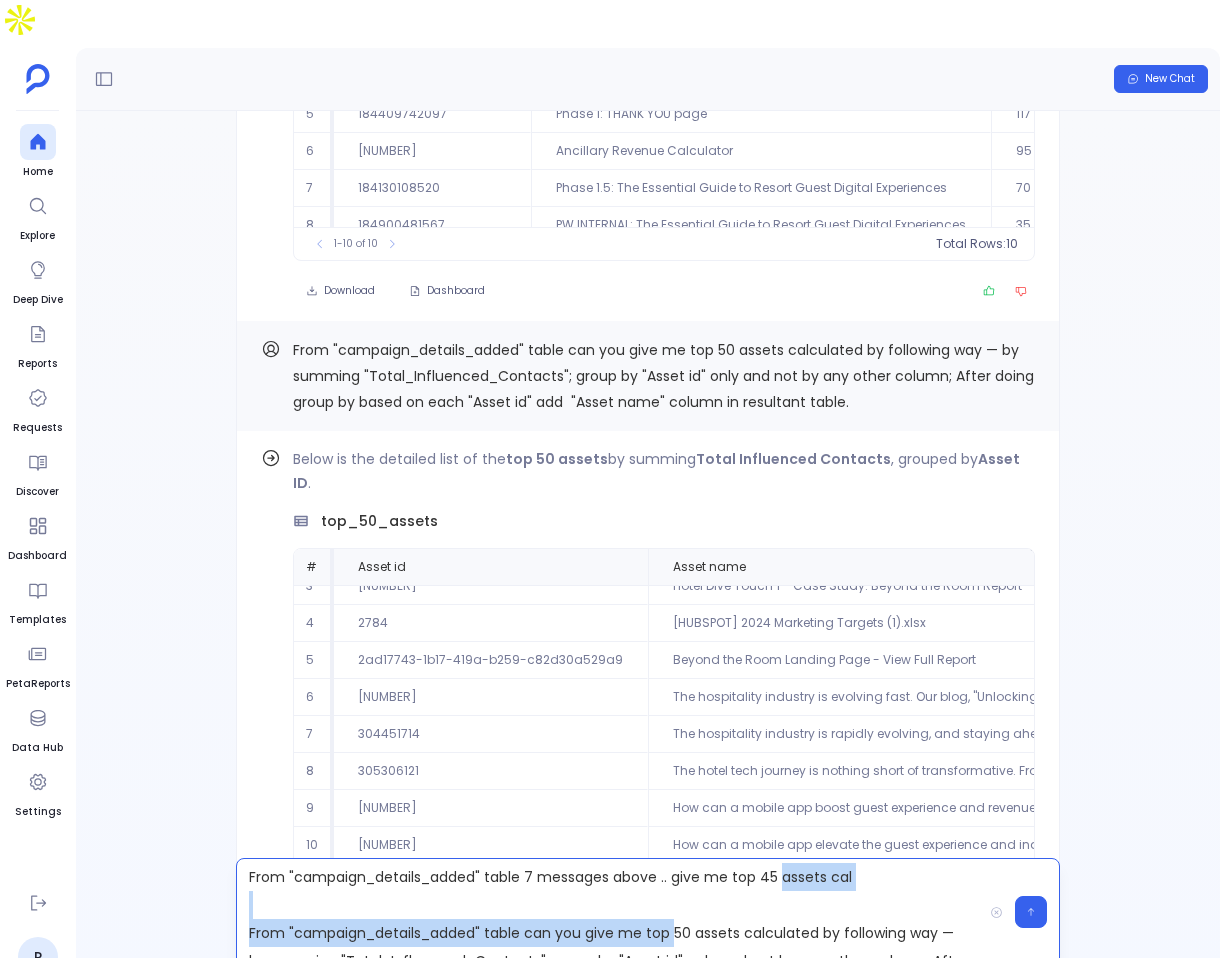 drag, startPoint x: 678, startPoint y: 891, endPoint x: 781, endPoint y: 837, distance: 116.297035 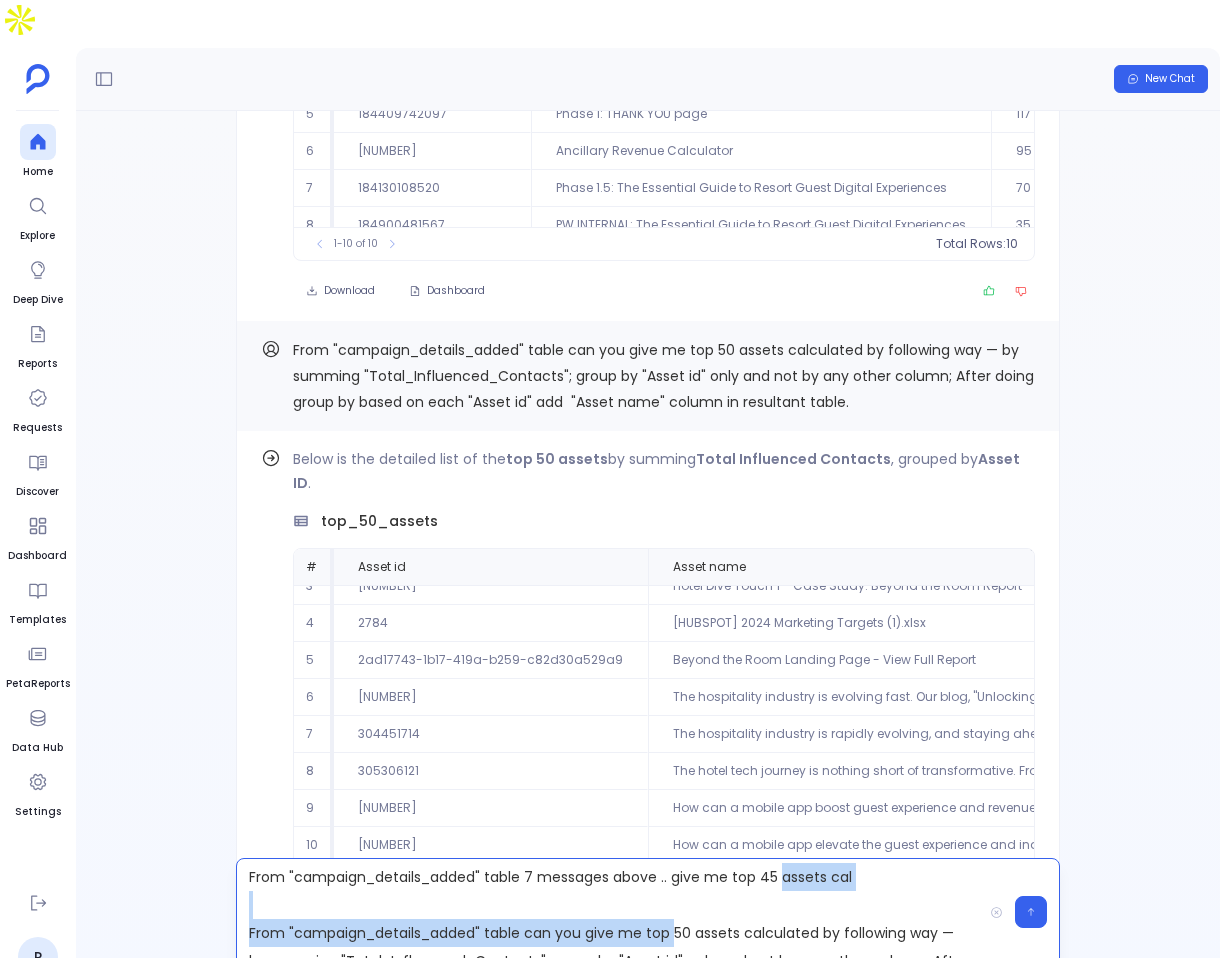 click on "From "campaign_details_added" table 7 messages above .. give me top 45 assets cal From "campaign_details_added" table can you give me top 50 assets calculated by following way — by summing "Total_Influenced_Contacts"; group by "Asset id" only and not by any other column; After doing group by based on each "Asset id" add  "Asset name" column in resultant table." at bounding box center (609, 912) 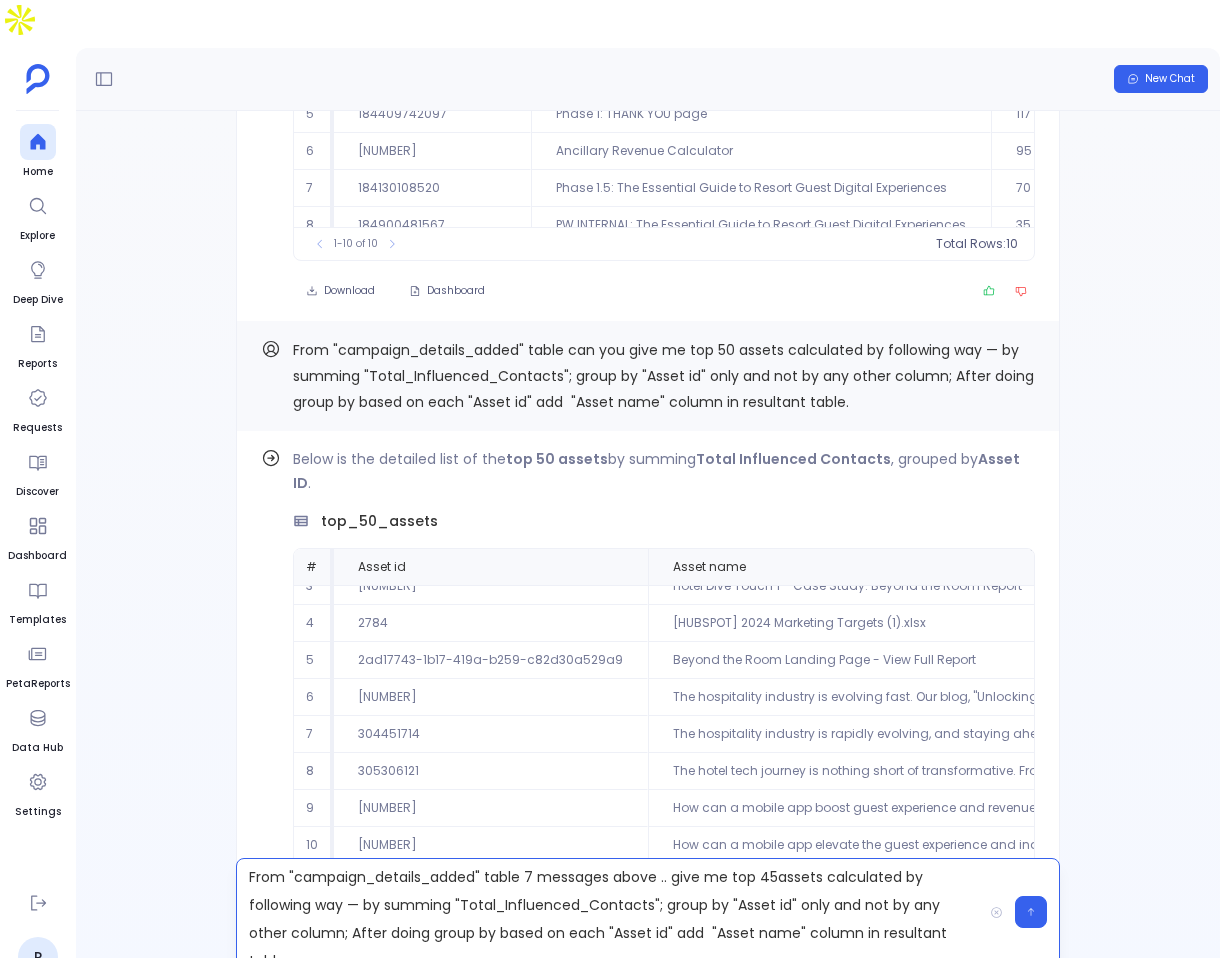 scroll, scrollTop: 14, scrollLeft: 0, axis: vertical 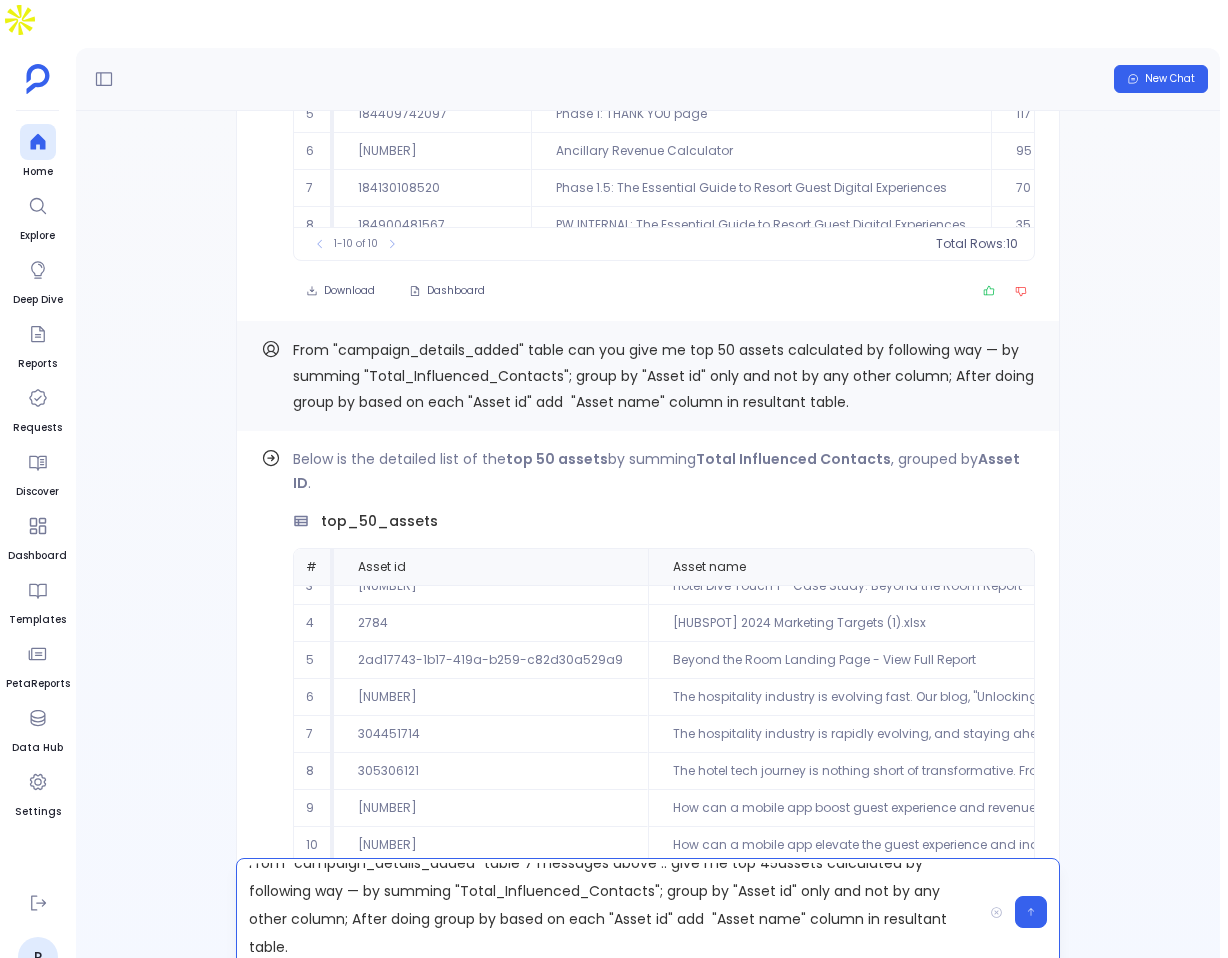 click on "From "campaign_details_added" table 7 messages above .. give me top 45  assets calculated by following way — by summing "Total_Influenced_Contacts"; group by "Asset id" only and not by any other column; After doing group by based on each "Asset id" add  "Asset name" column in resultant table." at bounding box center [609, 912] 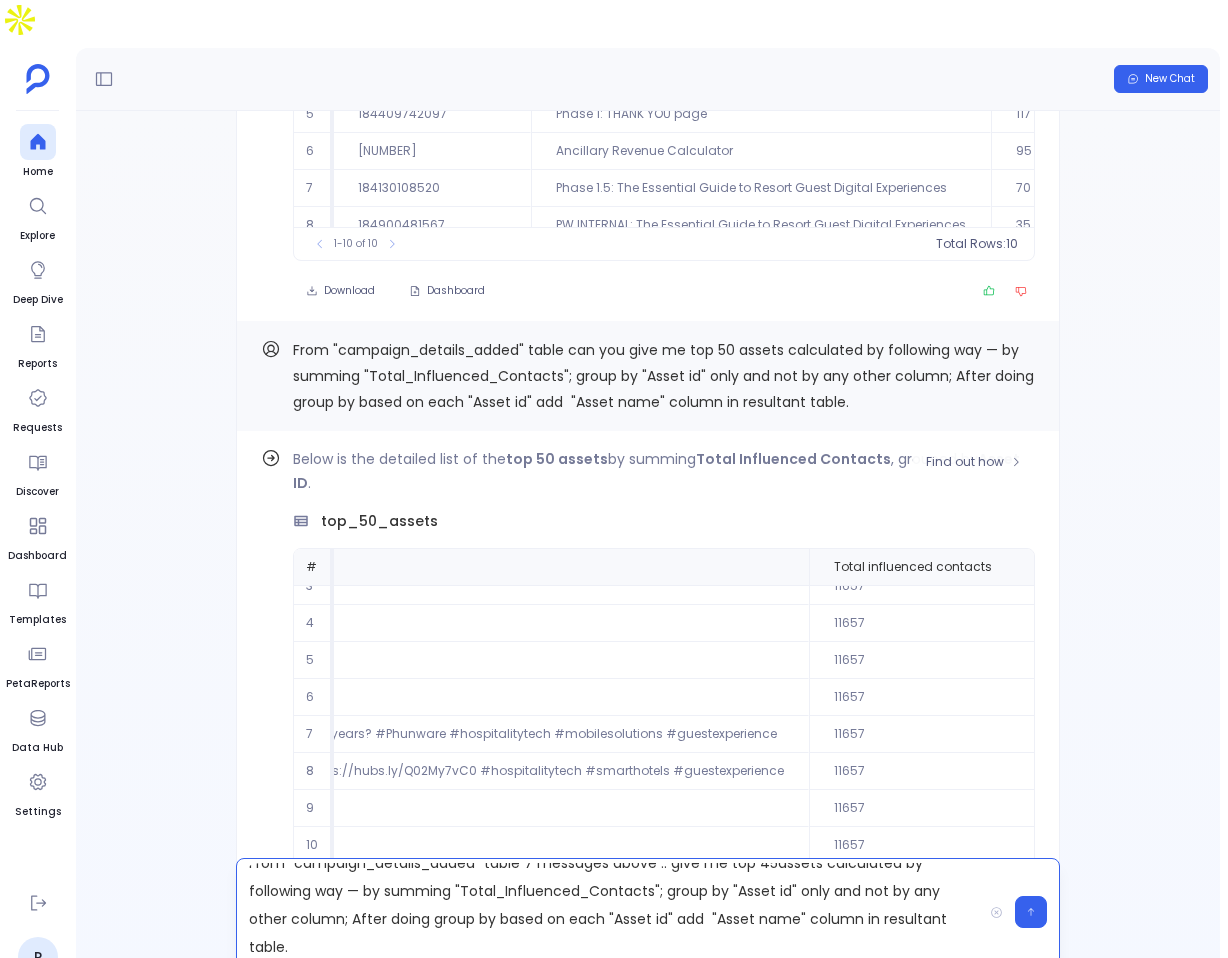 scroll, scrollTop: 96, scrollLeft: 3422, axis: both 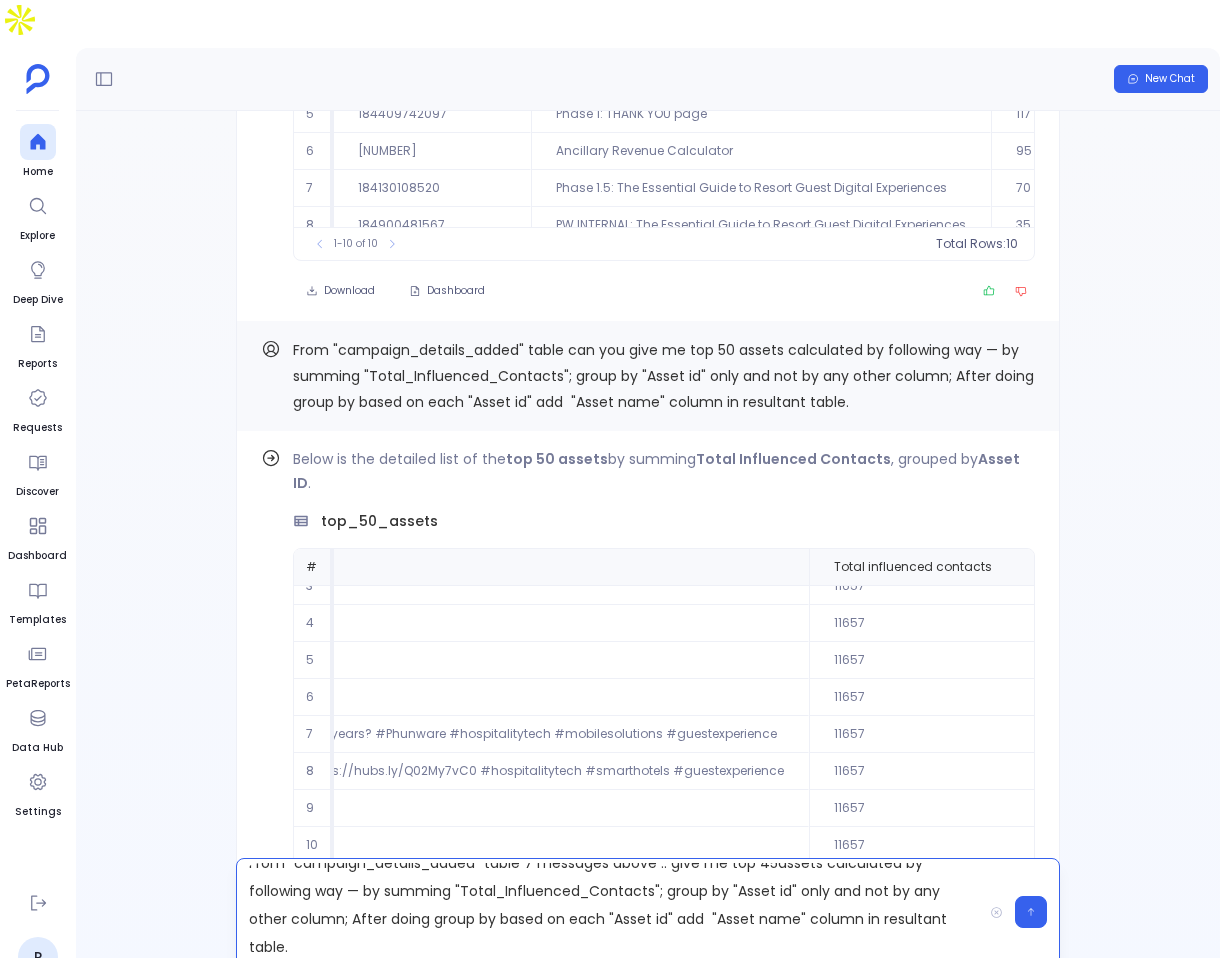 click on "From "campaign_details_added" table 7 messages above .. give me top 45  assets calculated by following way — by summing "Total_Influenced_Contacts"; group by "Asset id" only and not by any other column; After doing group by based on each "Asset id" add  "Asset name" column in resultant table." at bounding box center [609, 912] 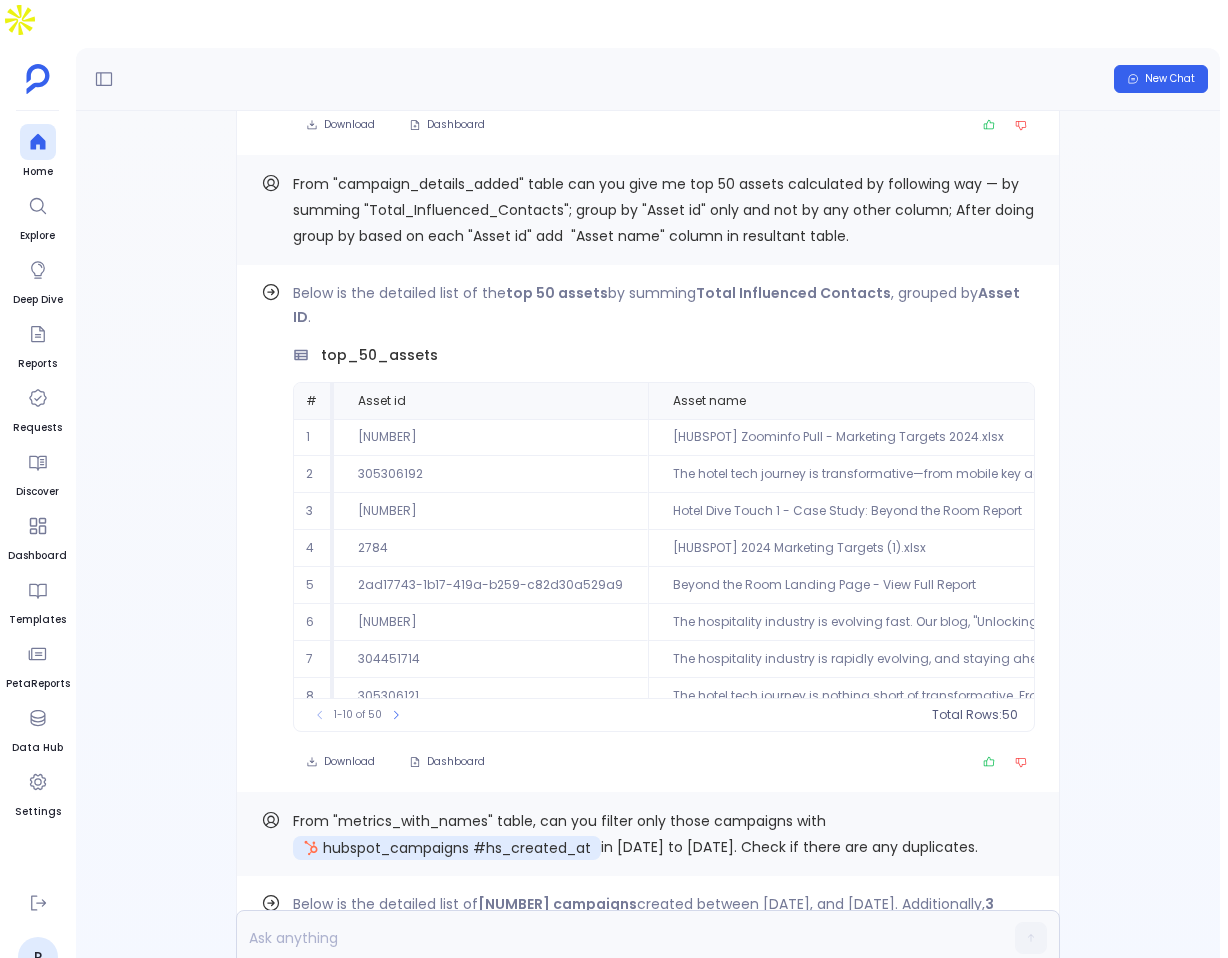 scroll, scrollTop: 0, scrollLeft: 0, axis: both 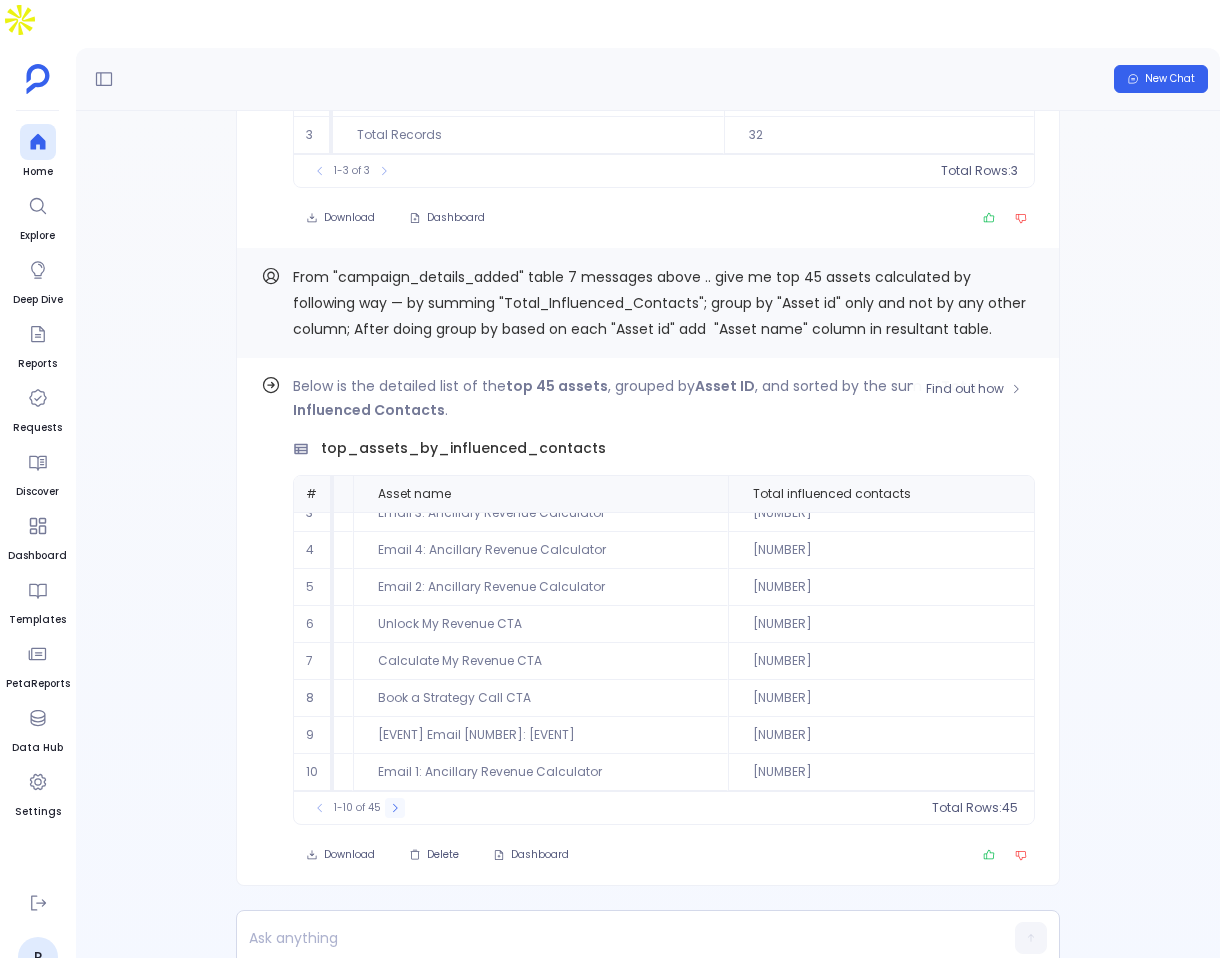 click 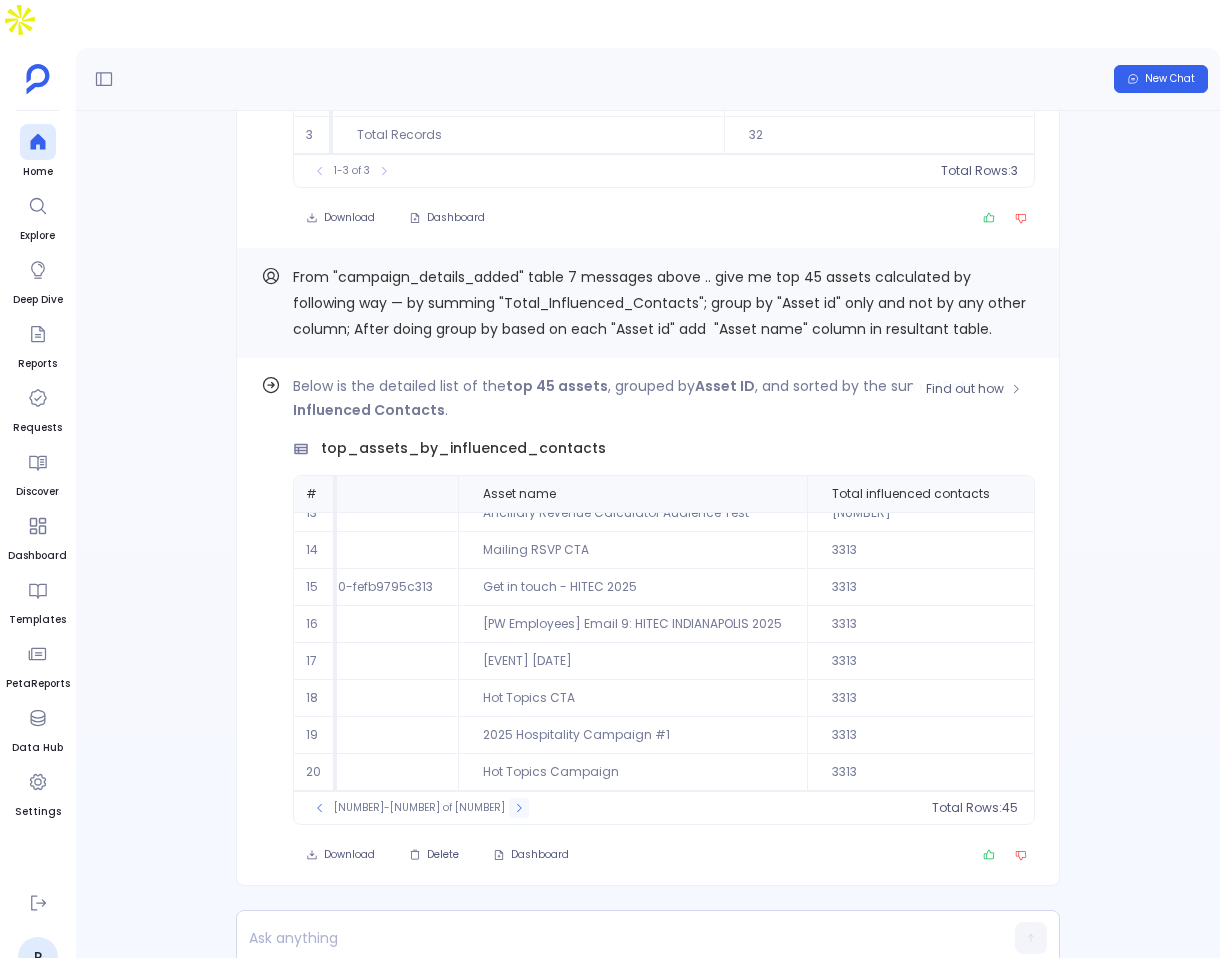 click 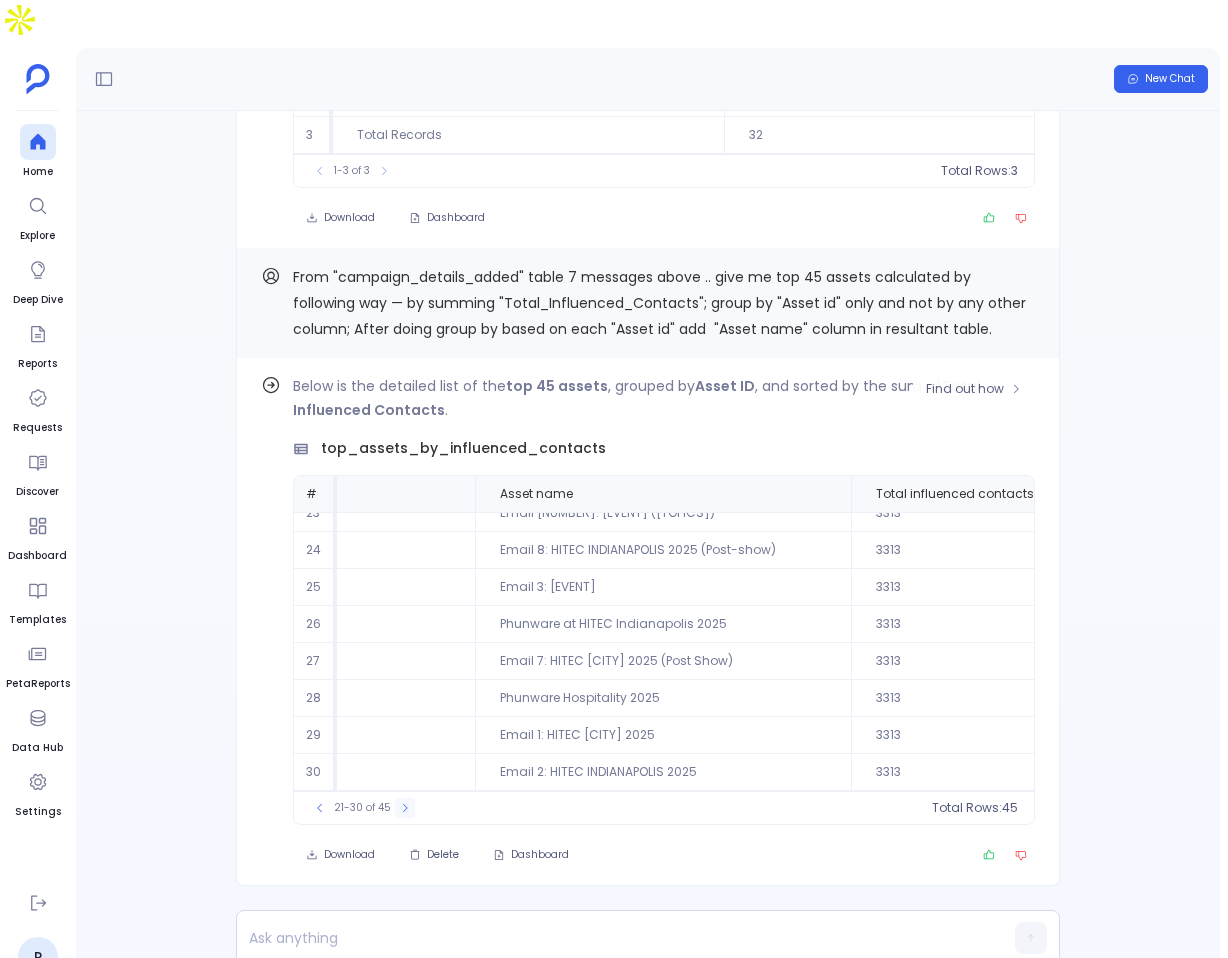 click 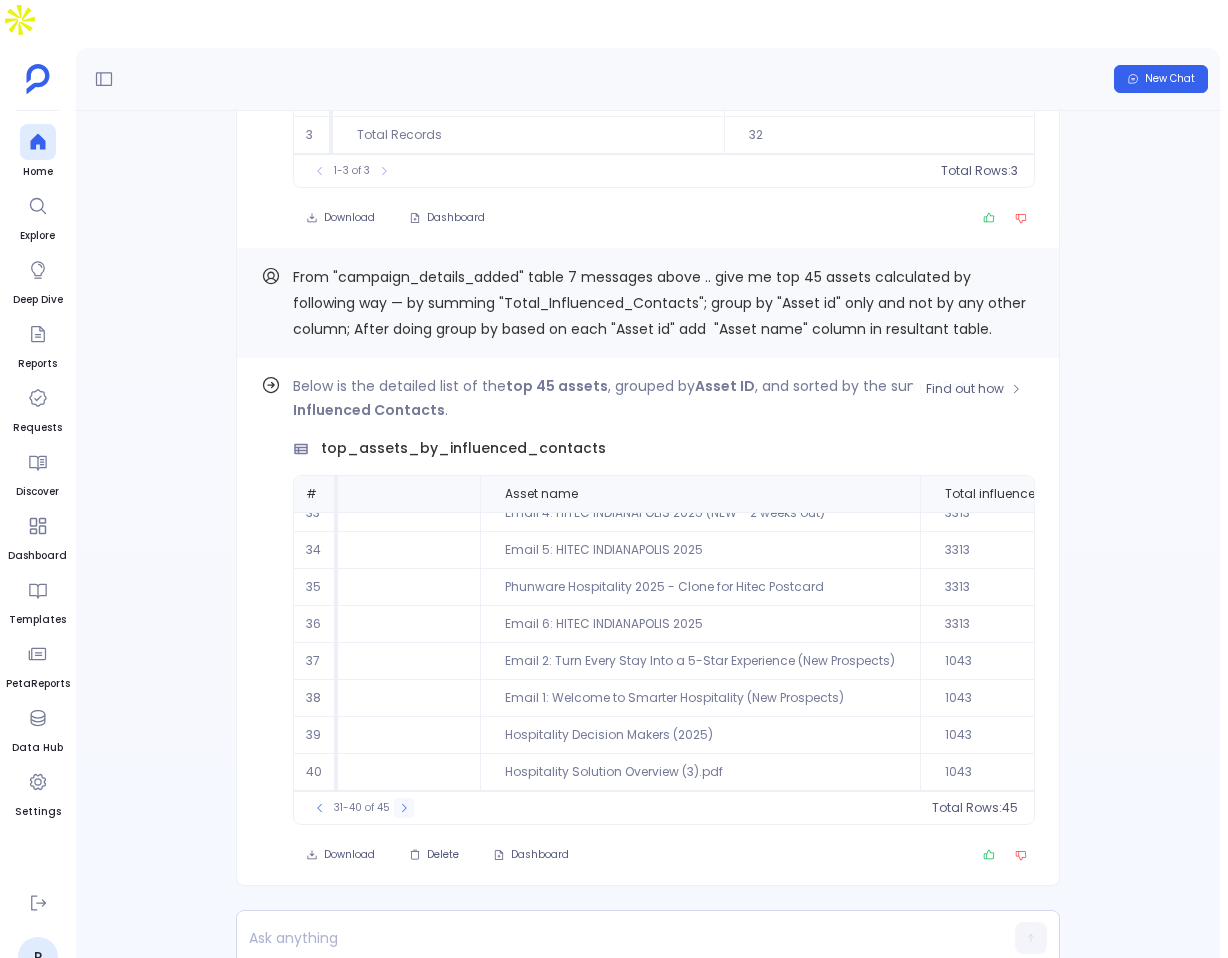 click 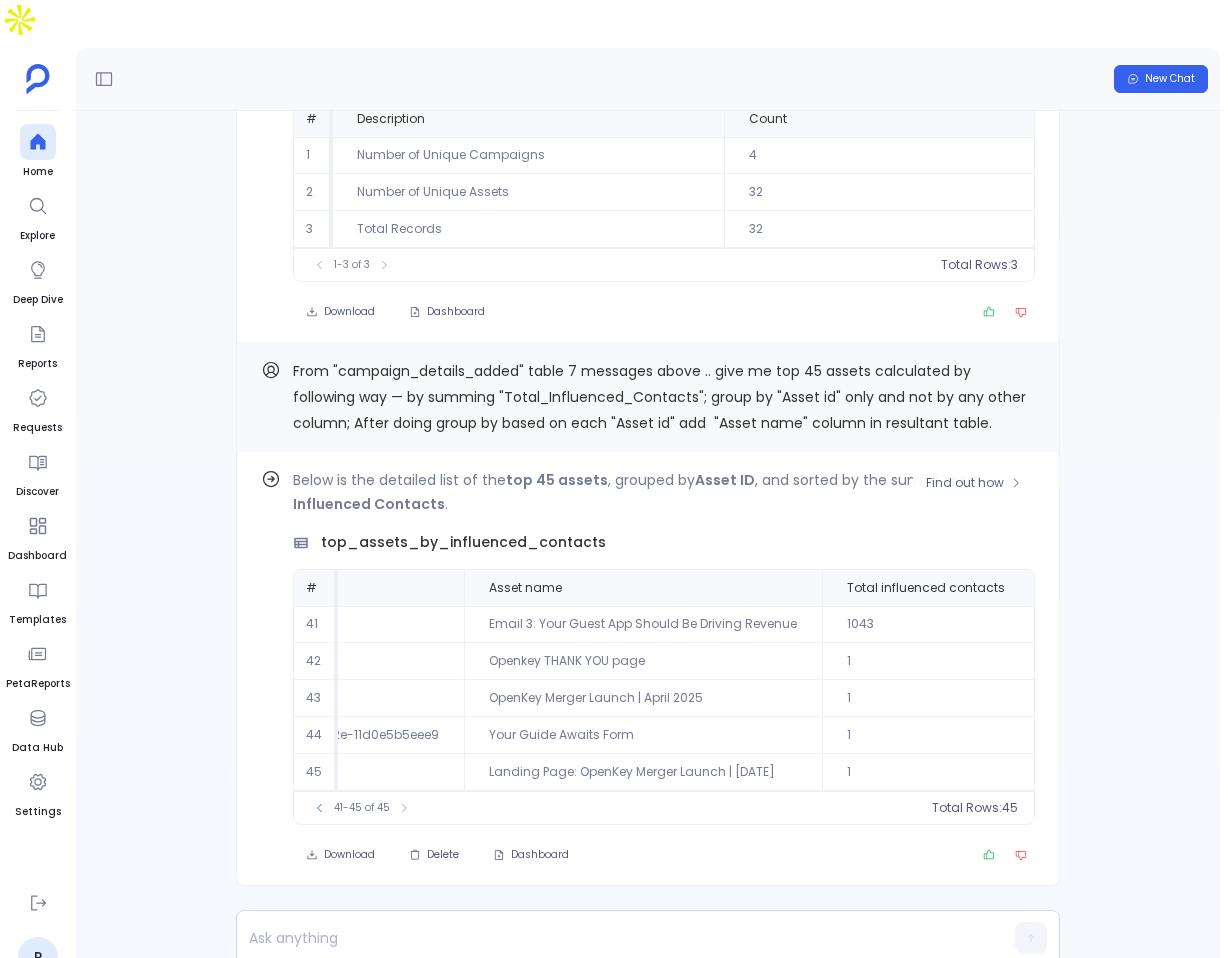 click on "41-45 of 45" at bounding box center [362, 808] 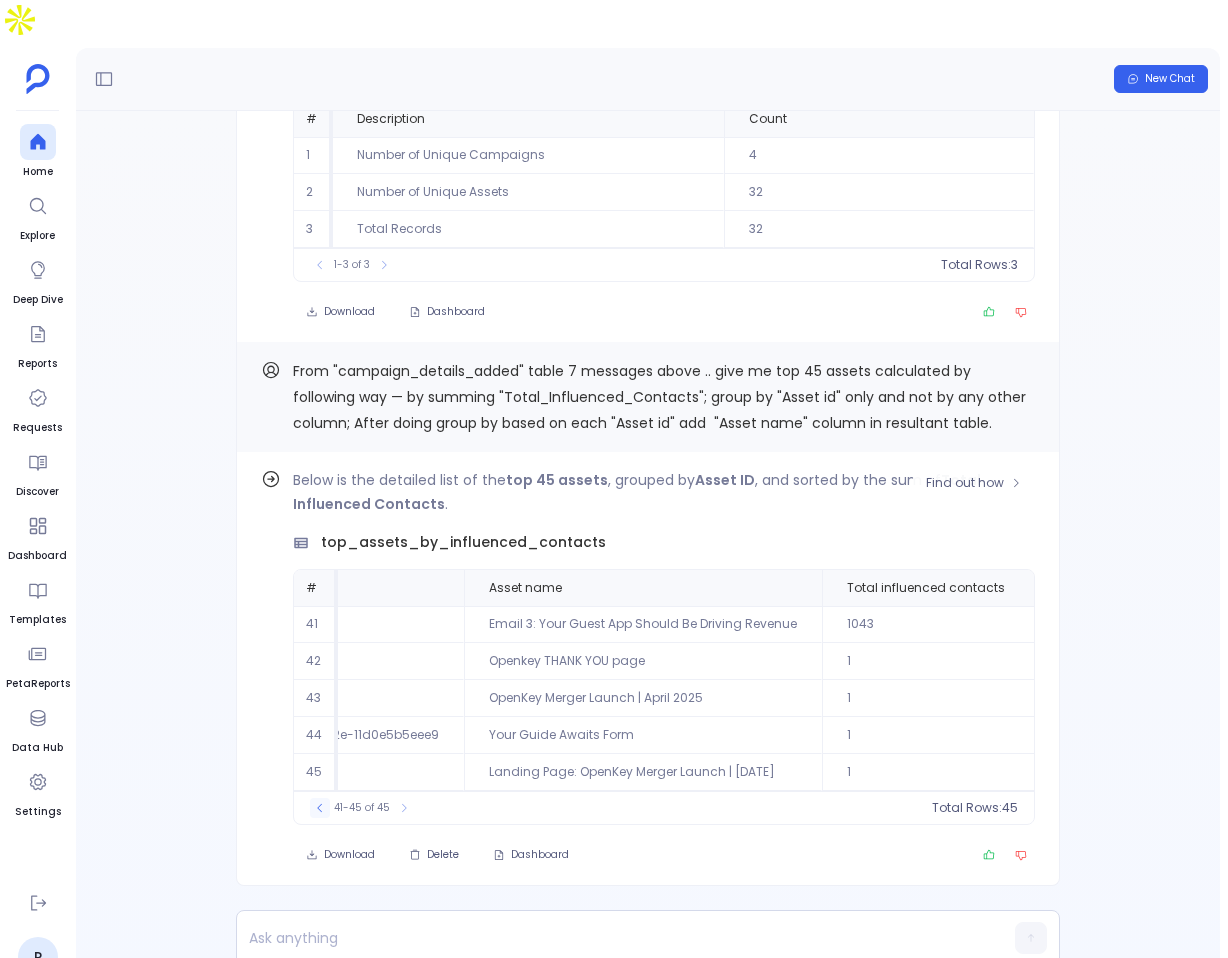 click at bounding box center [320, 808] 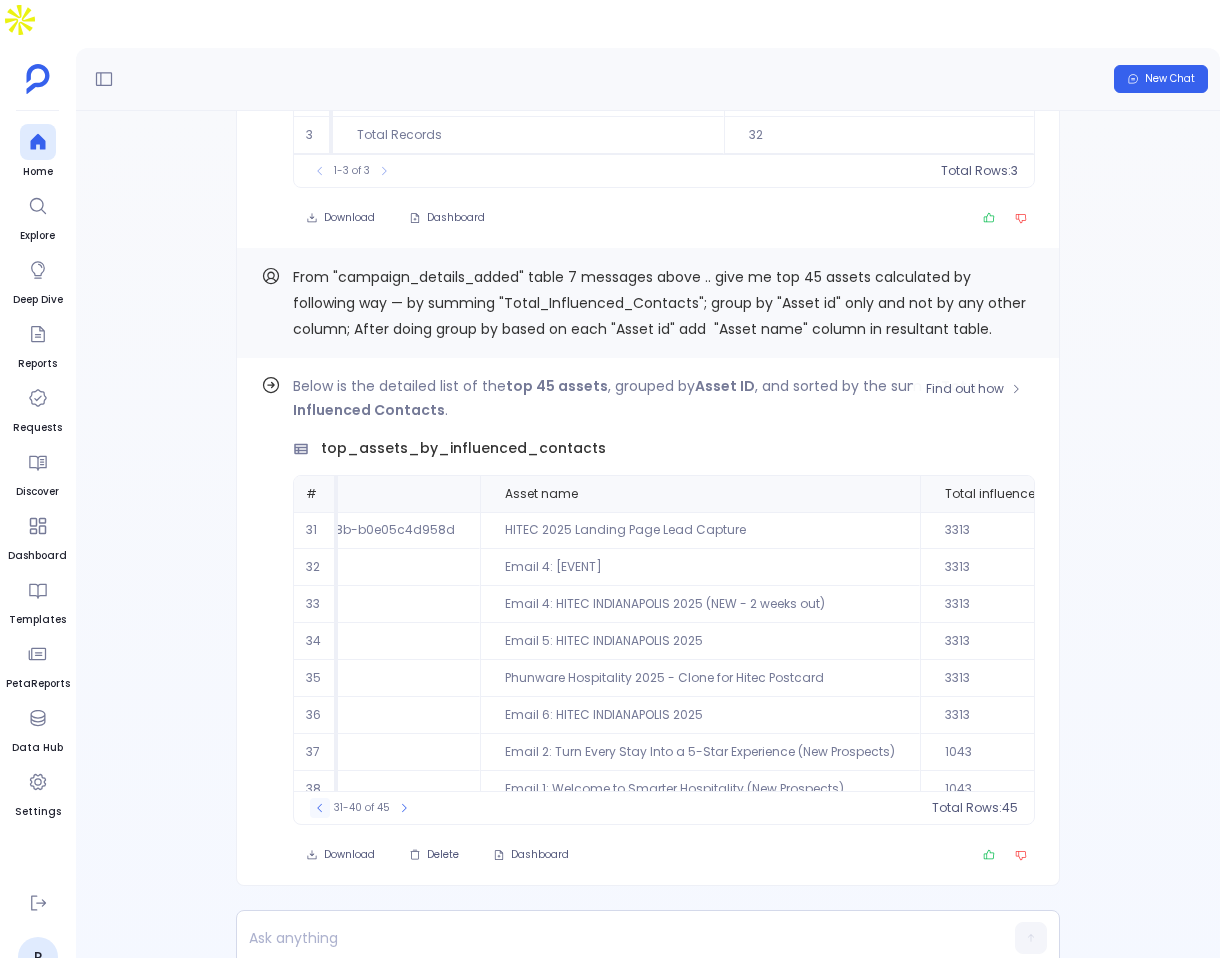 click at bounding box center [320, 808] 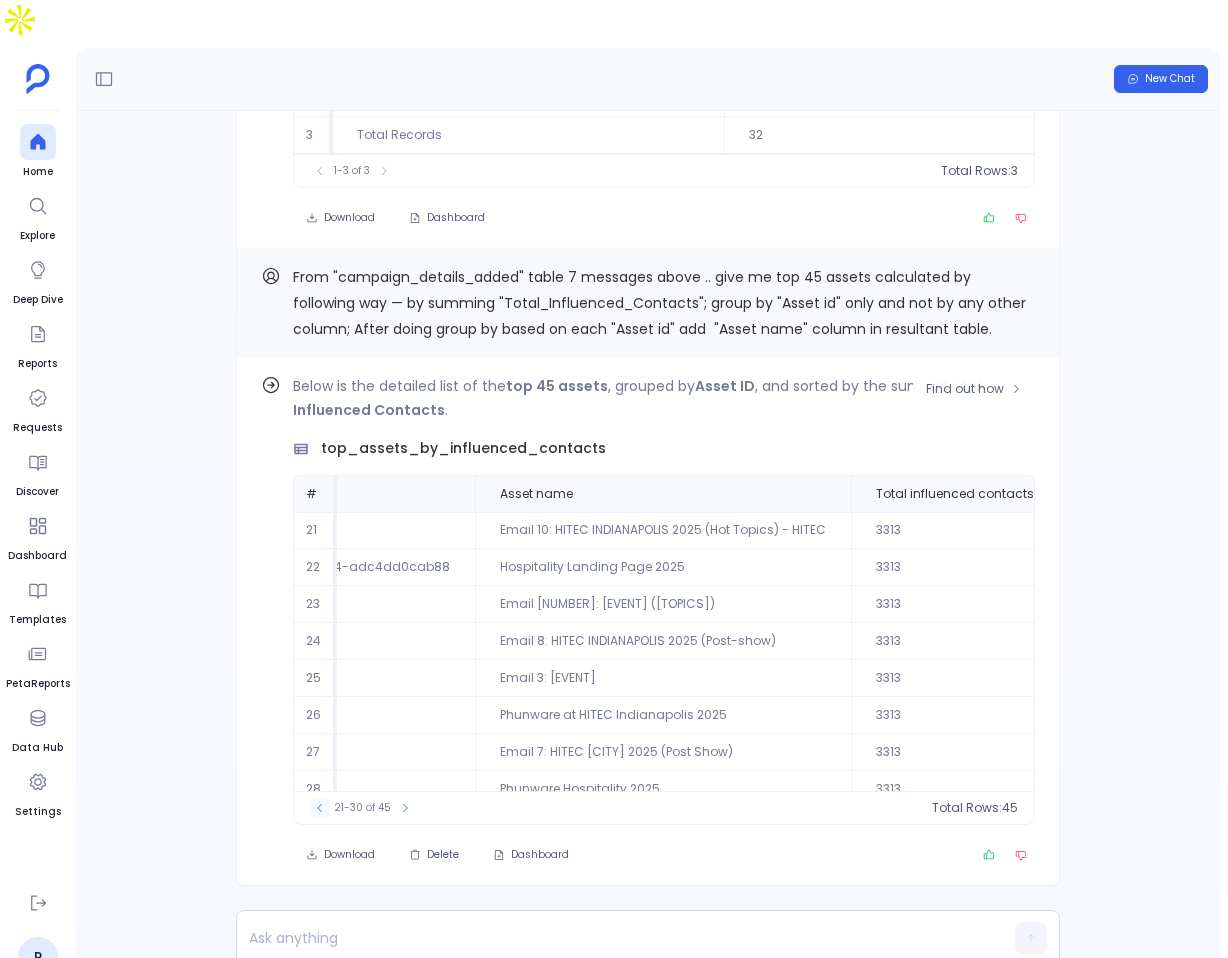 click at bounding box center [320, 808] 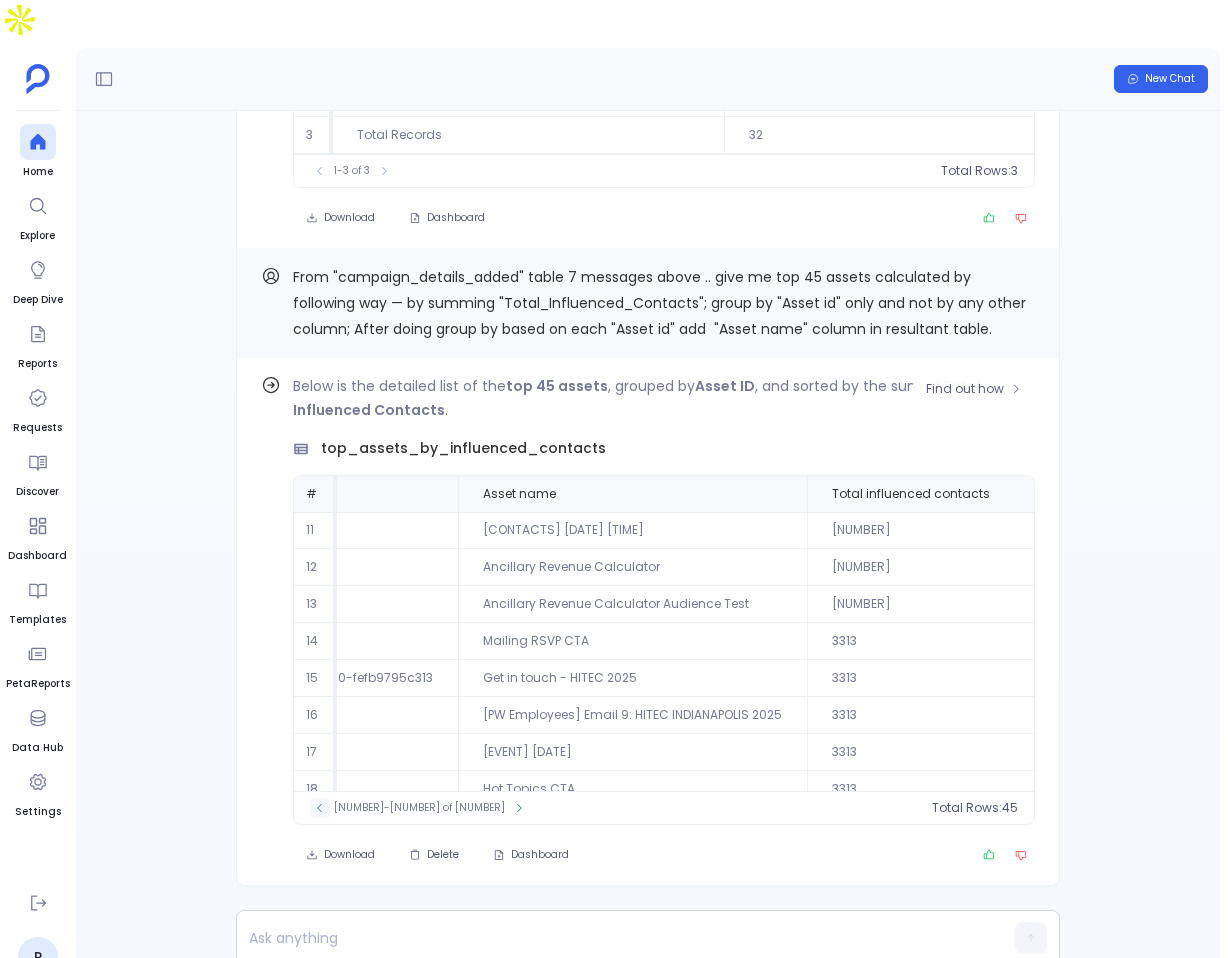 click at bounding box center [320, 808] 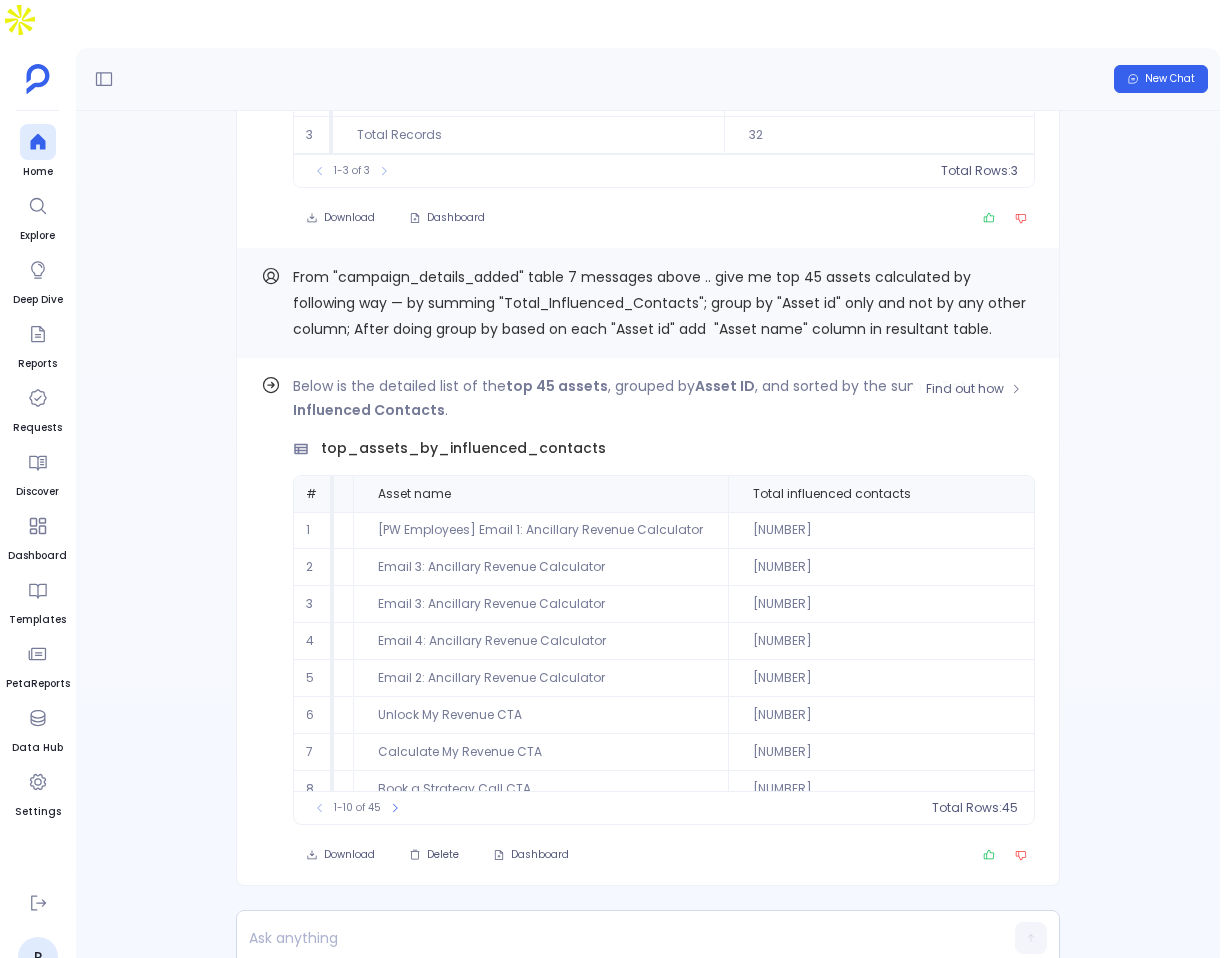 click on "Email 3: Ancillary Revenue Calculator" at bounding box center [540, 604] 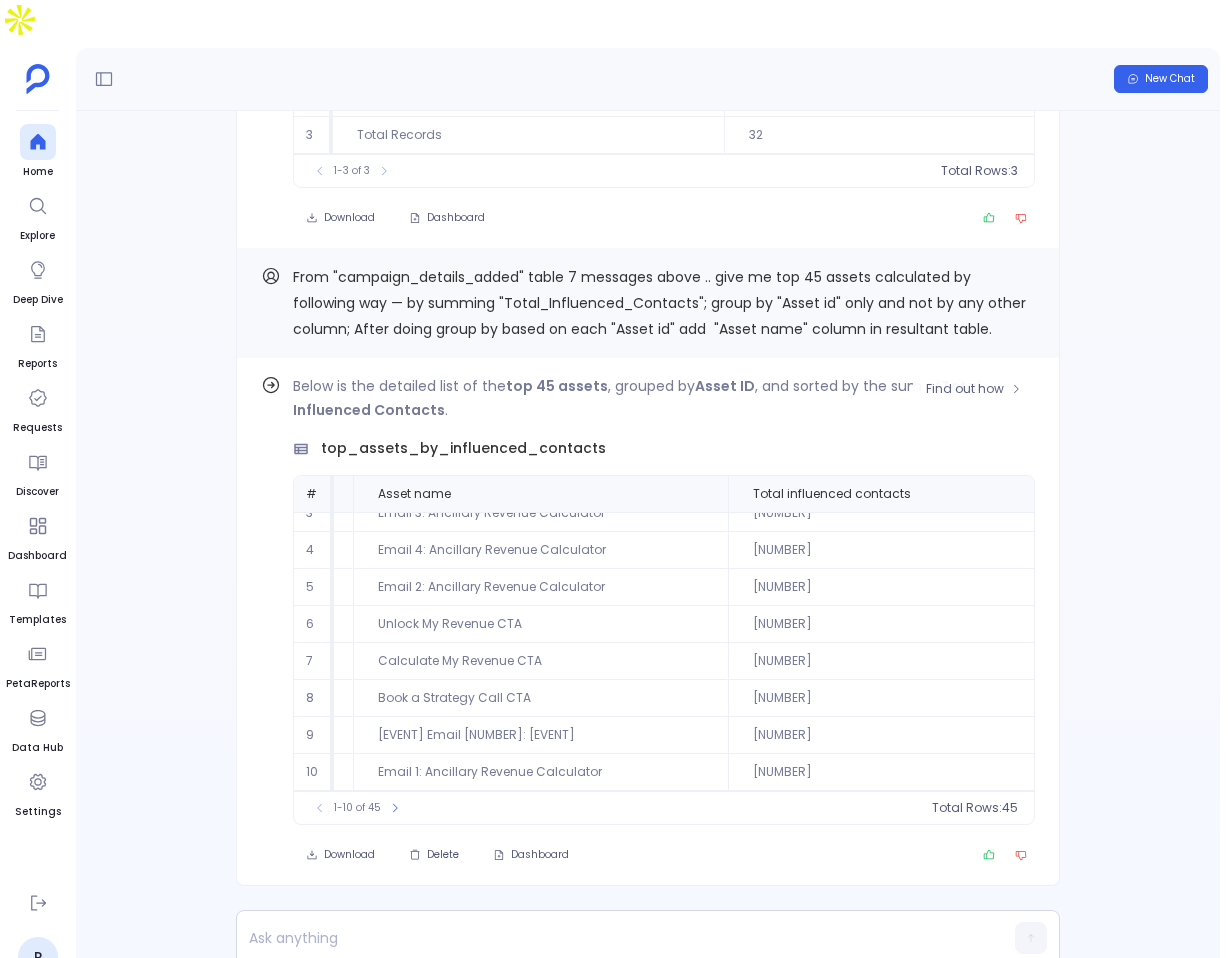 scroll, scrollTop: 0, scrollLeft: 178, axis: horizontal 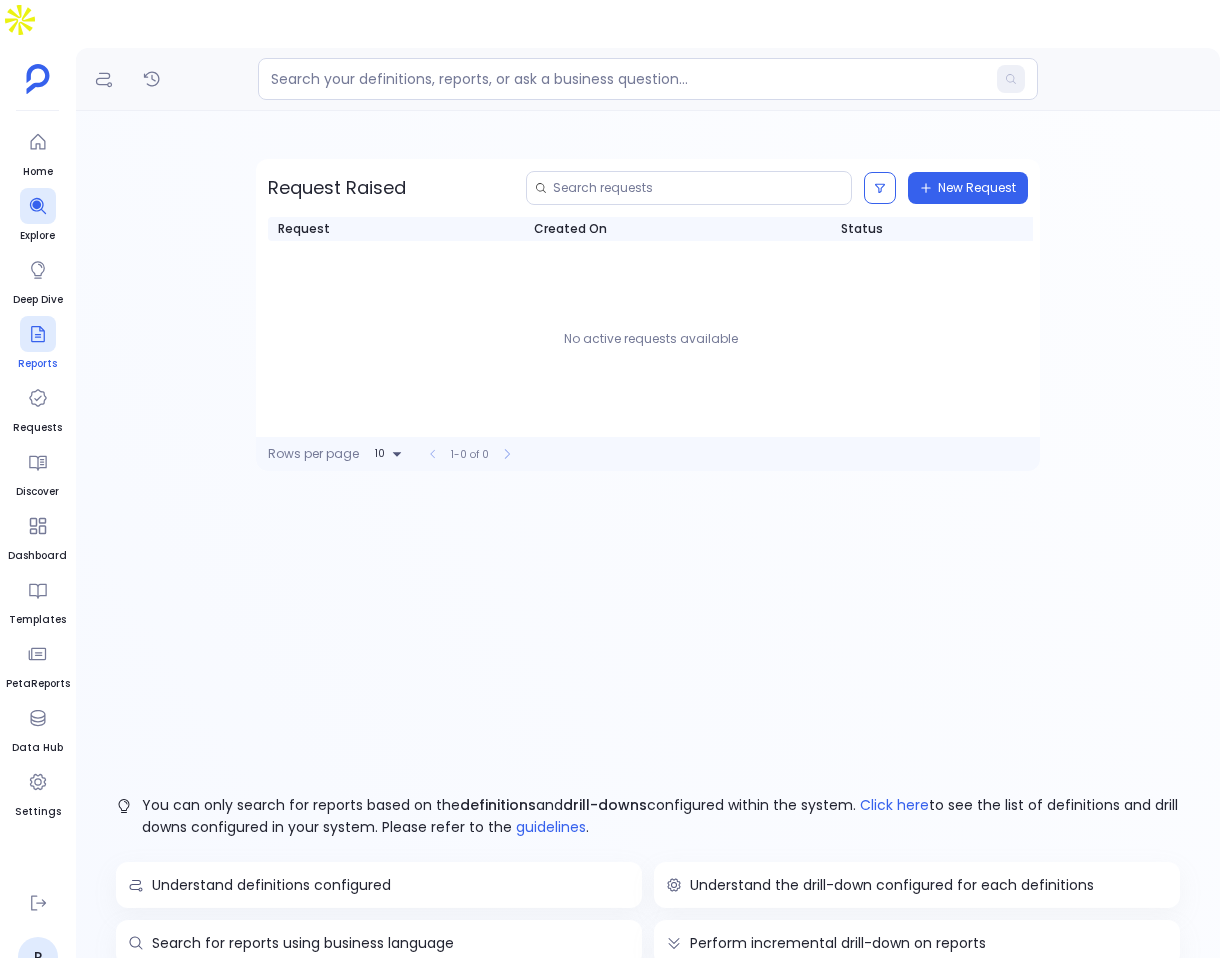 click at bounding box center (38, 334) 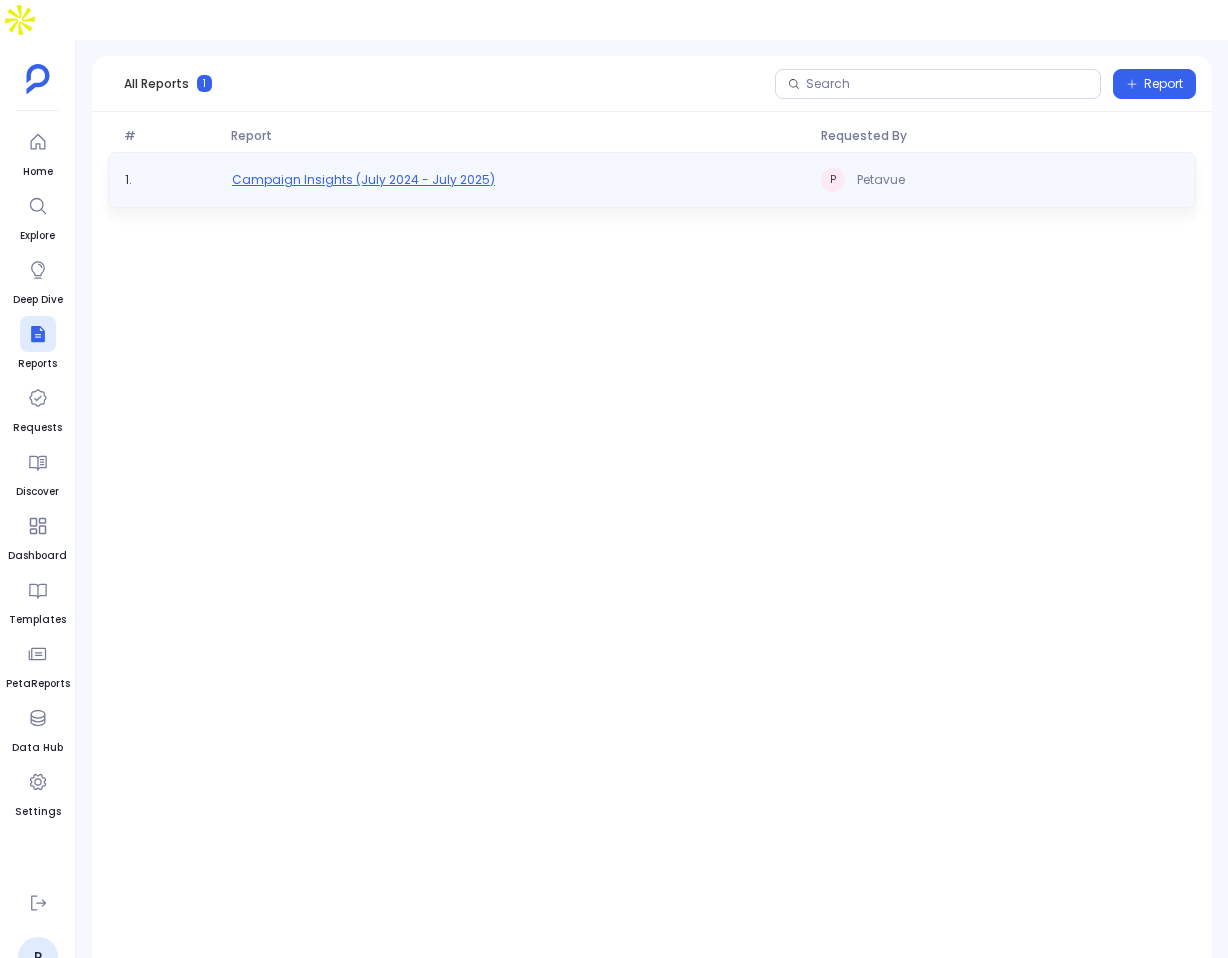 click on "Campaign Insights (July 2024 - July 2025)" at bounding box center [363, 180] 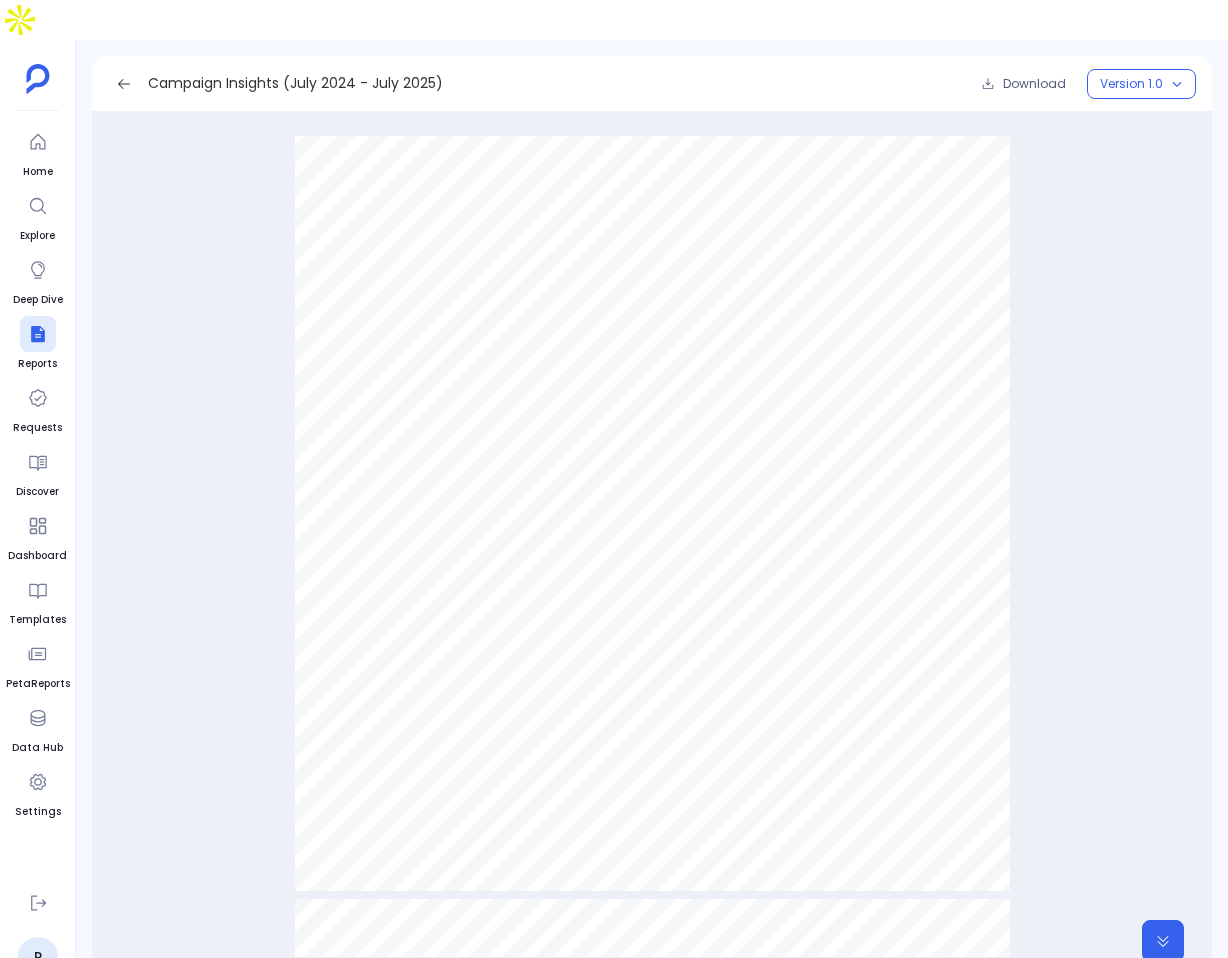 scroll, scrollTop: 0, scrollLeft: 0, axis: both 